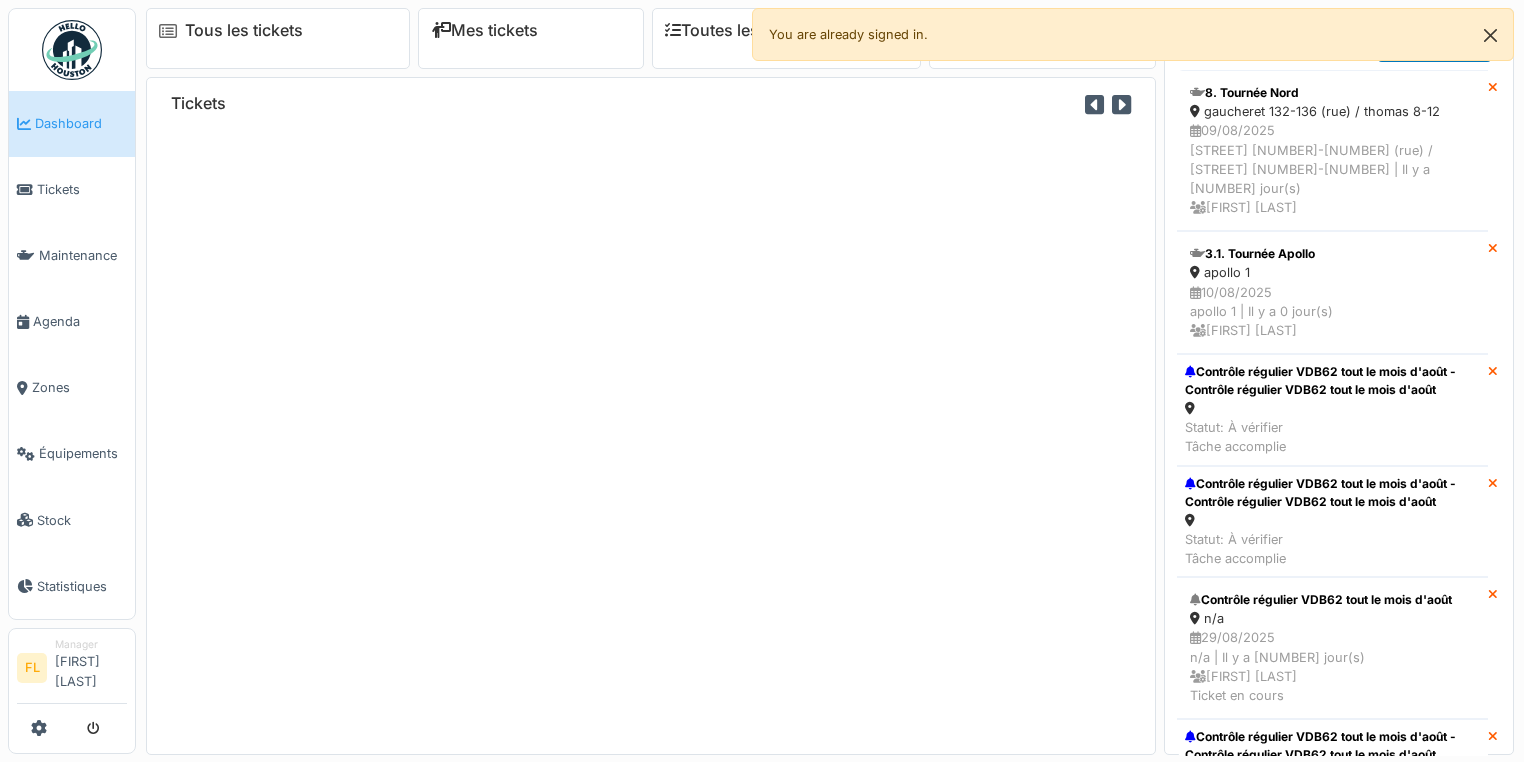 scroll, scrollTop: 0, scrollLeft: 0, axis: both 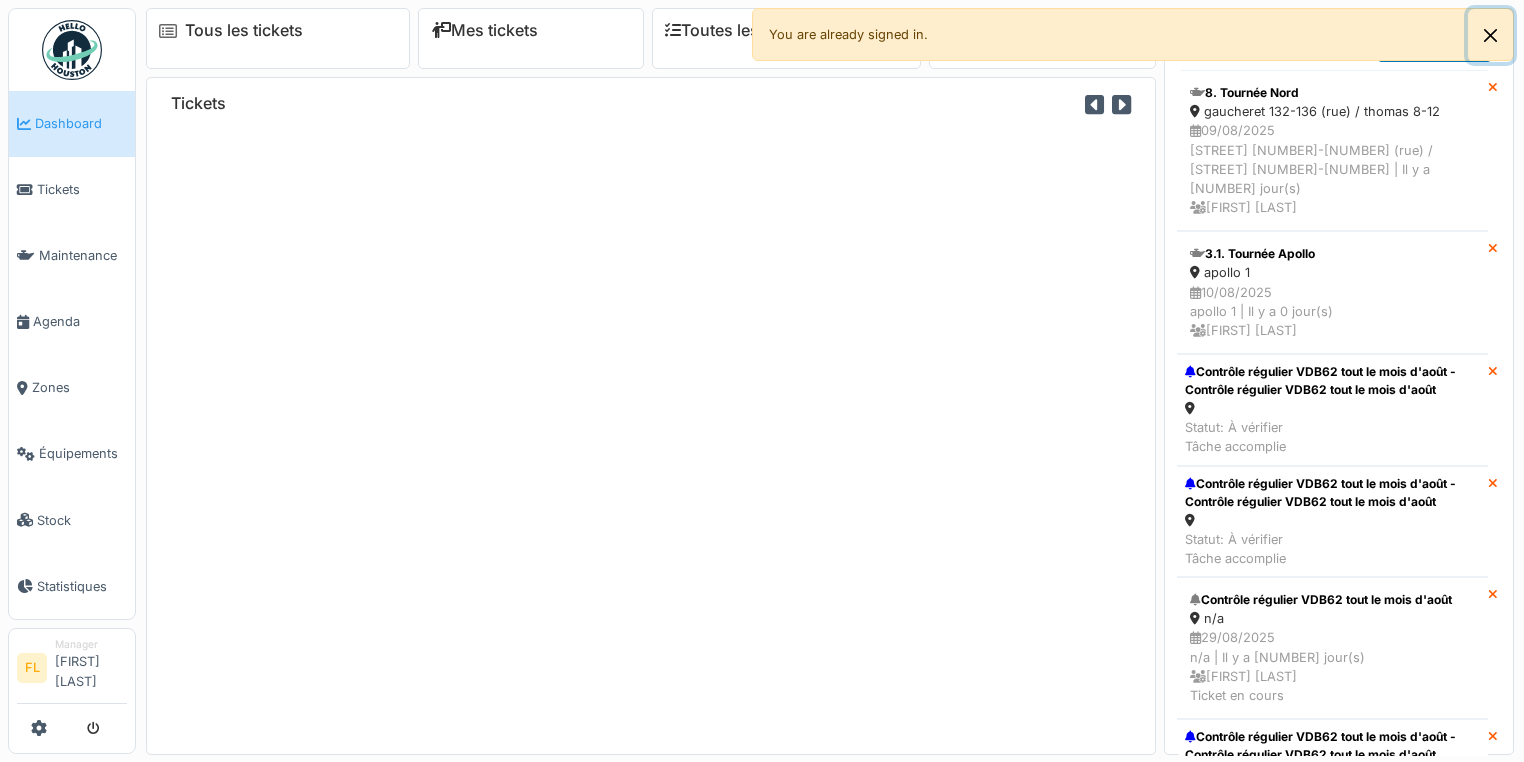 click at bounding box center (1490, 35) 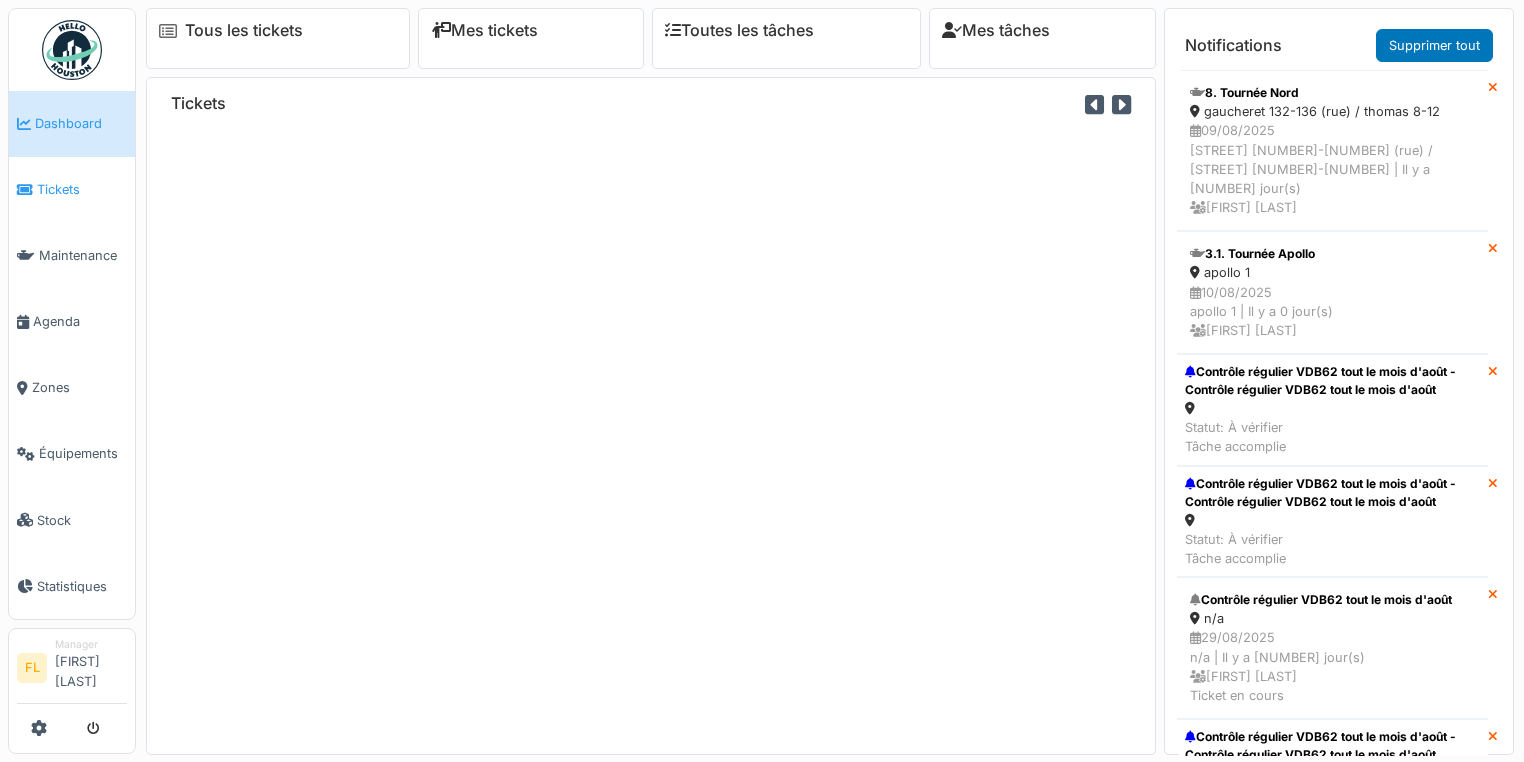 click on "Tickets" at bounding box center (82, 189) 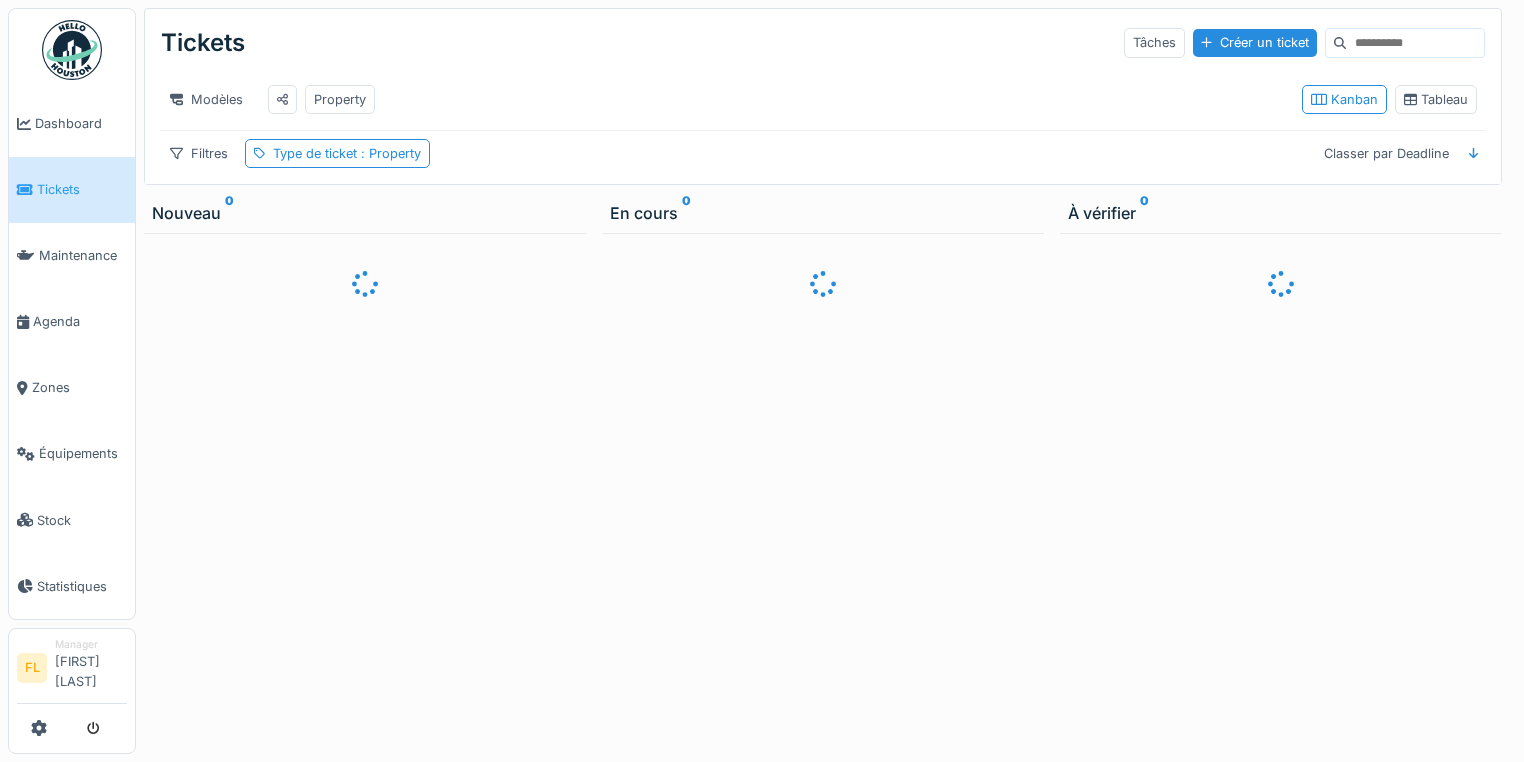 scroll, scrollTop: 0, scrollLeft: 0, axis: both 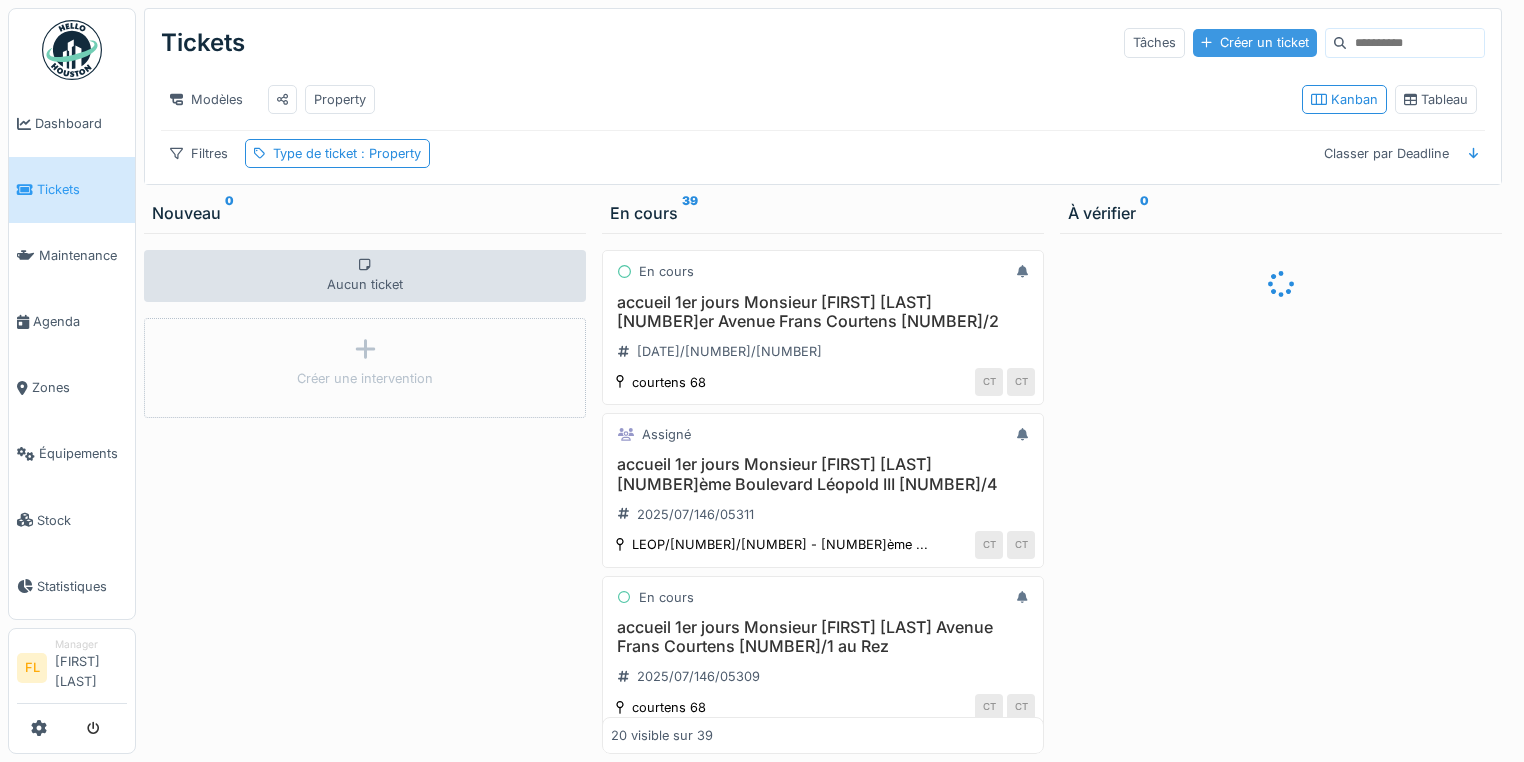 click on "Créer un ticket" at bounding box center [1255, 42] 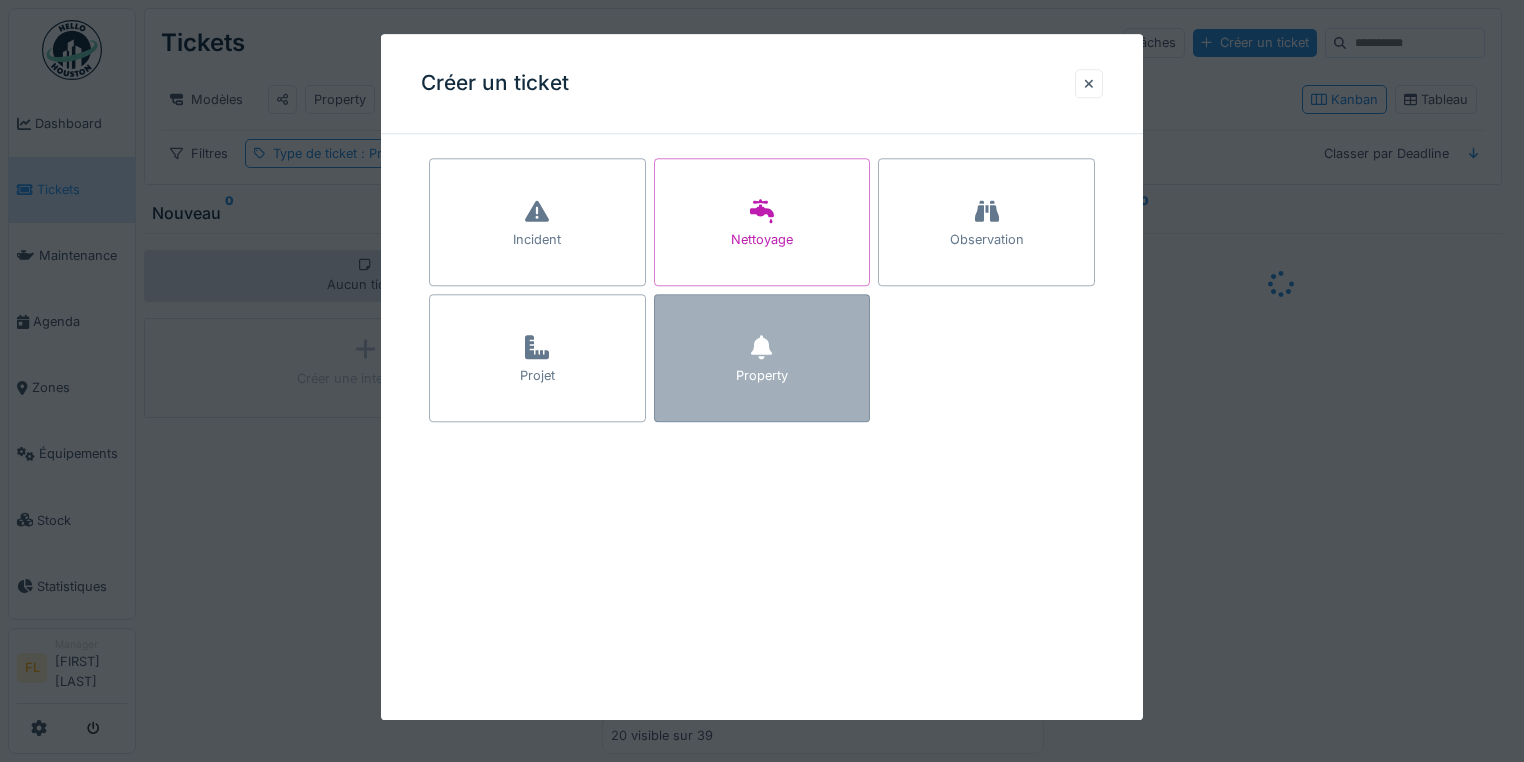 click on "Property" at bounding box center (762, 376) 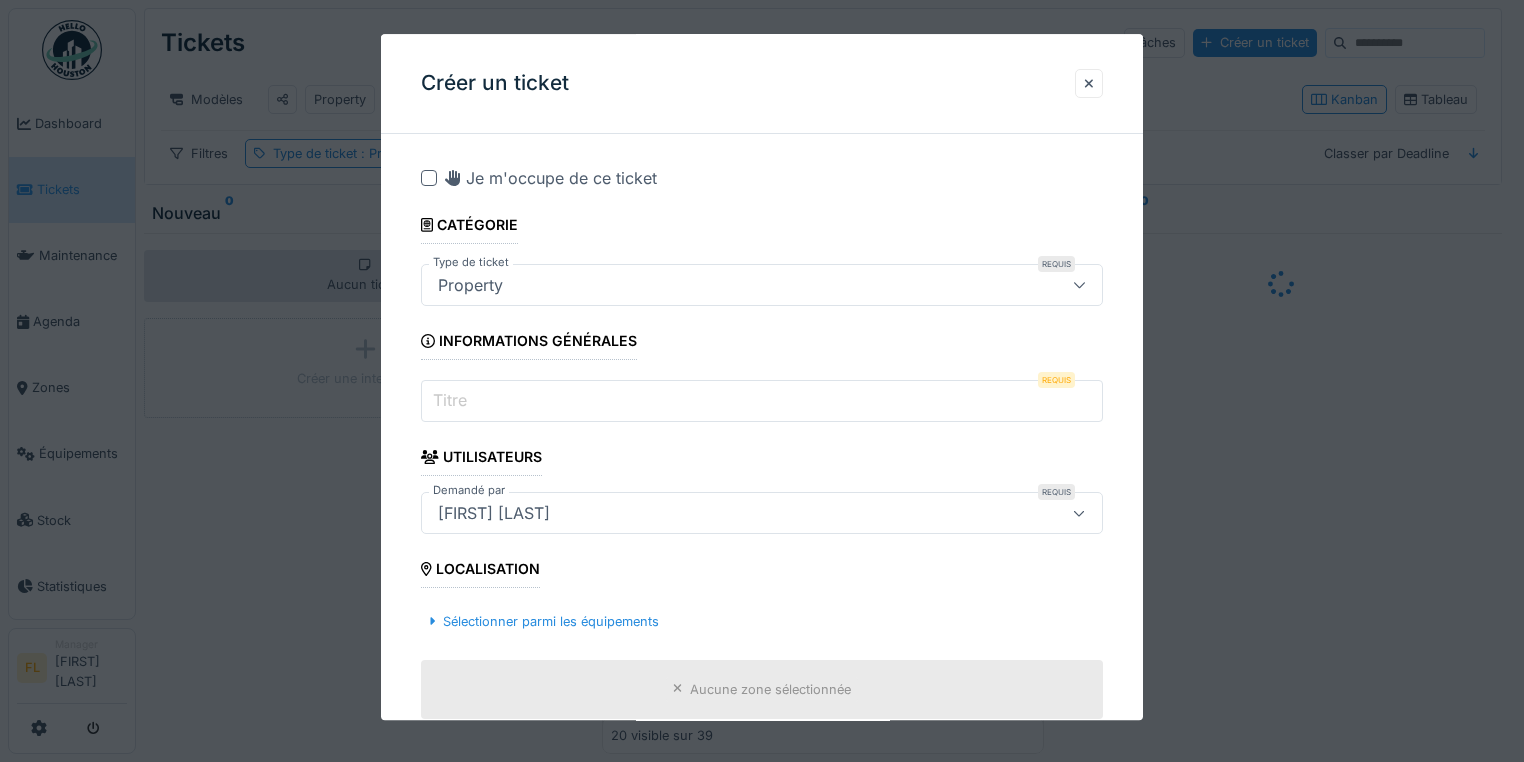 click on "Titre" at bounding box center [762, 402] 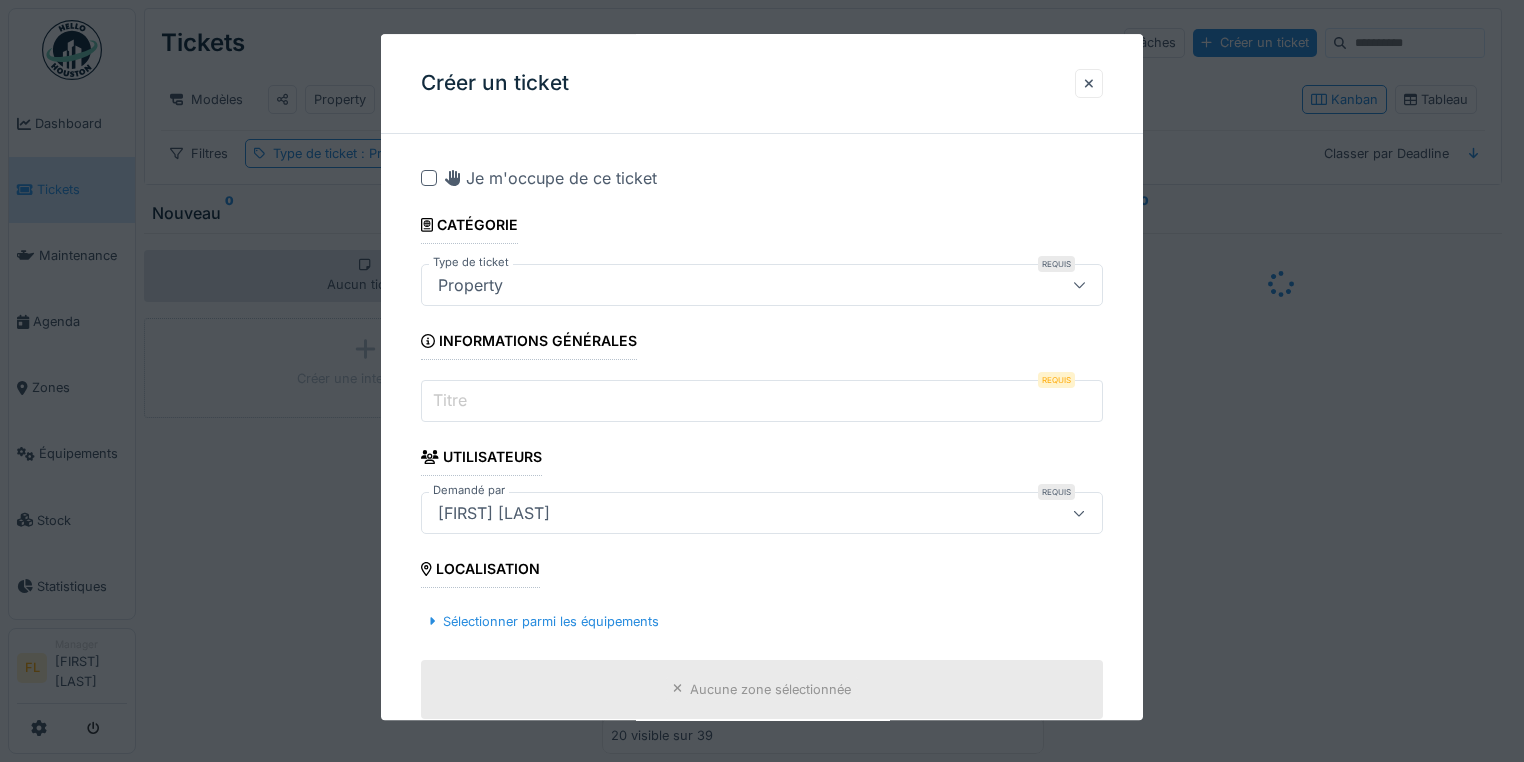 type on "*" 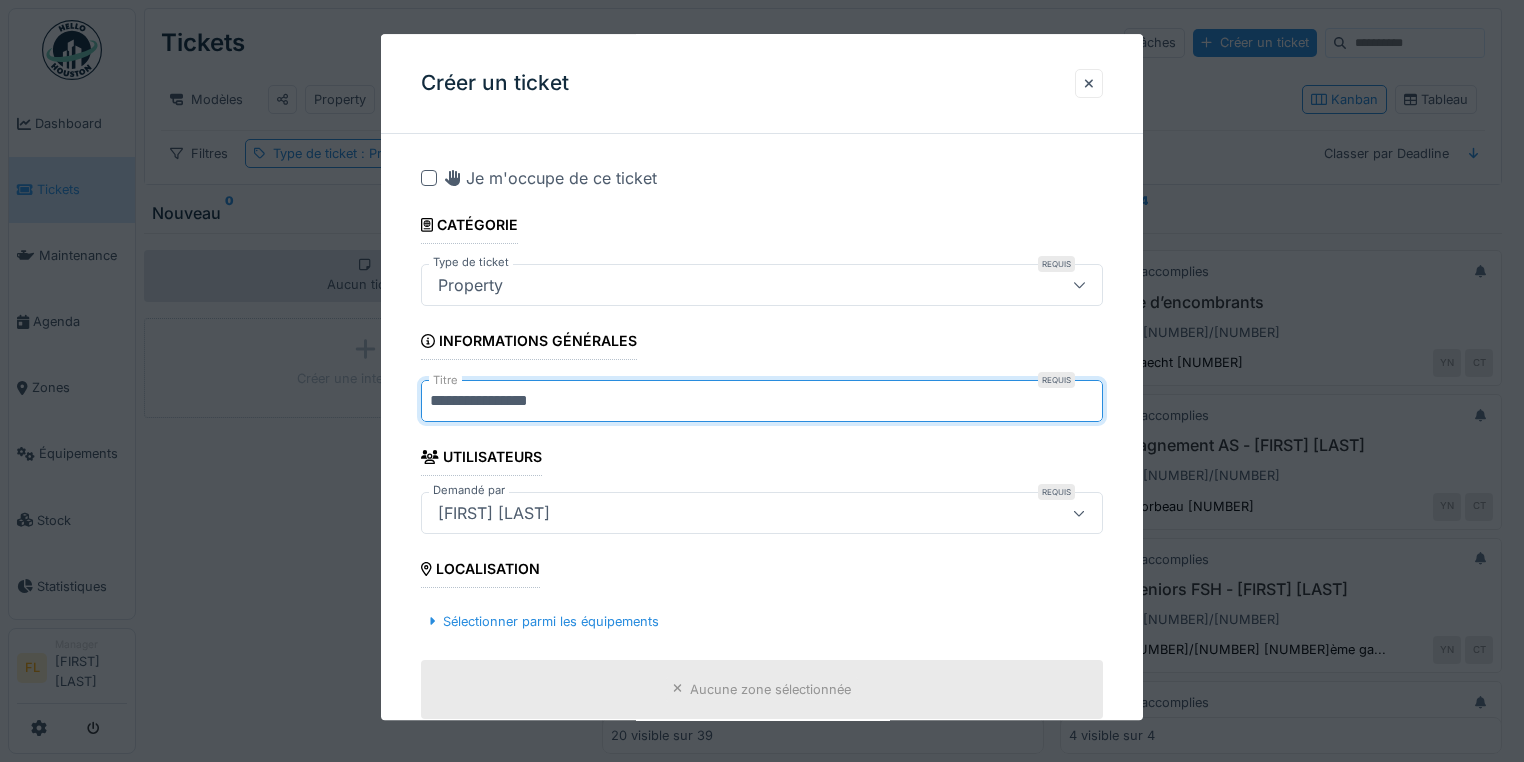 type on "**********" 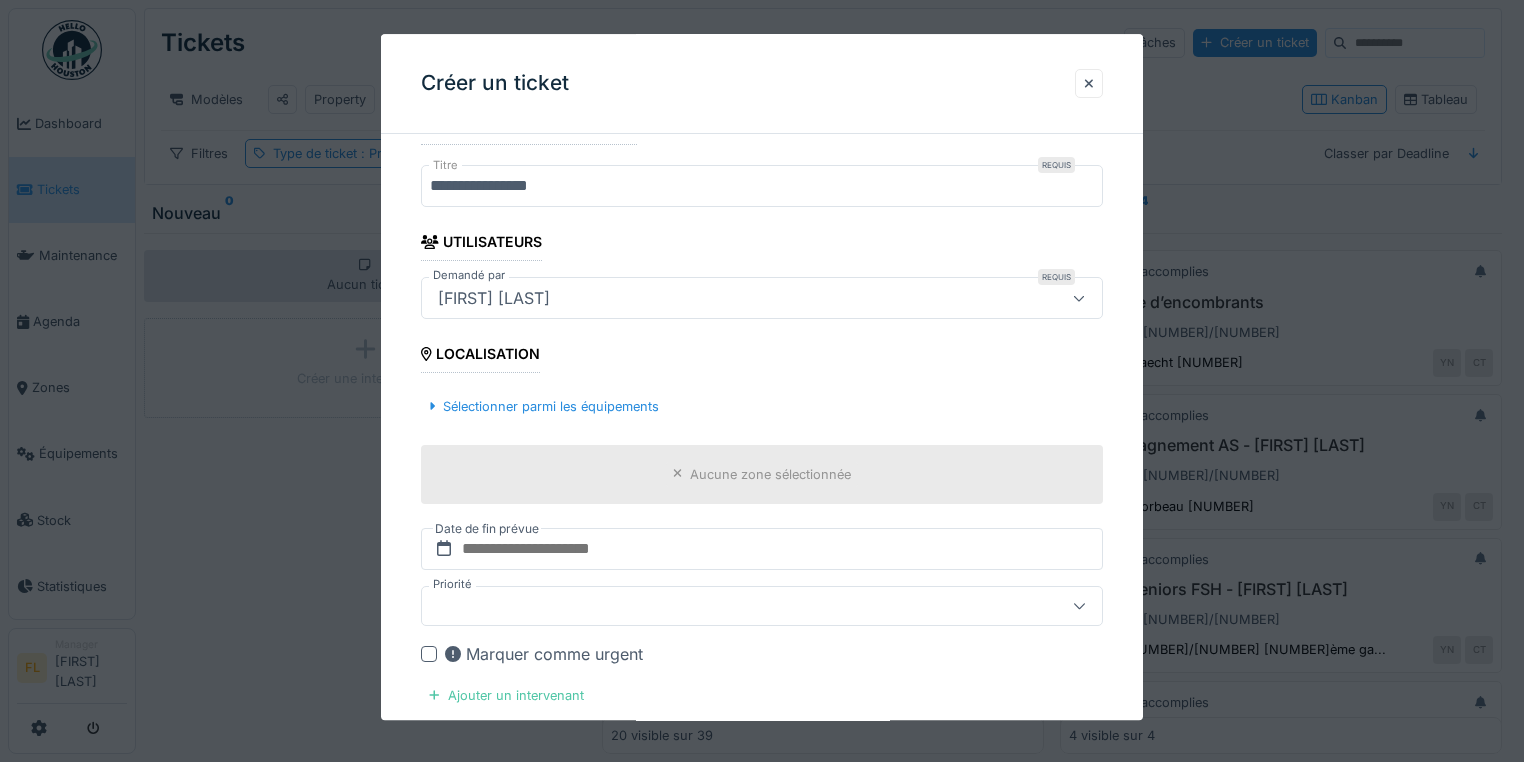 scroll, scrollTop: 320, scrollLeft: 0, axis: vertical 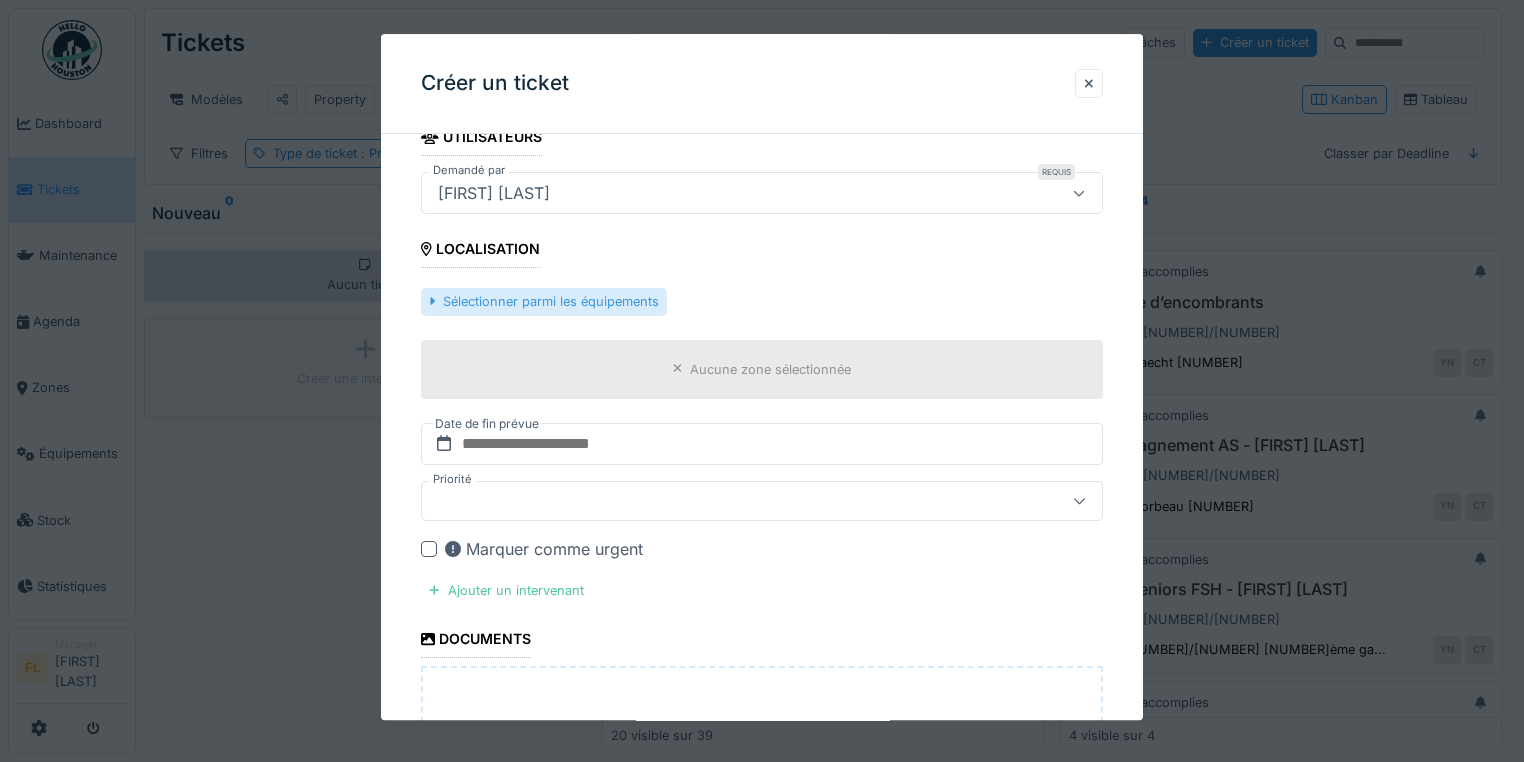 click on "Sélectionner parmi les équipements" at bounding box center [544, 302] 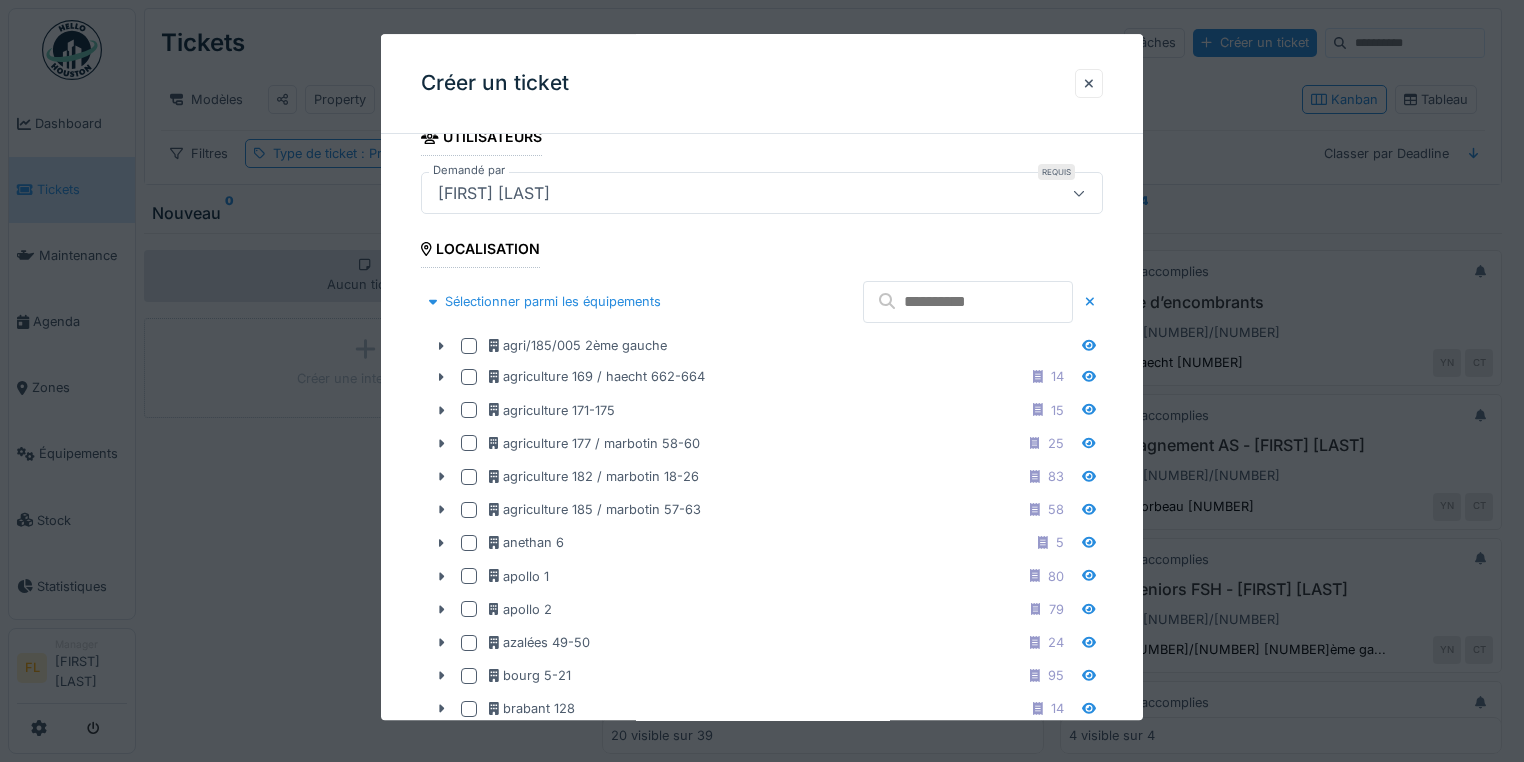 click at bounding box center [968, 302] 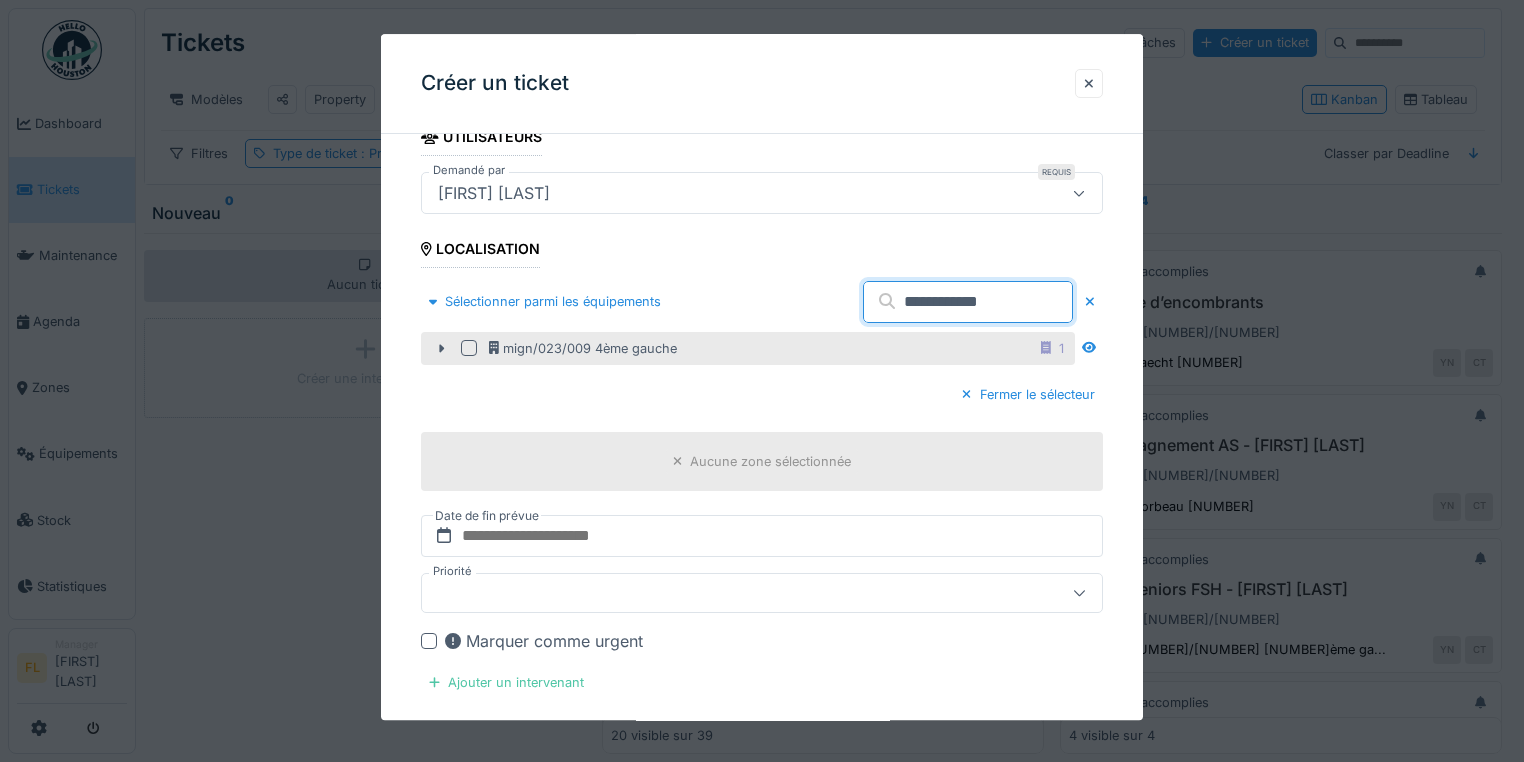 type on "**********" 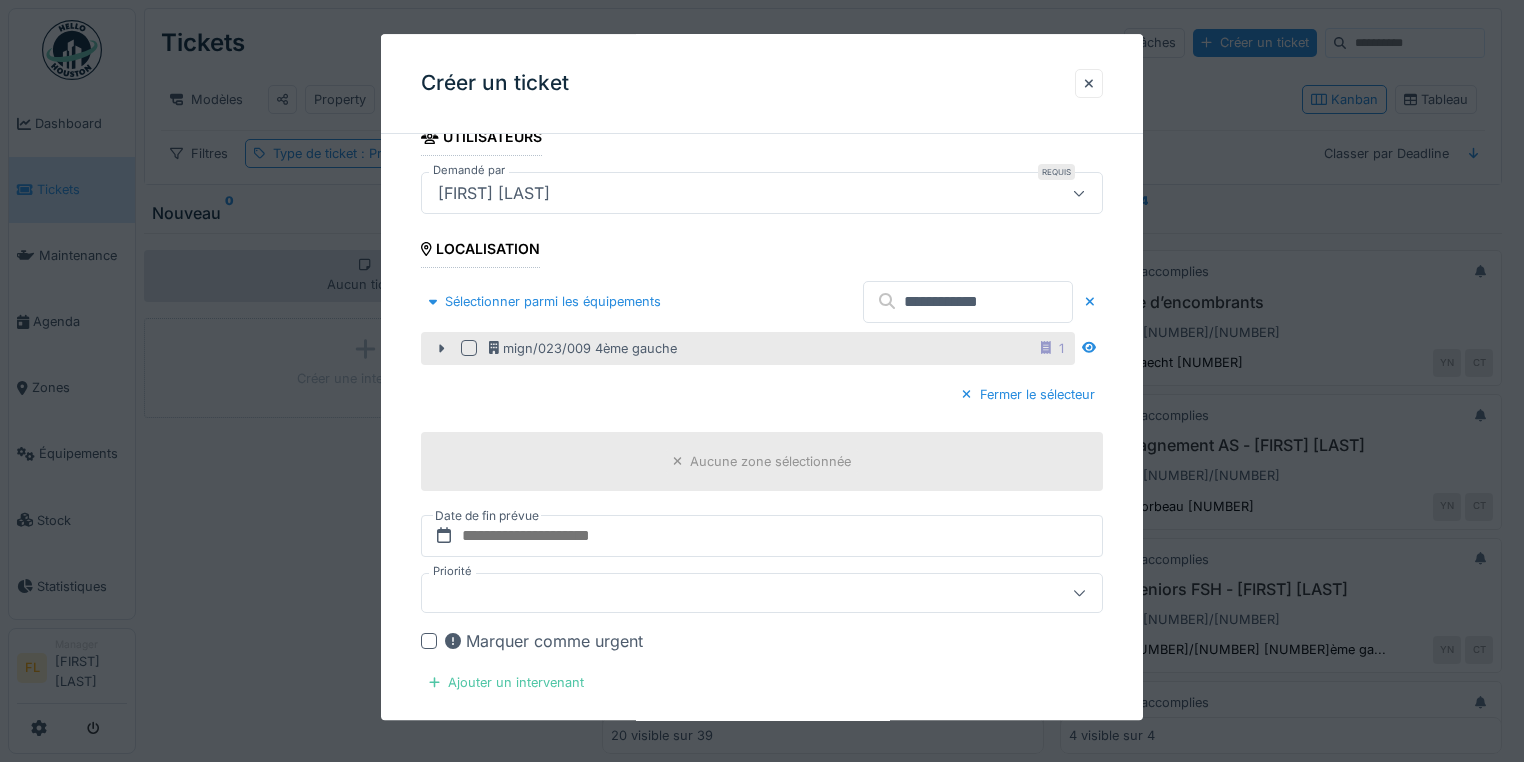 click at bounding box center [469, 349] 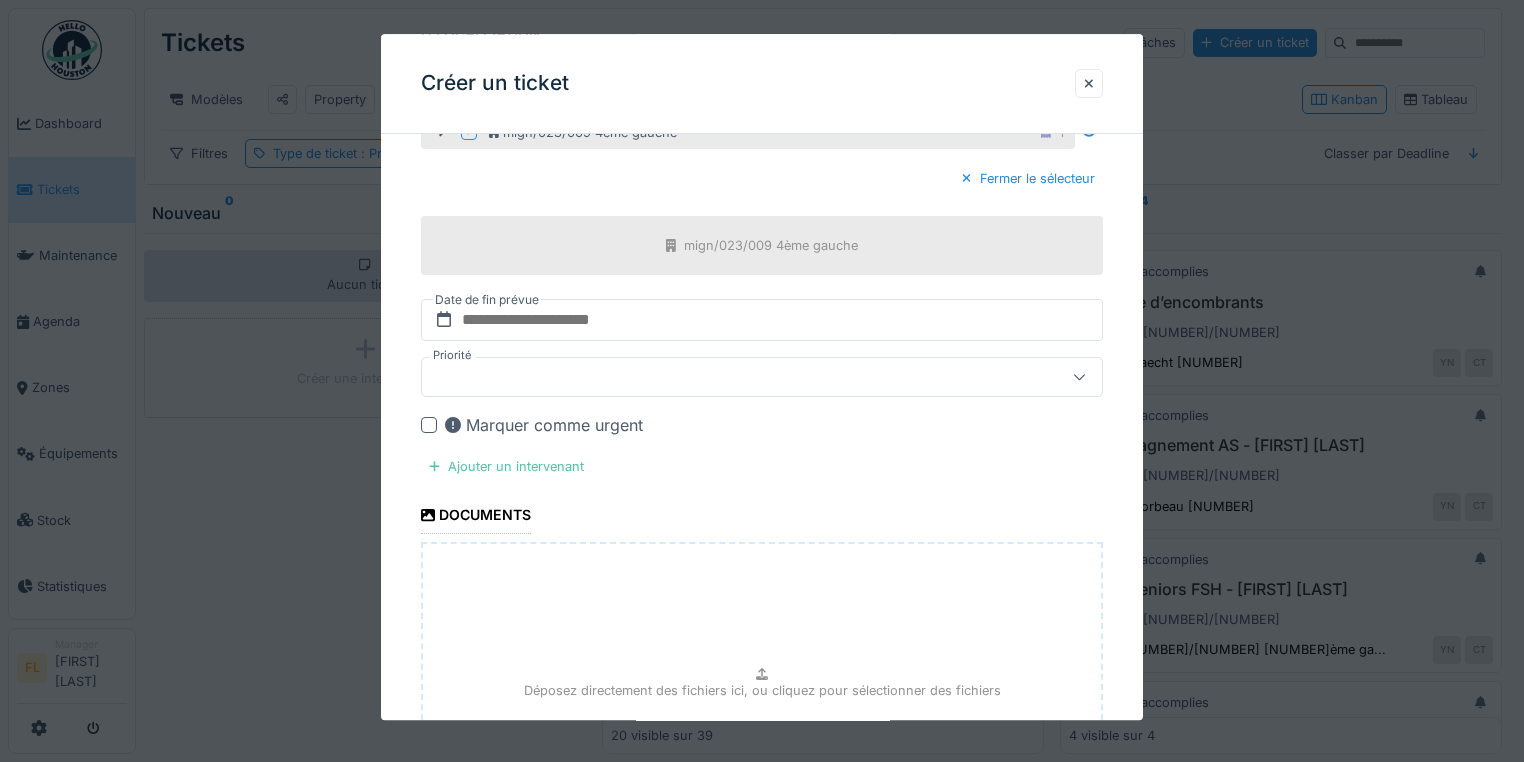 scroll, scrollTop: 560, scrollLeft: 0, axis: vertical 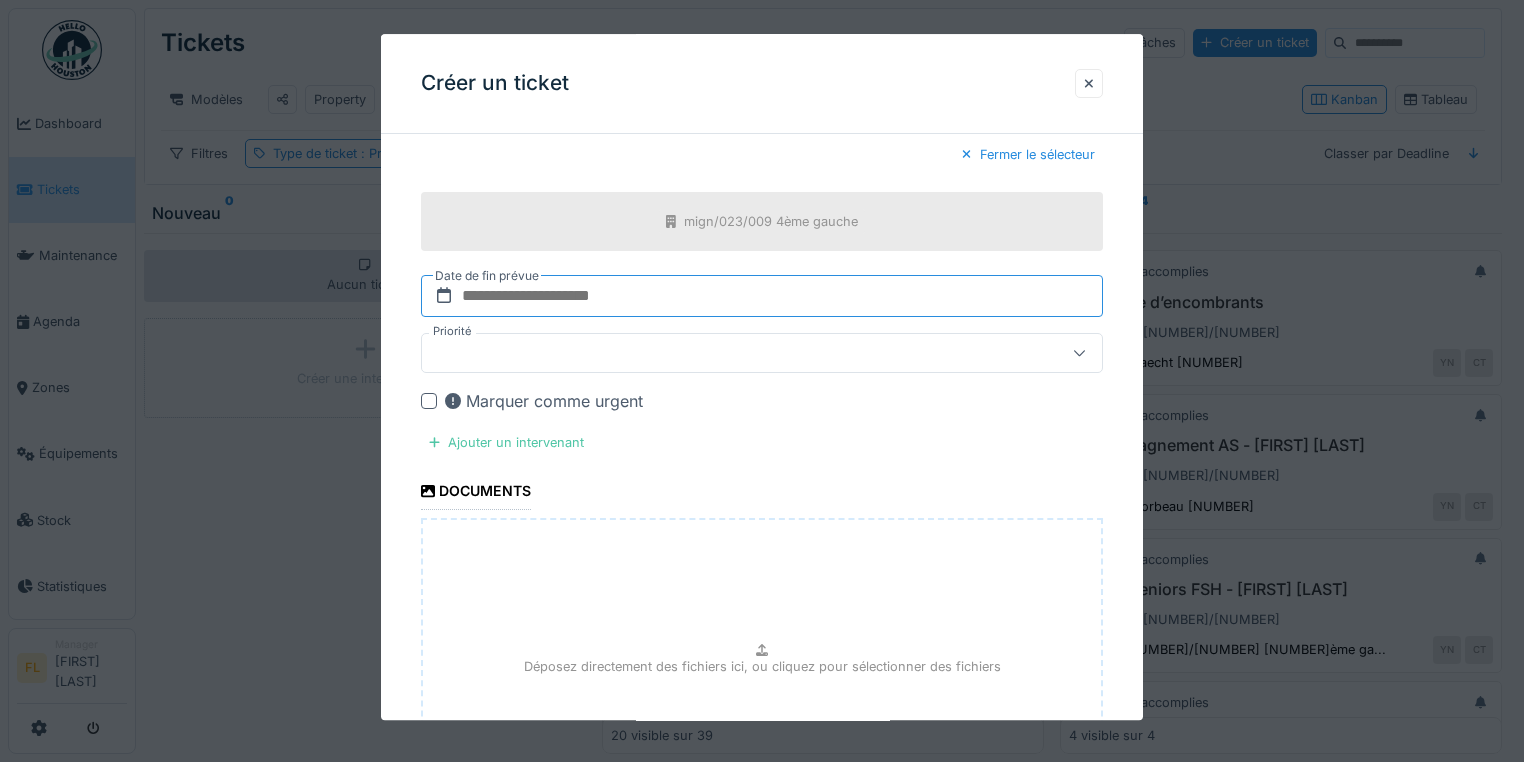 drag, startPoint x: 562, startPoint y: 296, endPoint x: 573, endPoint y: 283, distance: 17.029387 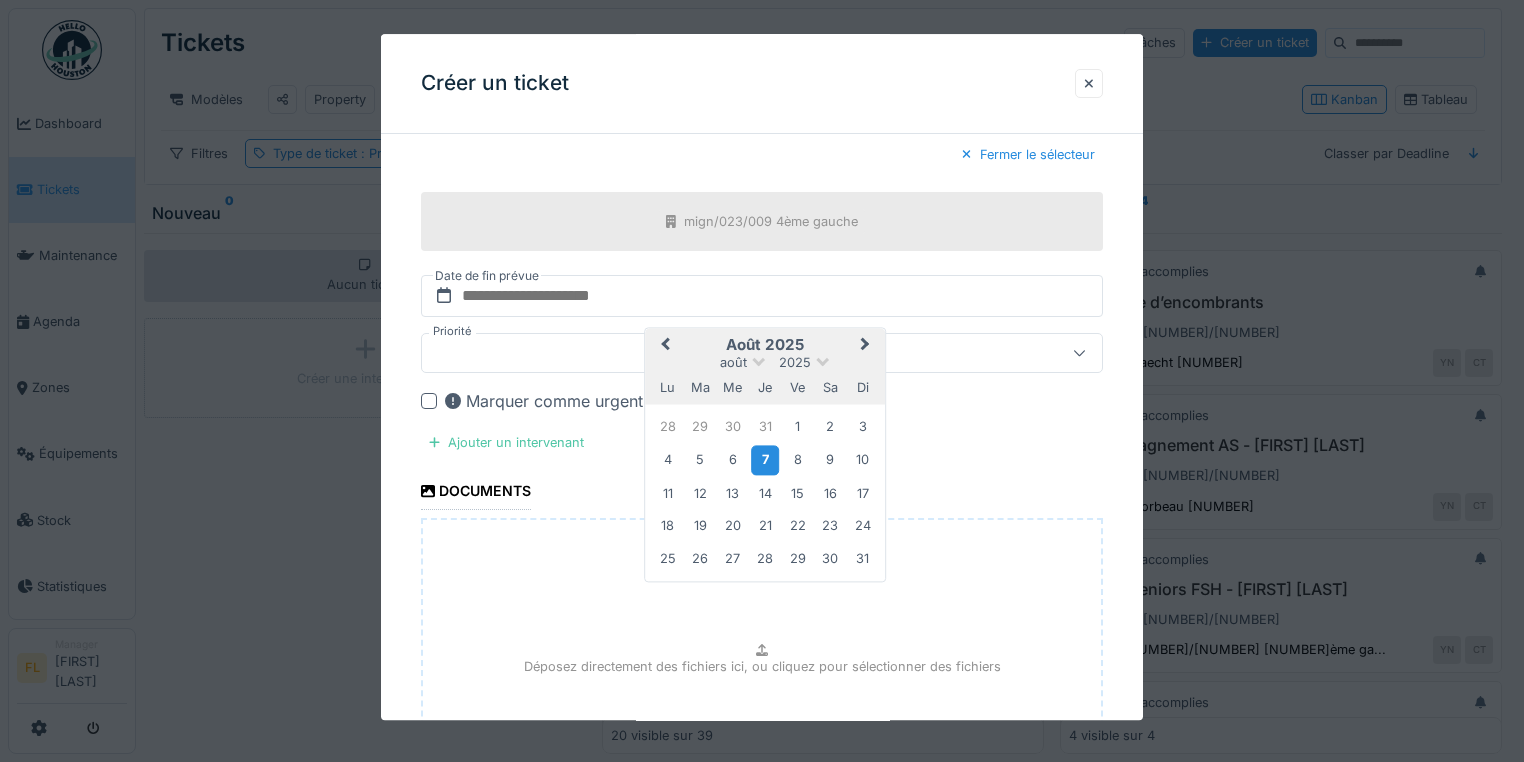 drag, startPoint x: 772, startPoint y: 460, endPoint x: 767, endPoint y: 447, distance: 13.928389 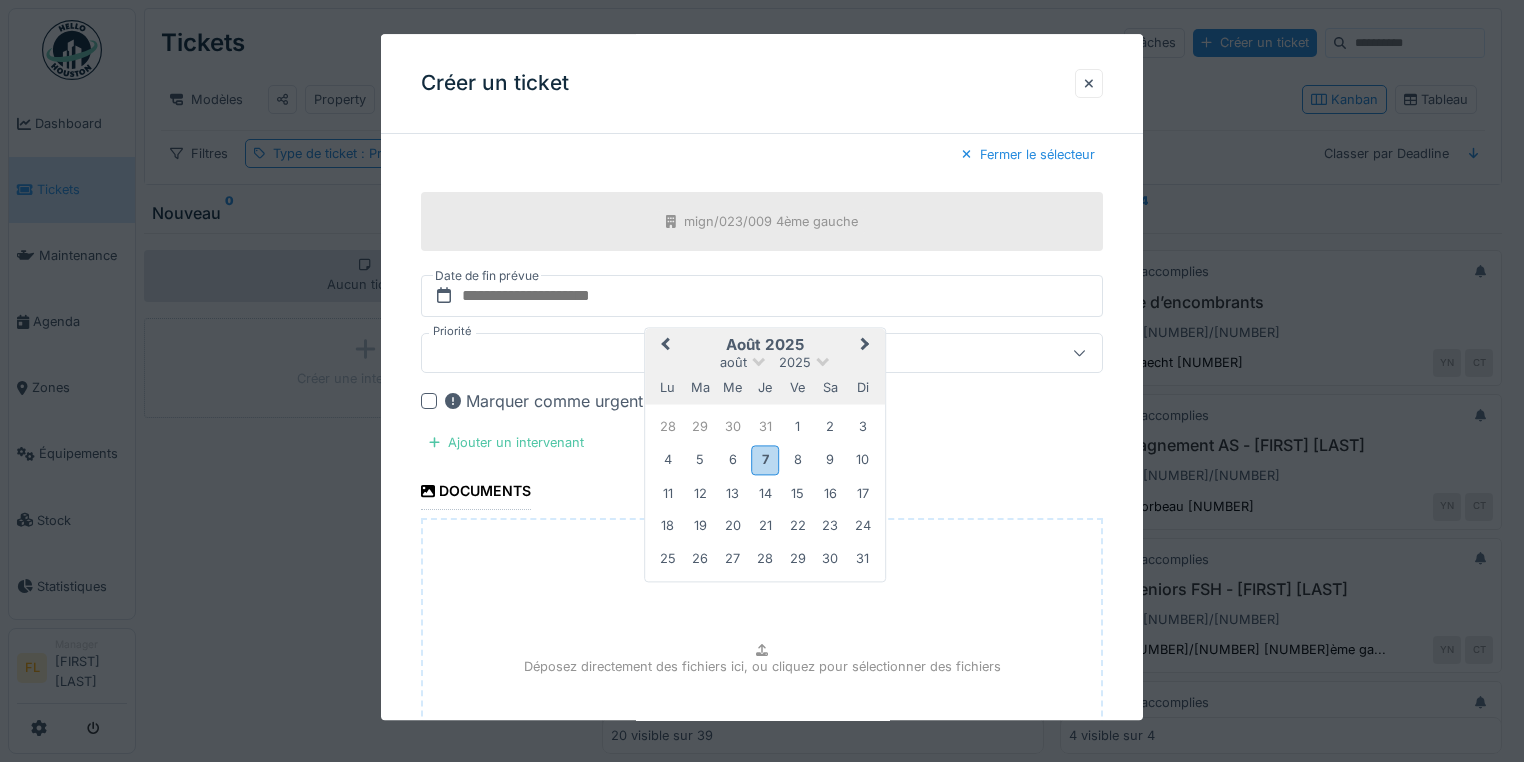 click on "7" at bounding box center [765, 460] 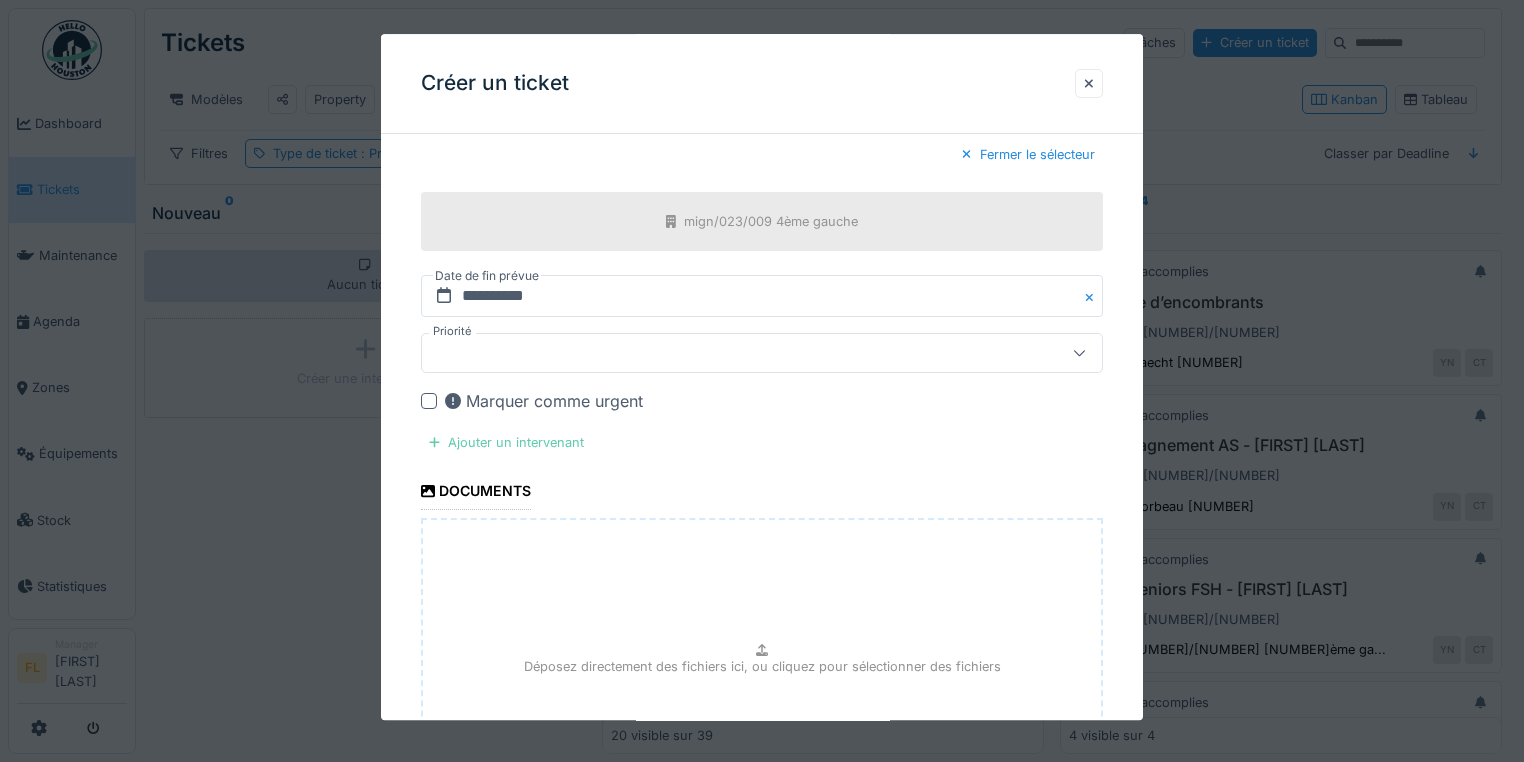 click on "Ajouter un intervenant" at bounding box center (506, 442) 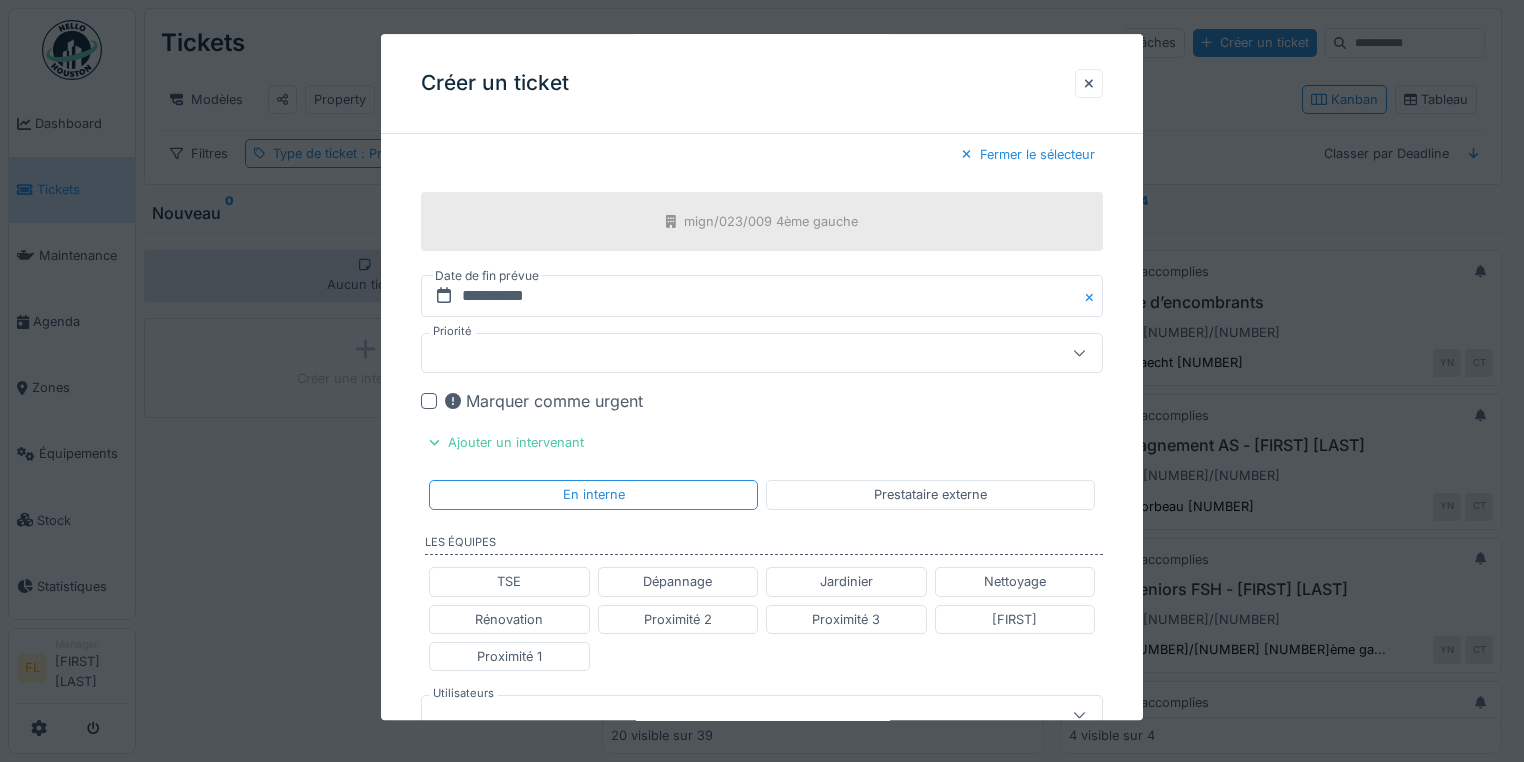 drag, startPoint x: 696, startPoint y: 620, endPoint x: 786, endPoint y: 536, distance: 123.10971 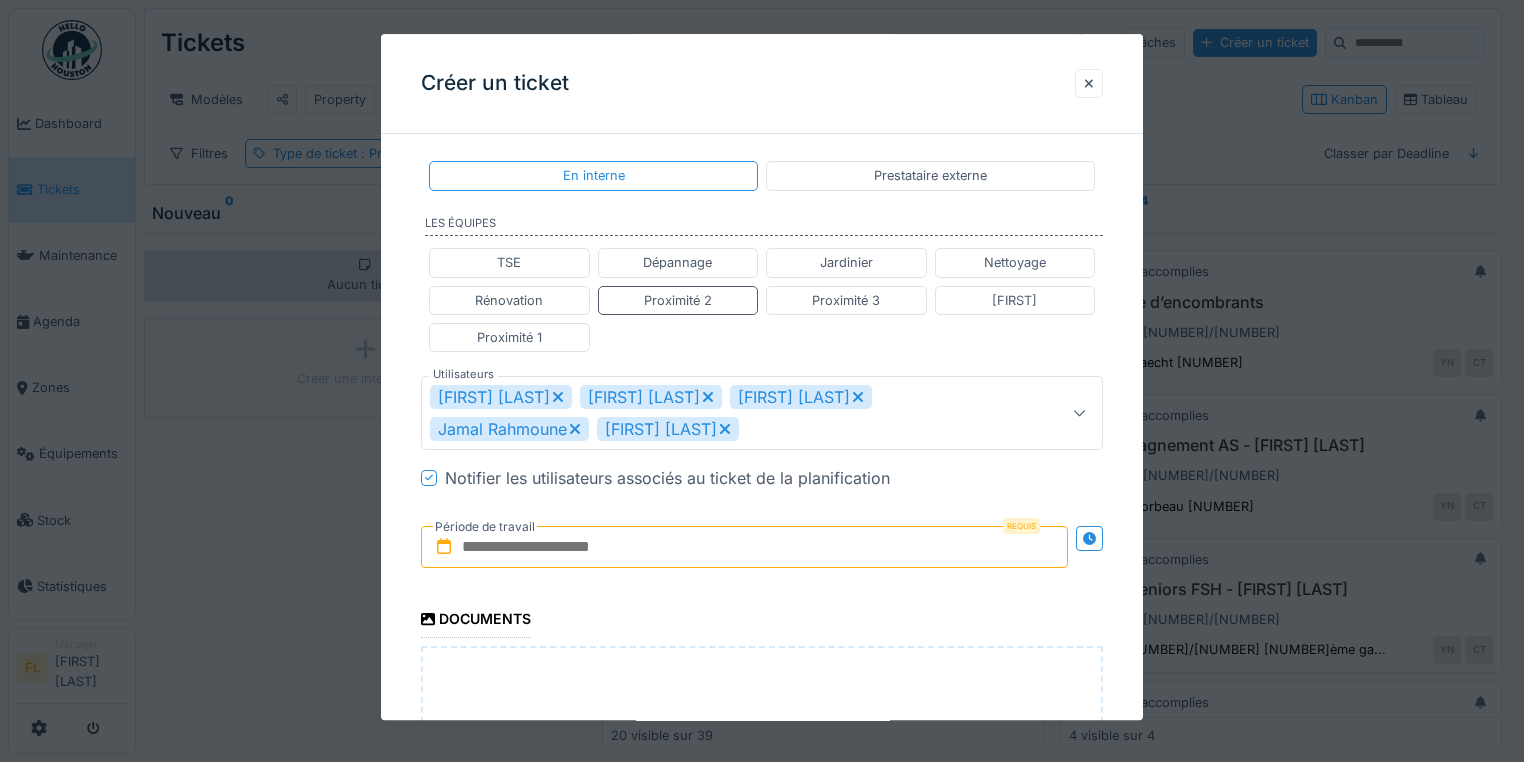 scroll, scrollTop: 880, scrollLeft: 0, axis: vertical 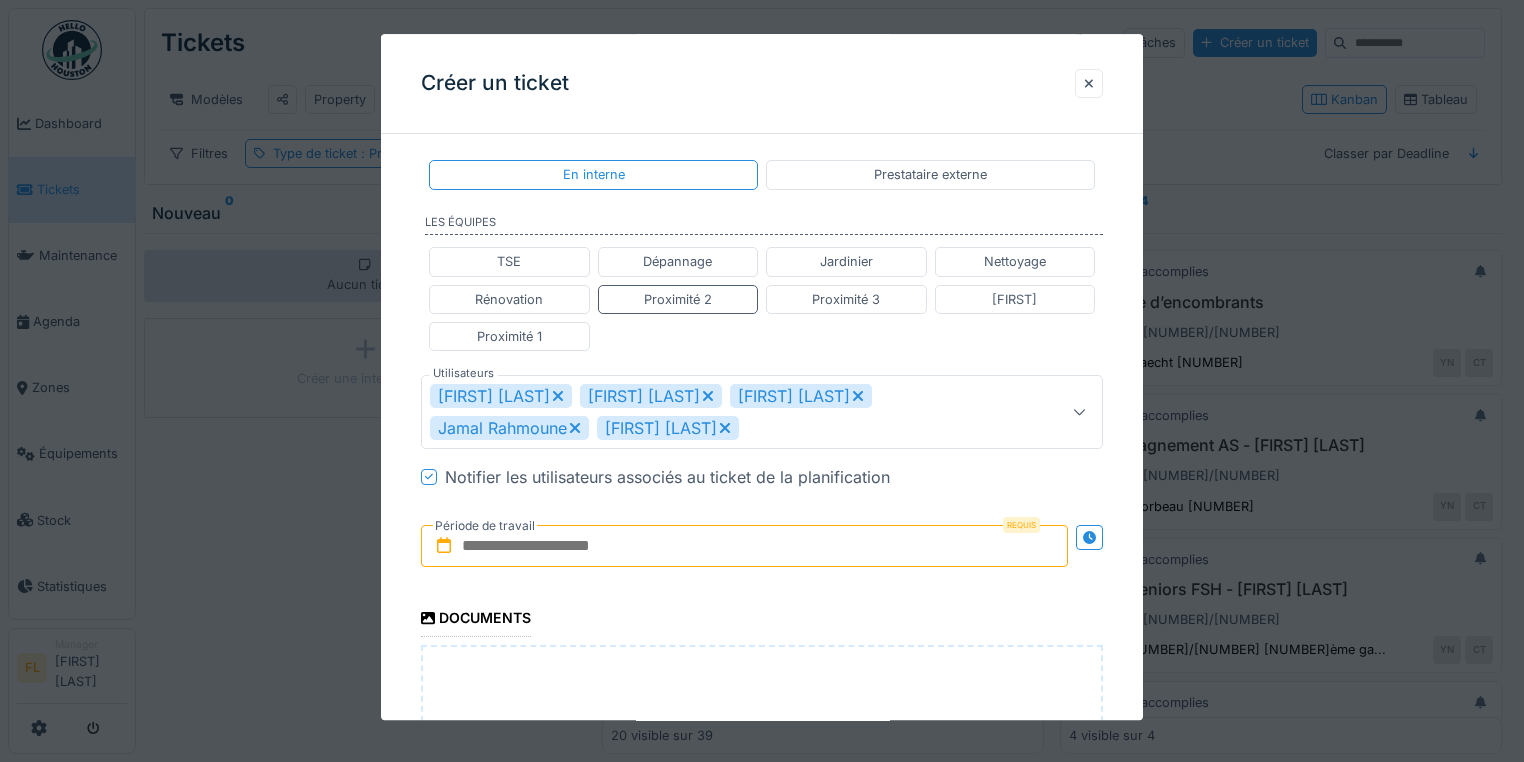 drag, startPoint x: 611, startPoint y: 600, endPoint x: 603, endPoint y: 576, distance: 25.298222 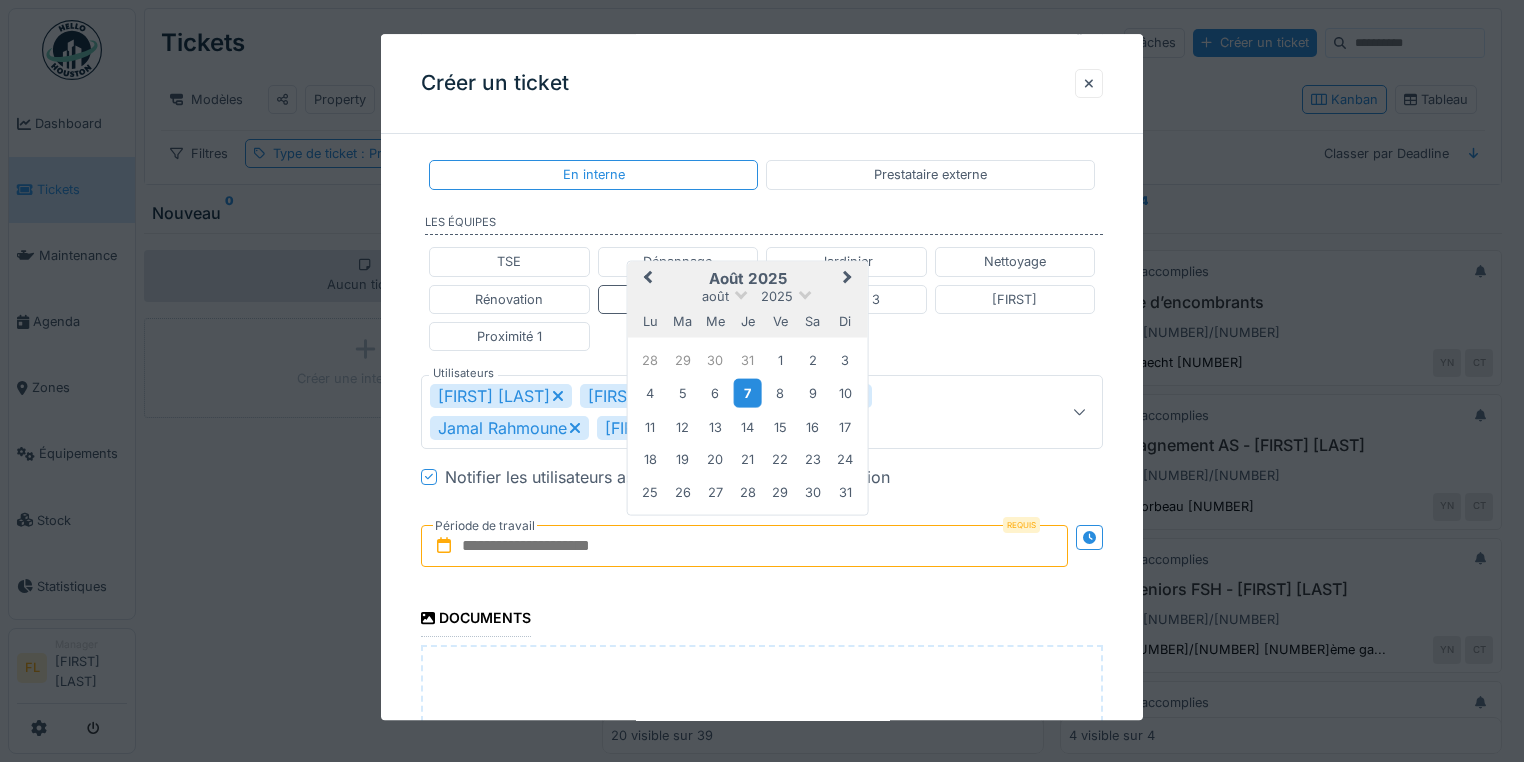 click on "7" at bounding box center (747, 393) 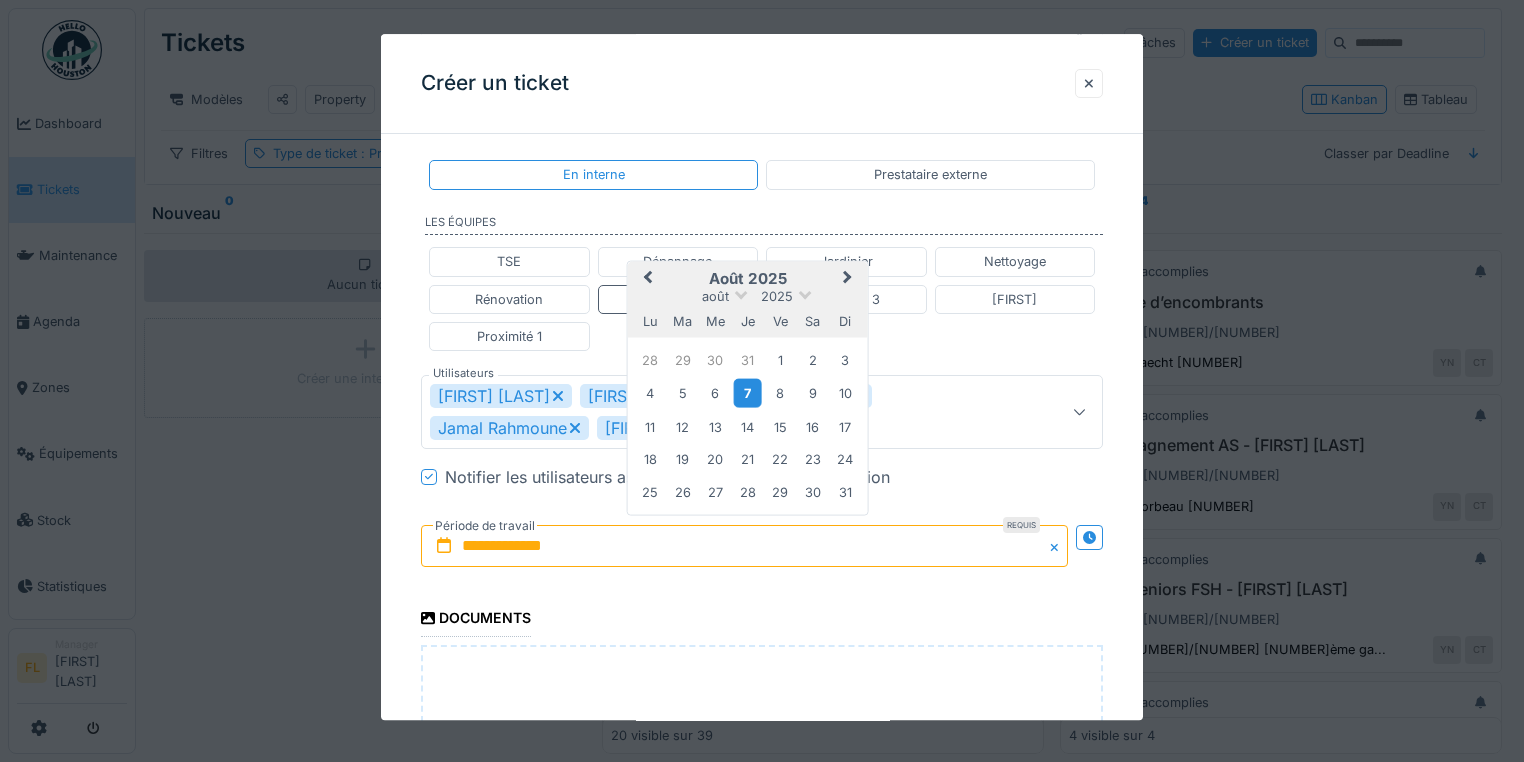 click on "7" at bounding box center [747, 393] 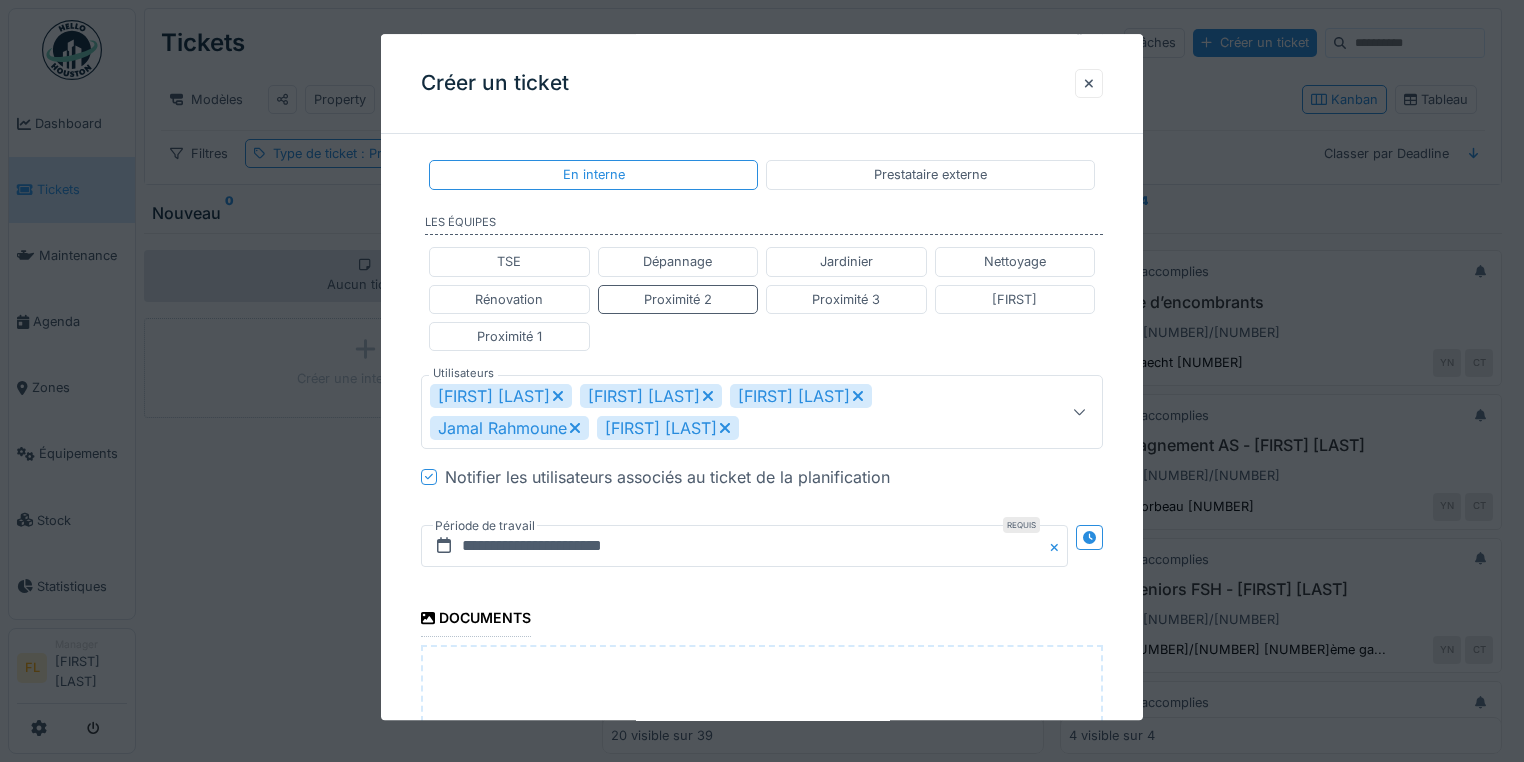 click on "**********" at bounding box center (762, 152) 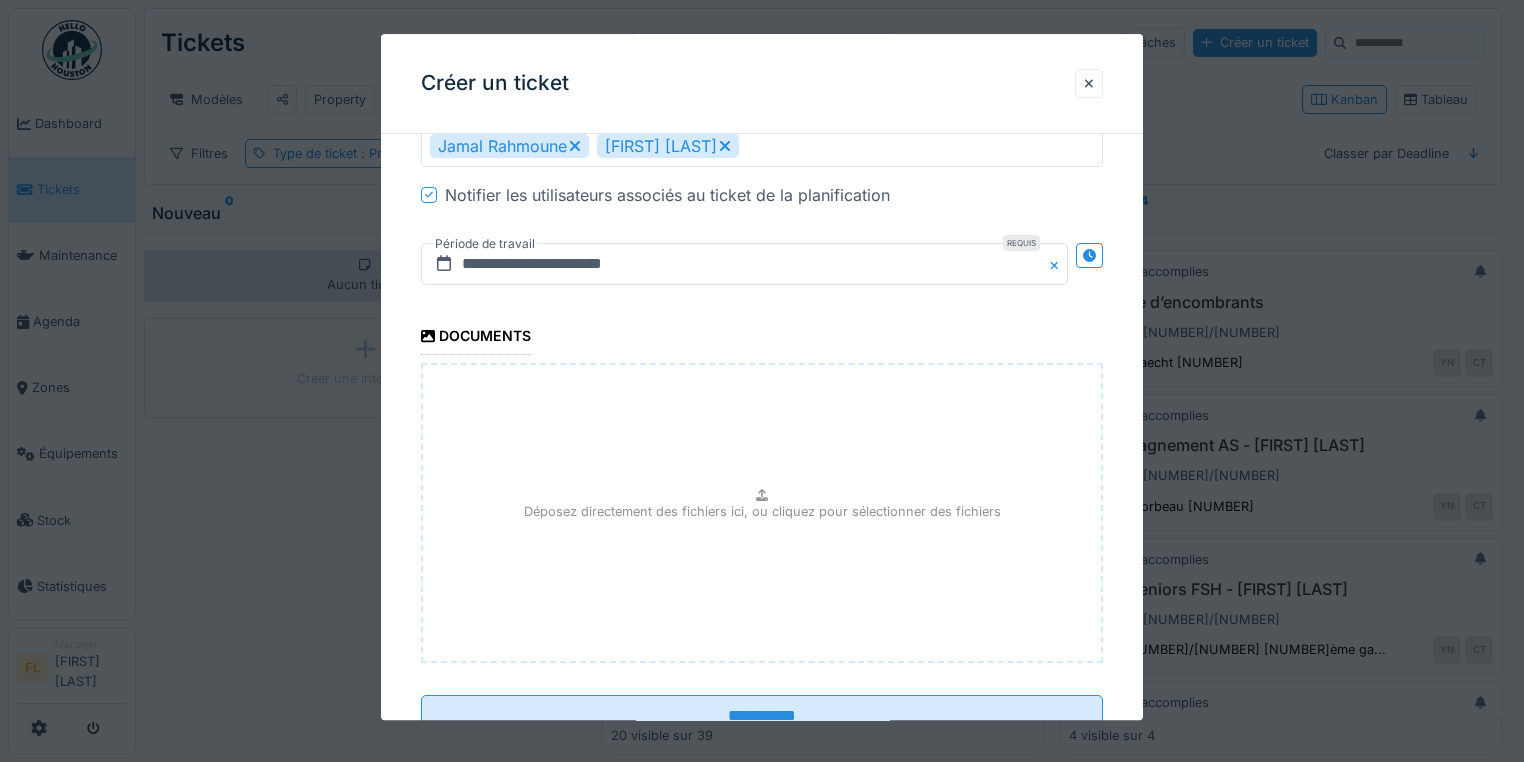 scroll, scrollTop: 1228, scrollLeft: 0, axis: vertical 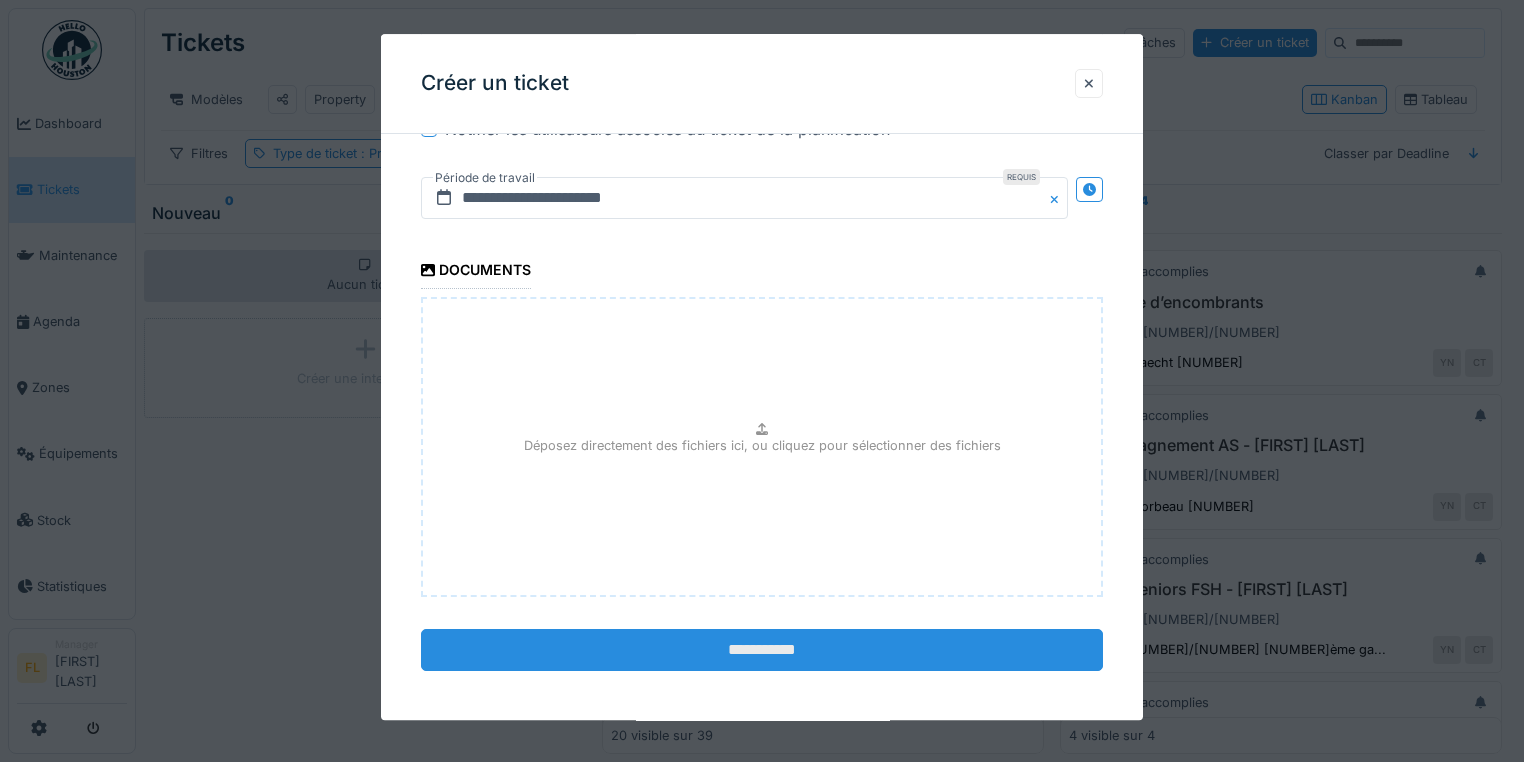 click on "**********" at bounding box center [762, 650] 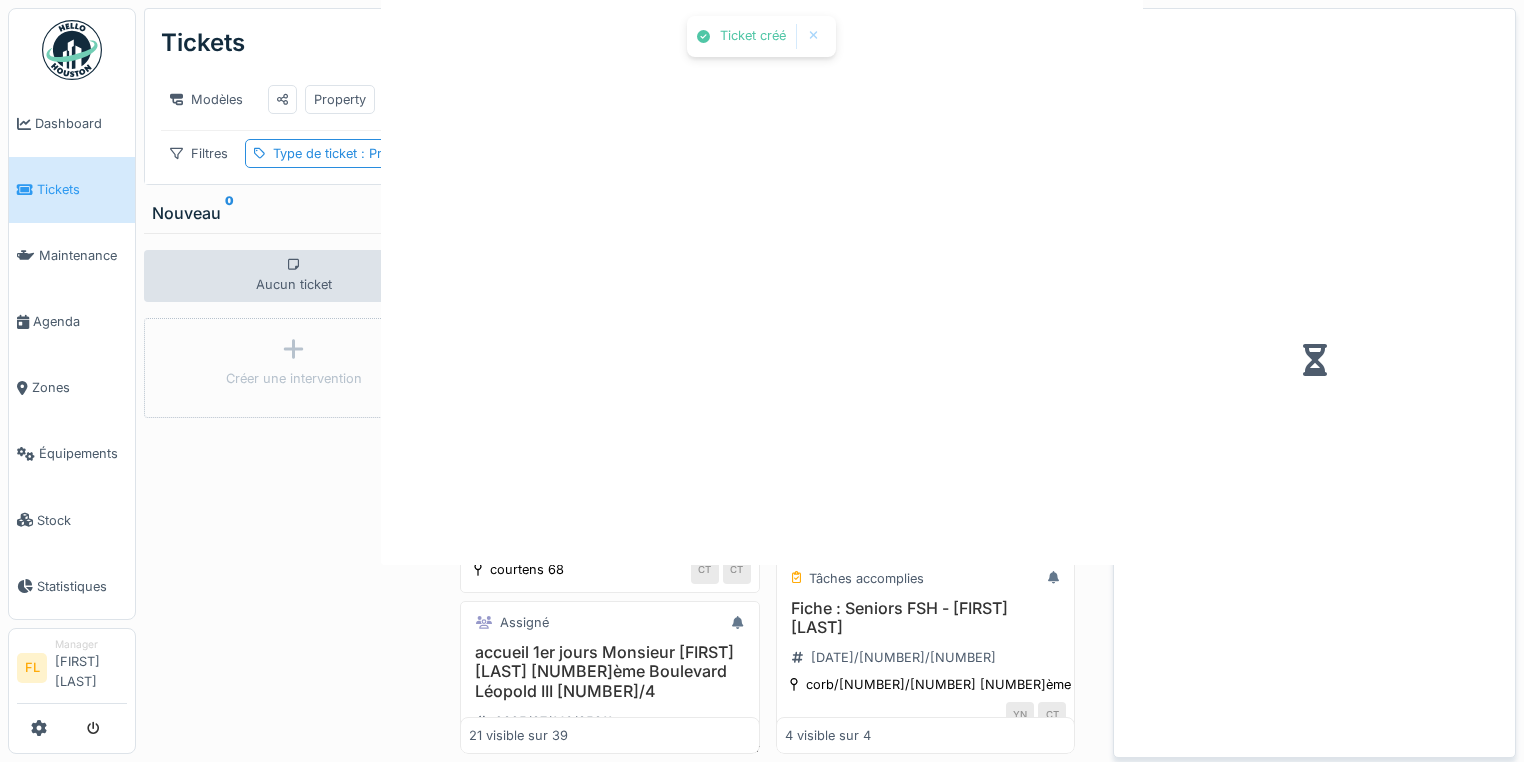 scroll, scrollTop: 0, scrollLeft: 0, axis: both 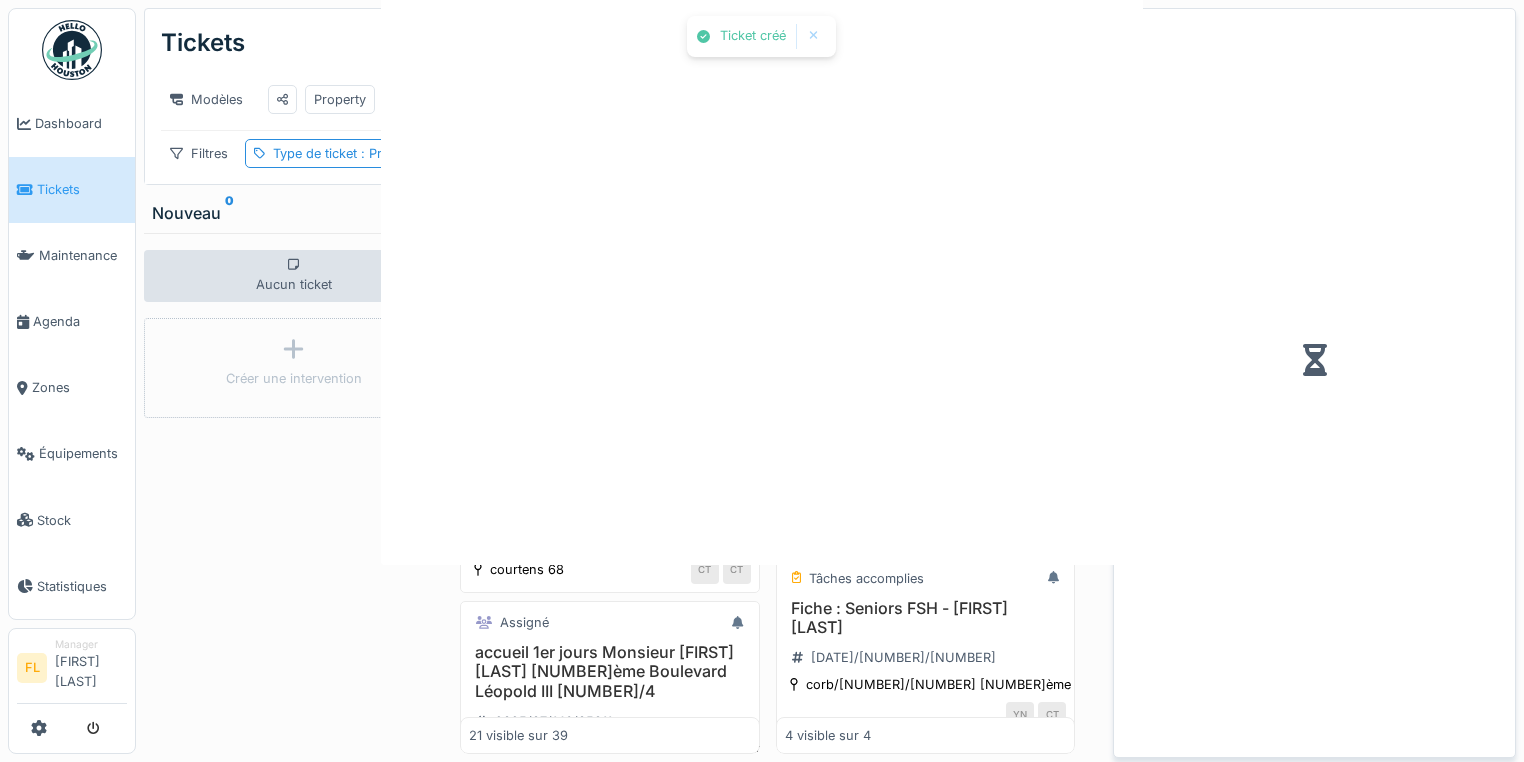 click at bounding box center (762, 381) 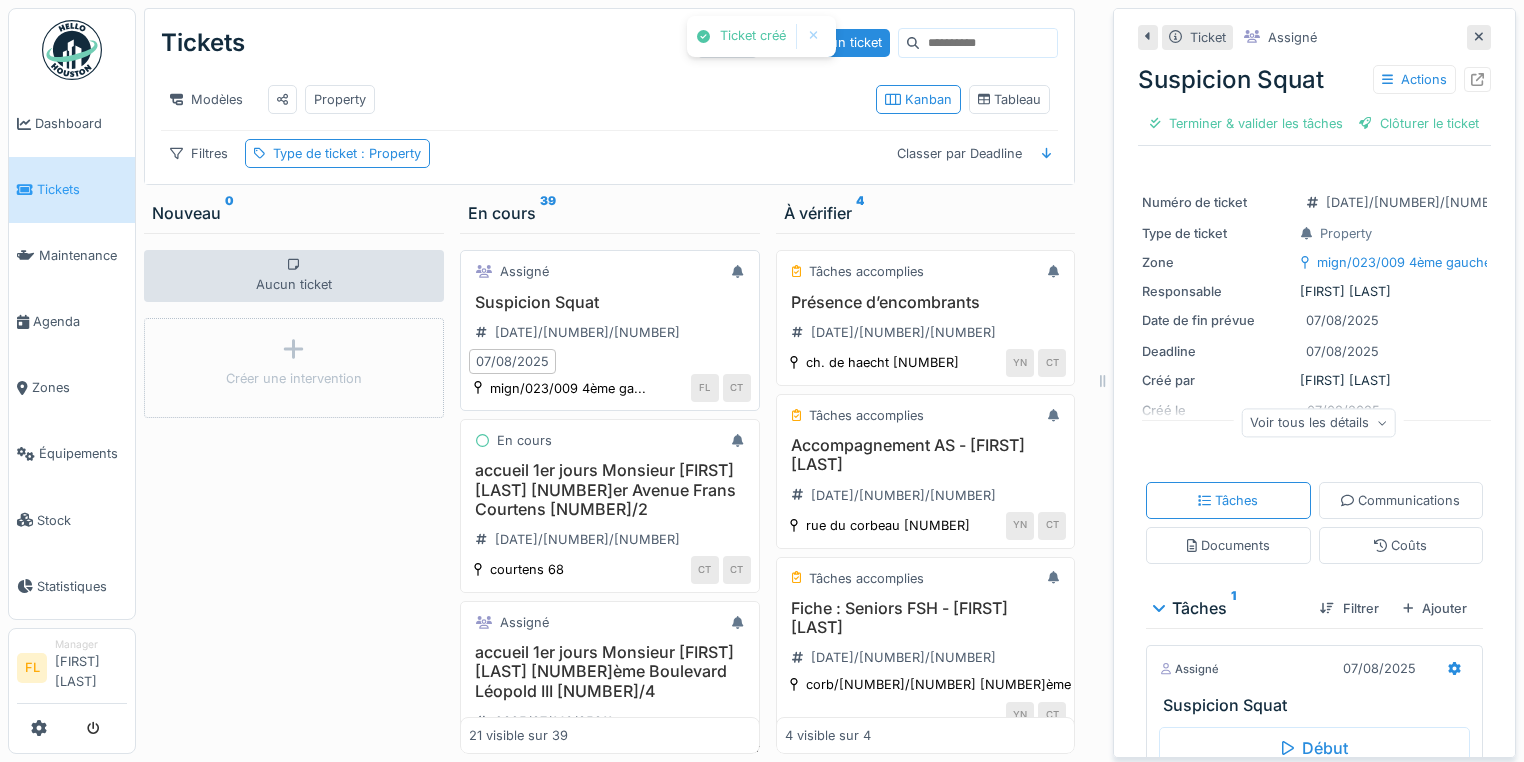 click on "Suspicion Squat" at bounding box center (610, 302) 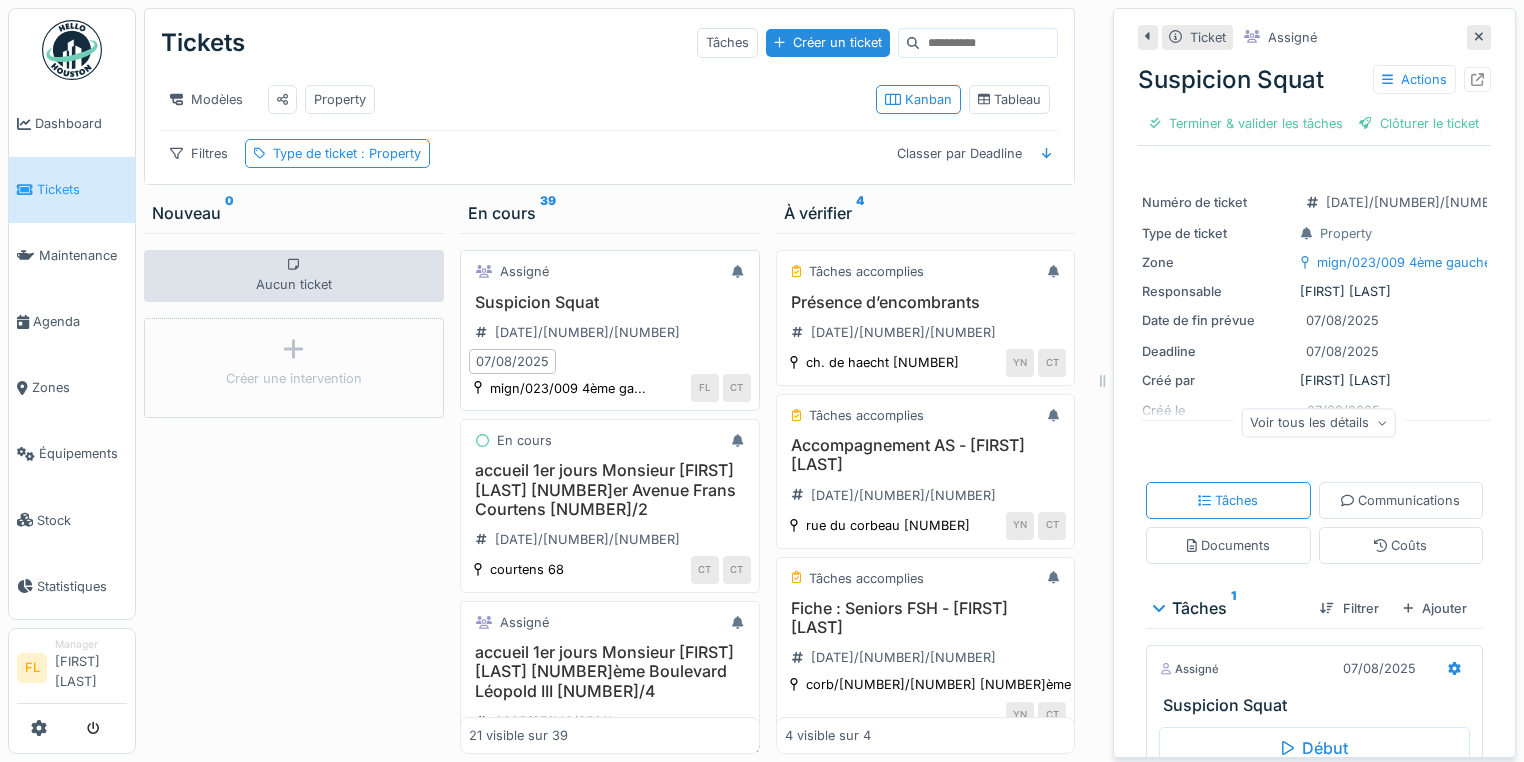 click on "Suspicion Squat" at bounding box center [610, 302] 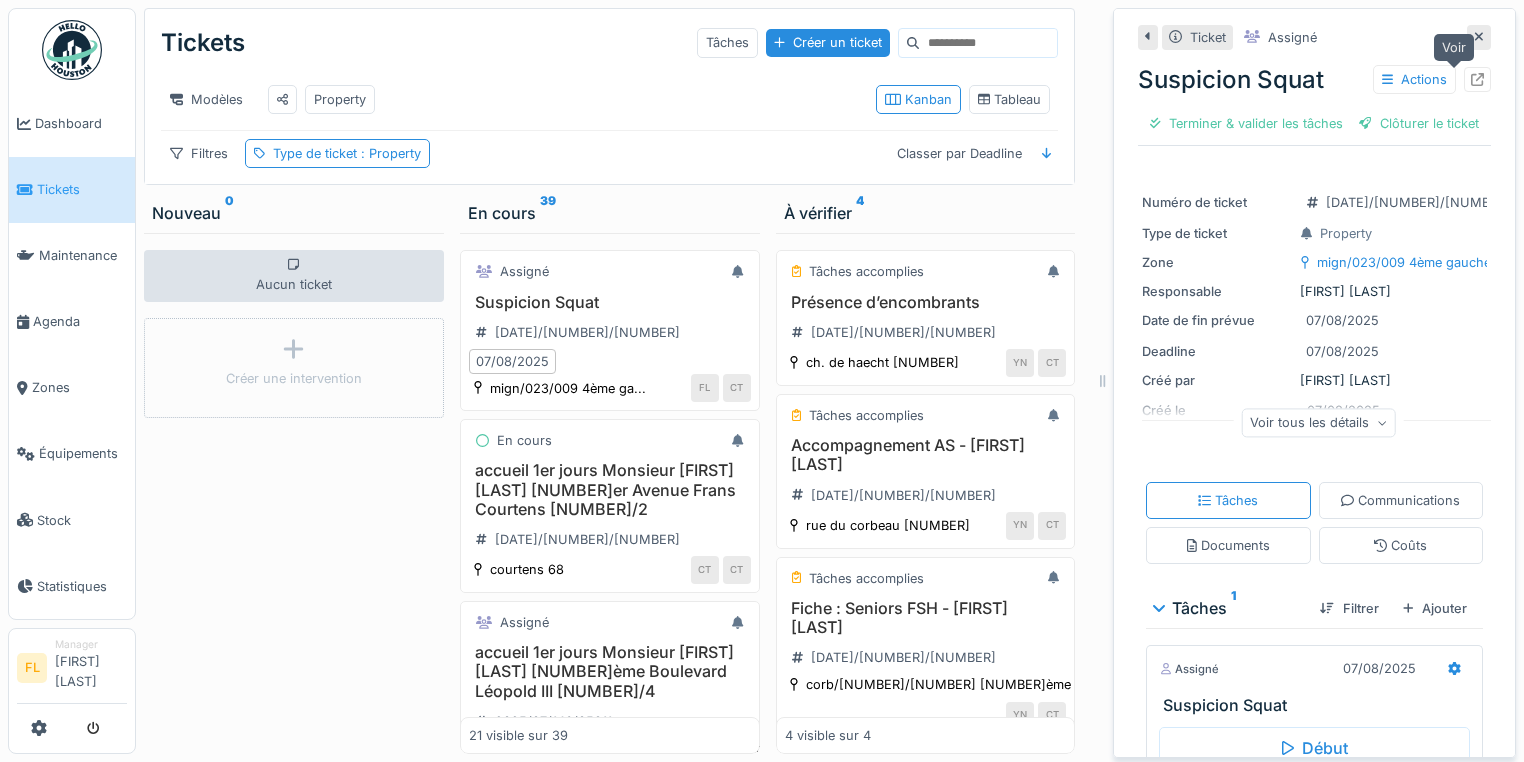 click 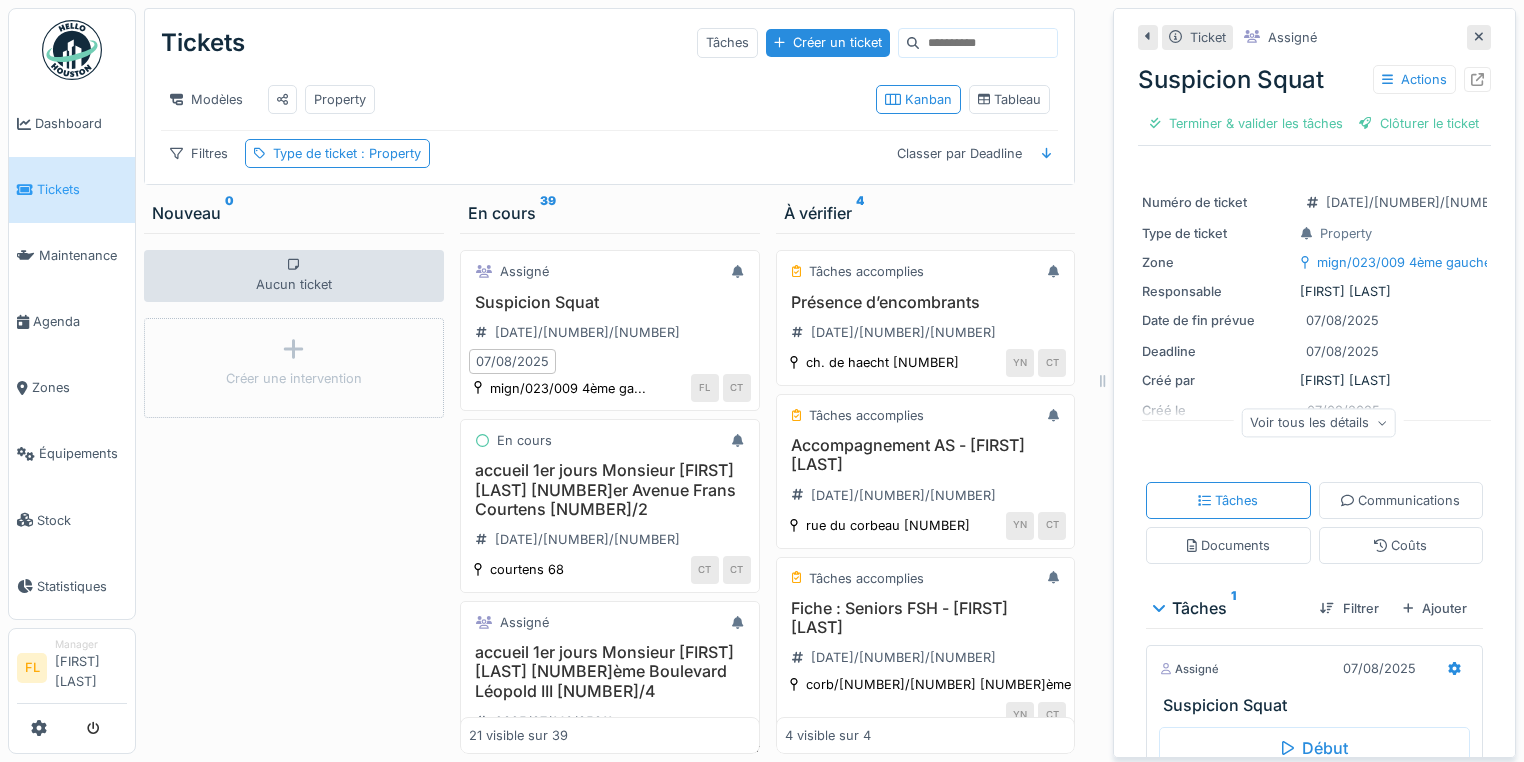 drag, startPoint x: 701, startPoint y: 196, endPoint x: 692, endPoint y: 209, distance: 15.811388 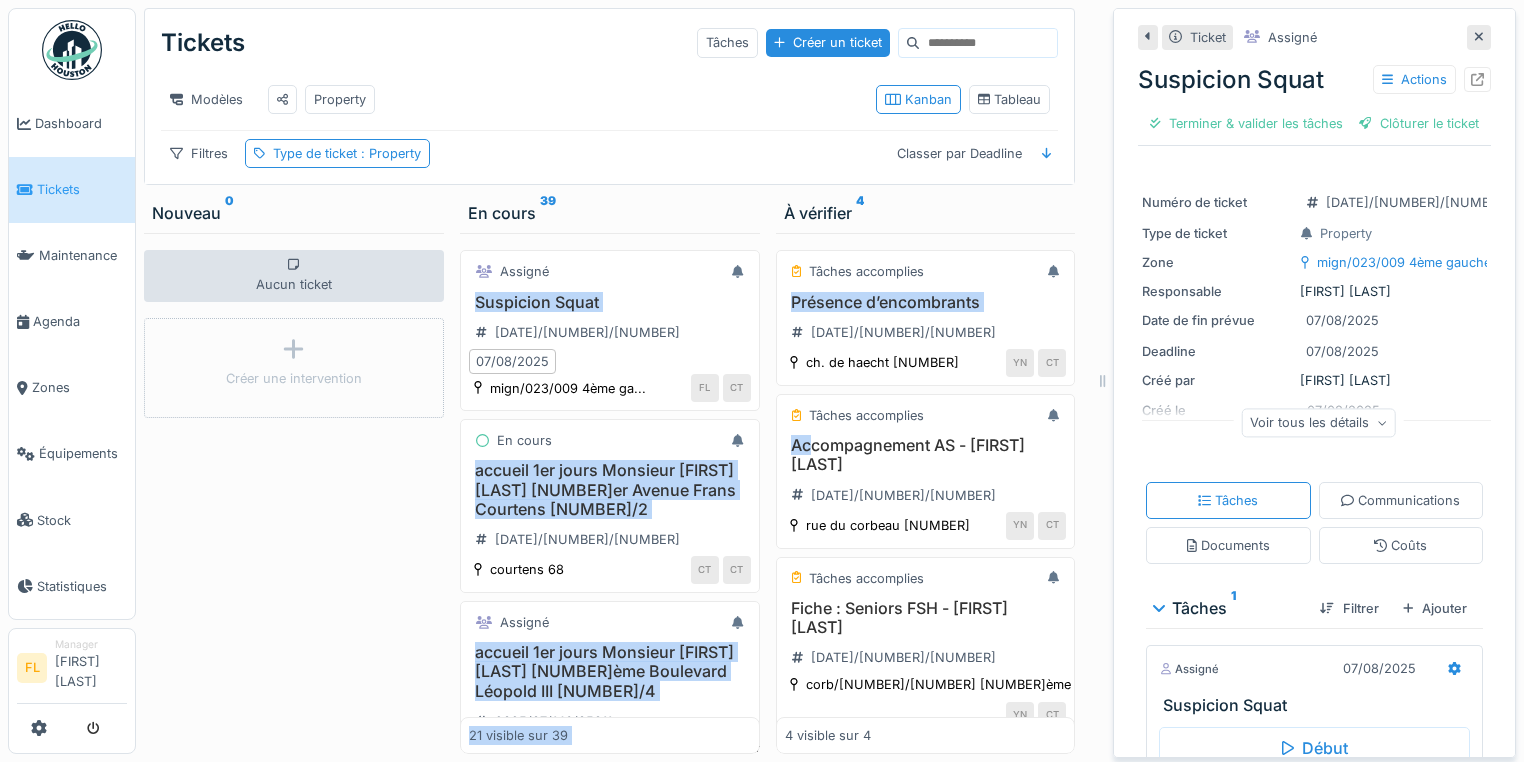 drag, startPoint x: 802, startPoint y: 461, endPoint x: 719, endPoint y: 199, distance: 274.83267 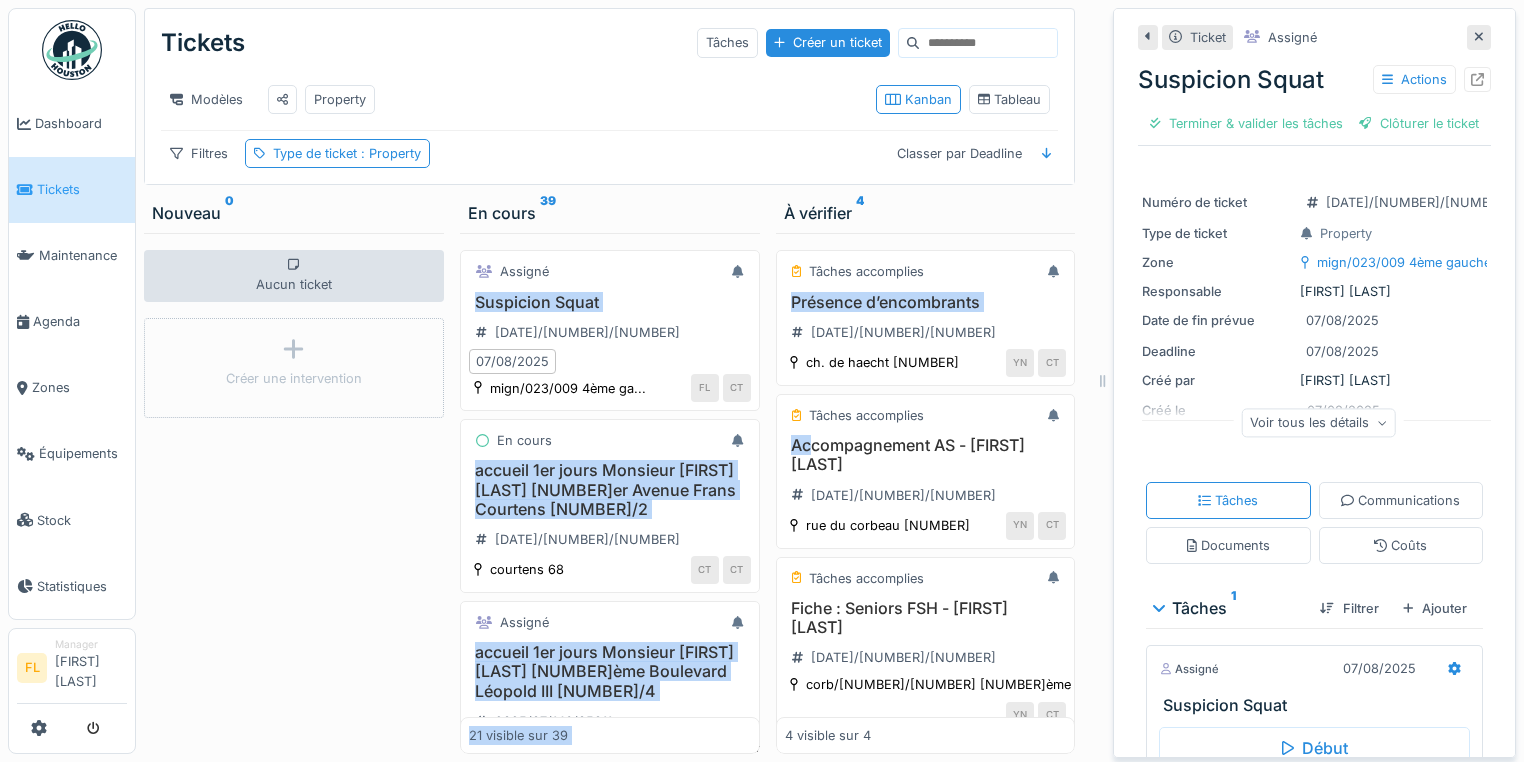 click on "Tickets Tâches Créer un ticket Modèles     Property   Kanban   Tableau Filtres Type de ticket   :   Property Classer par Deadline Nouveau 0 Aucun ticket Créer une intervention En cours 39 Assigné Suspicion Squat  2025/08/146/06306 07/08/2025 mign/023/009 4ème ga... FL CT En cours accueil 1er jours Monsieur Abdelaziz BENISSA 1er Avenue Frans Courtens 68/2 2025/07/146/05308 courtens 68 CT CT Assigné accueil 1er jours Monsieur Mimoun EL BOURAKBAOUI 3ème Boulevard Léopold III 23/4 2025/07/146/05311 LEOP/023/004 - 3ème ... CT CT En cours accueil 1er jours Monsieur Antar BENABDELKRIME Avenue Frans Courtens 68/1 au Rez 2025/07/146/05309 courtens 68 CT CT Assigné Fiche : Seniors FSH - FADMA ABDALES 2025/07/146/05970 corb/002/021 2ème ga... YN CT Assigné Fiche : Seniors FSH - Hassan Bentouhami 2025/07/146/05974 apol/002/014 1er - 6 YN CT En cours Présence d’encombrants 2025/07/146/05958 meert 35 YN CT En cours Appel locataire  2025/07/146/05994 av. r. foucart 20 MB CT En cours Accueil locataire  EK CT" at bounding box center [614, 381] 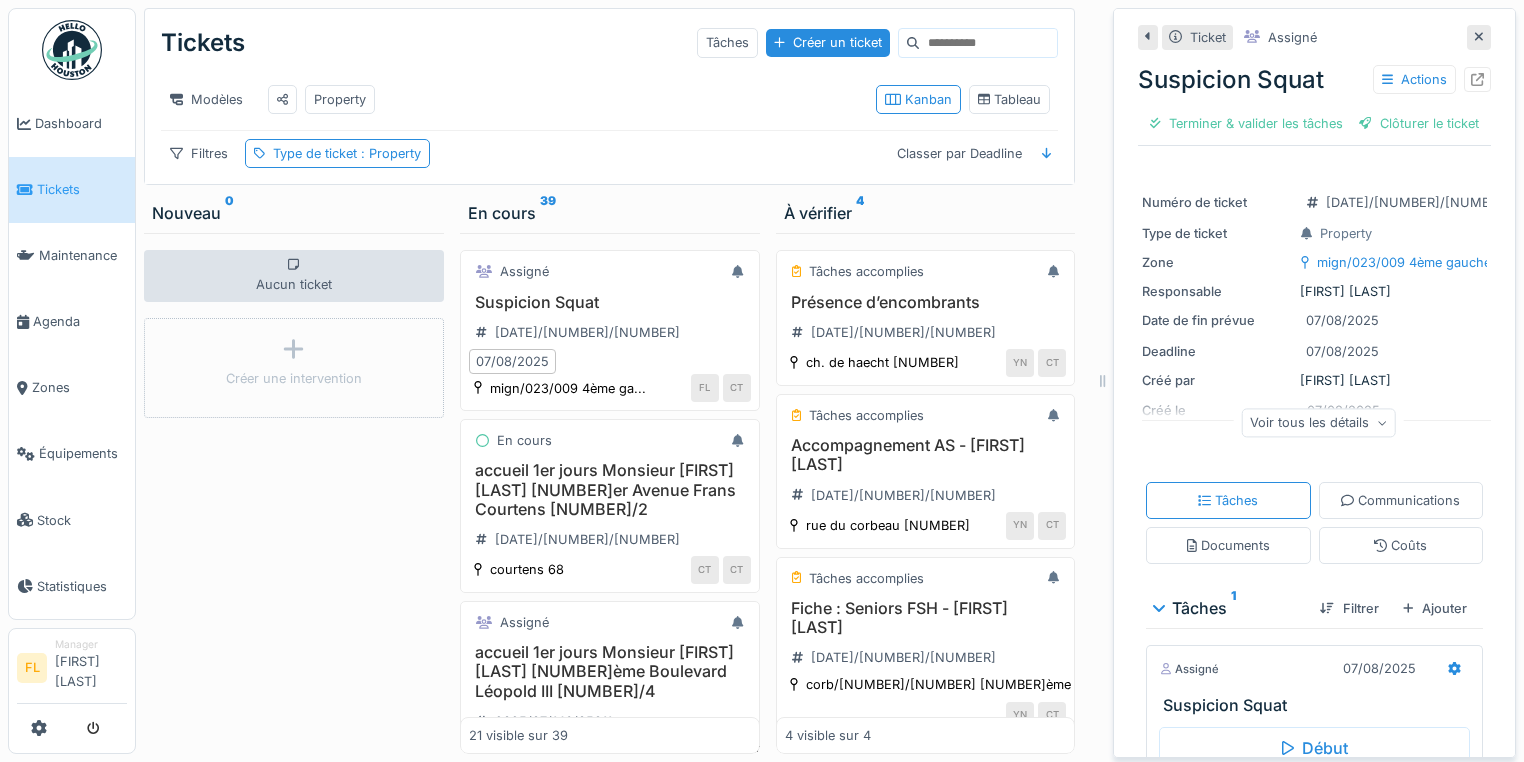 click on "Tickets Tâches Créer un ticket Modèles     Property   Kanban   Tableau Filtres Type de ticket   :   Property Classer par Deadline Nouveau 0 Aucun ticket Créer une intervention En cours 39 Assigné Suspicion Squat  2025/08/146/06306 07/08/2025 mign/023/009 4ème ga... FL CT En cours accueil 1er jours Monsieur Abdelaziz BENISSA 1er Avenue Frans Courtens 68/2 2025/07/146/05308 courtens 68 CT CT Assigné accueil 1er jours Monsieur Mimoun EL BOURAKBAOUI 3ème Boulevard Léopold III 23/4 2025/07/146/05311 LEOP/023/004 - 3ème ... CT CT En cours accueil 1er jours Monsieur Antar BENABDELKRIME Avenue Frans Courtens 68/1 au Rez 2025/07/146/05309 courtens 68 CT CT Assigné Fiche : Seniors FSH - FADMA ABDALES 2025/07/146/05970 corb/002/021 2ème ga... YN CT Assigné Fiche : Seniors FSH - Hassan Bentouhami 2025/07/146/05974 apol/002/014 1er - 6 YN CT En cours Présence d’encombrants 2025/07/146/05958 meert 35 YN CT En cours Appel locataire  2025/07/146/05994 av. r. foucart 20 MB CT En cours Accueil locataire  EK CT" at bounding box center (614, 381) 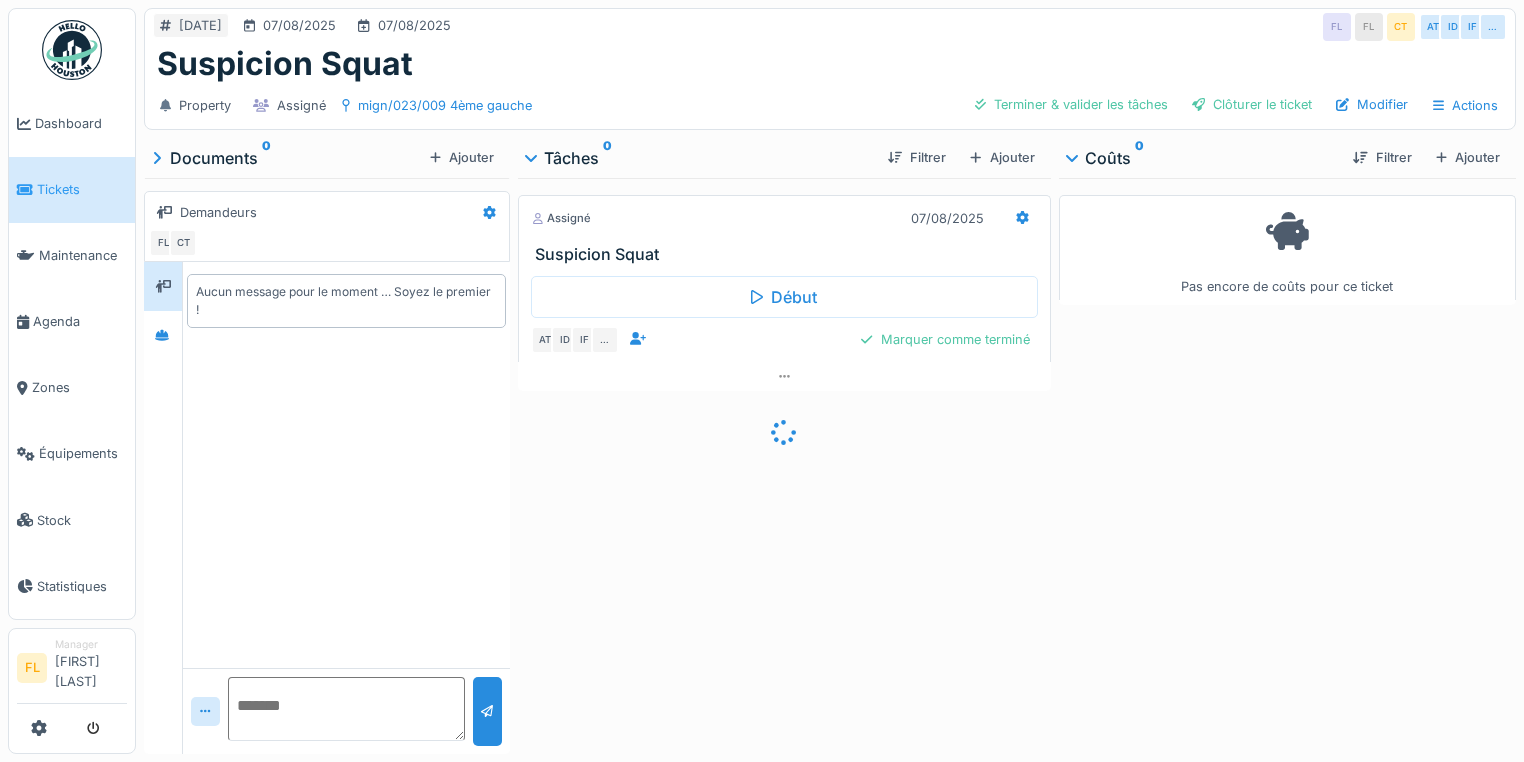scroll, scrollTop: 0, scrollLeft: 0, axis: both 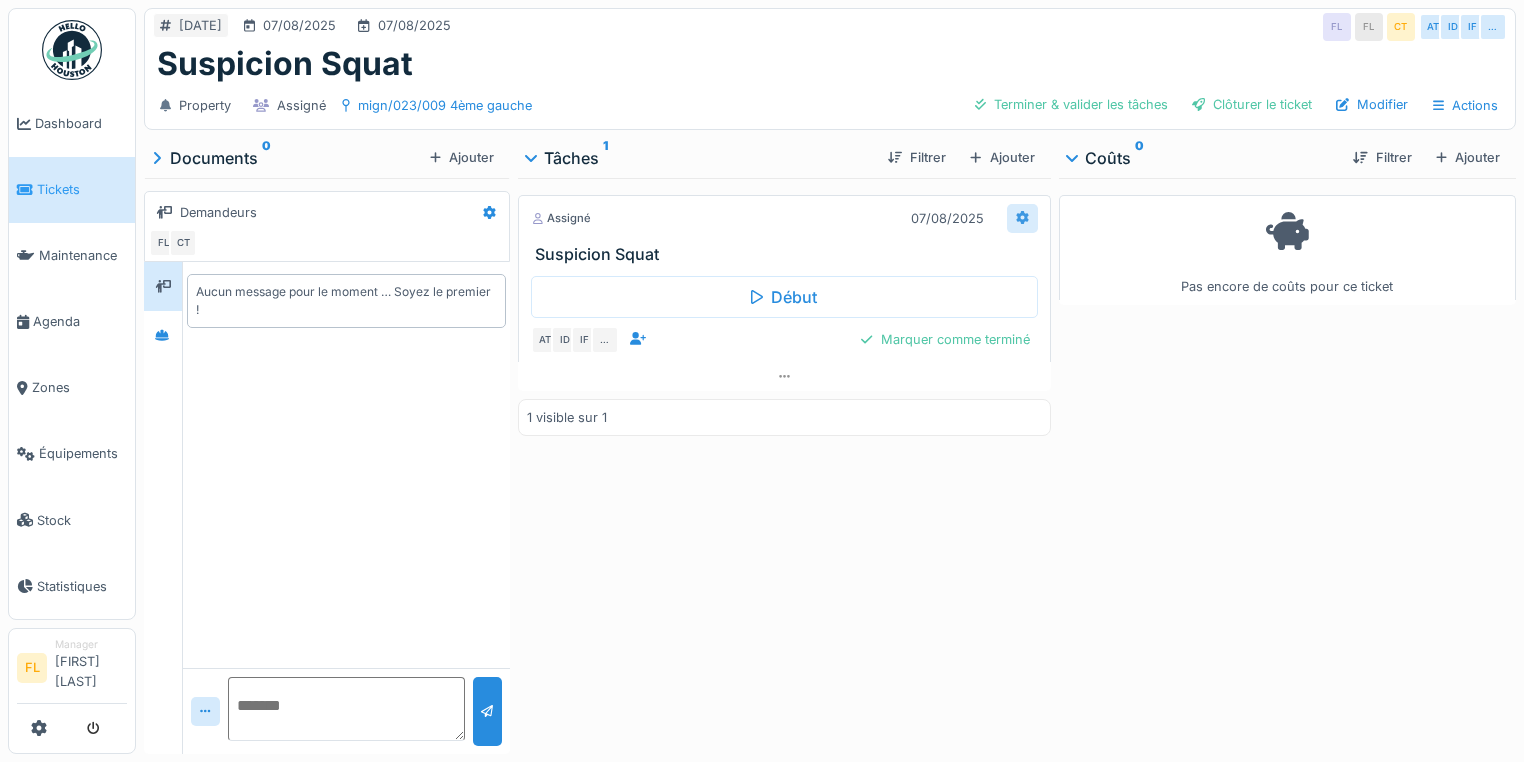 click 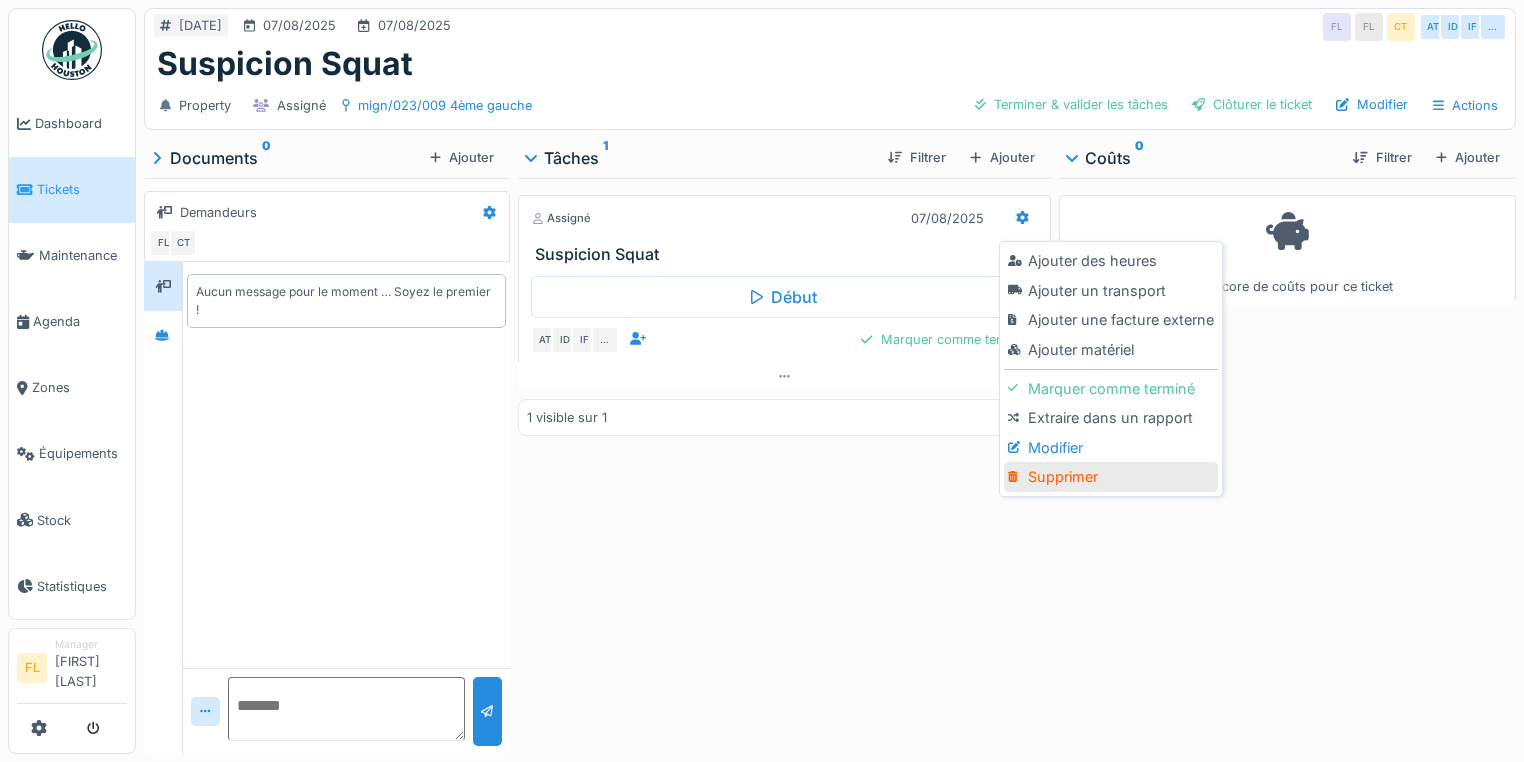 click on "Supprimer" at bounding box center [1110, 477] 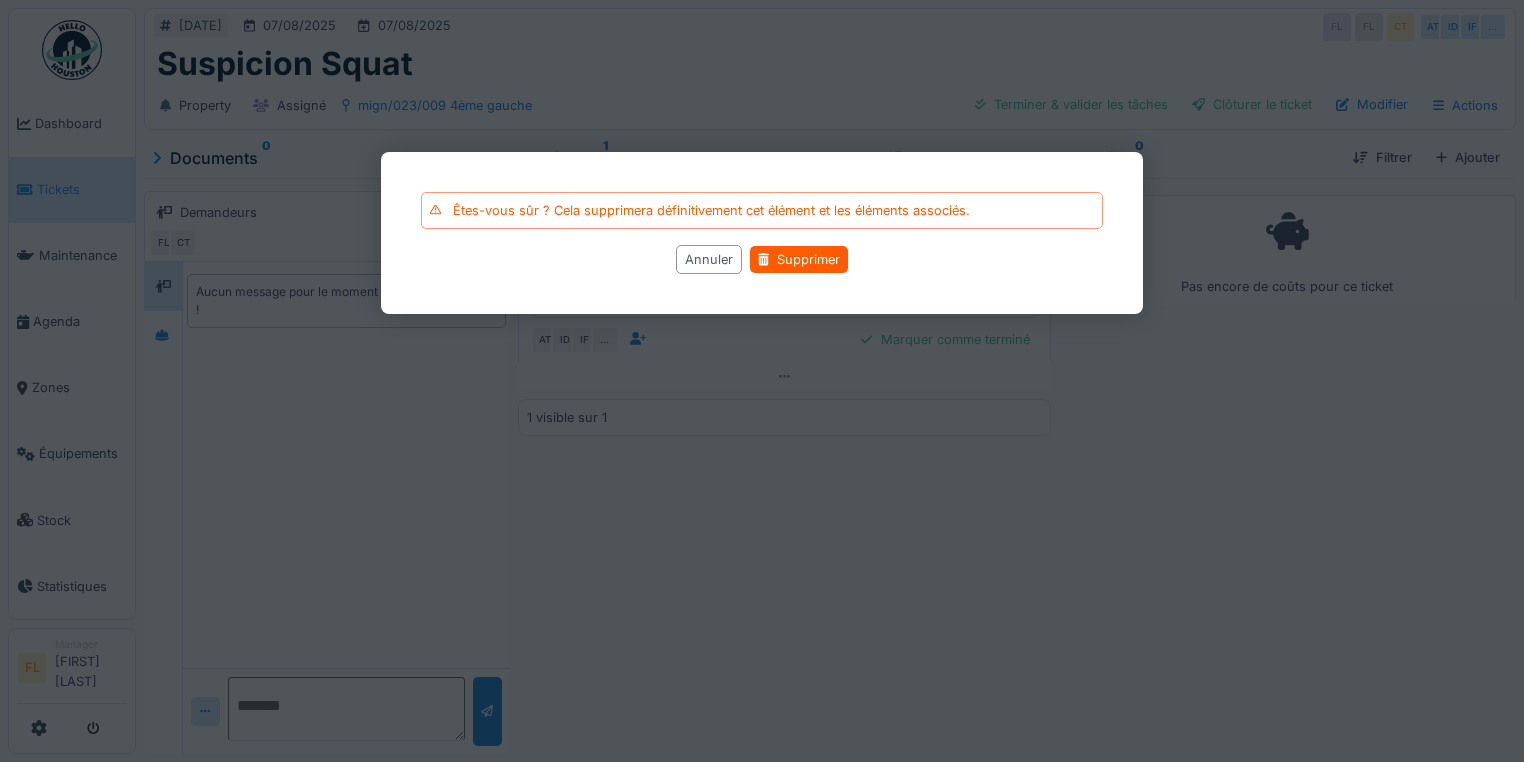 drag, startPoint x: 796, startPoint y: 264, endPoint x: 780, endPoint y: 220, distance: 46.818798 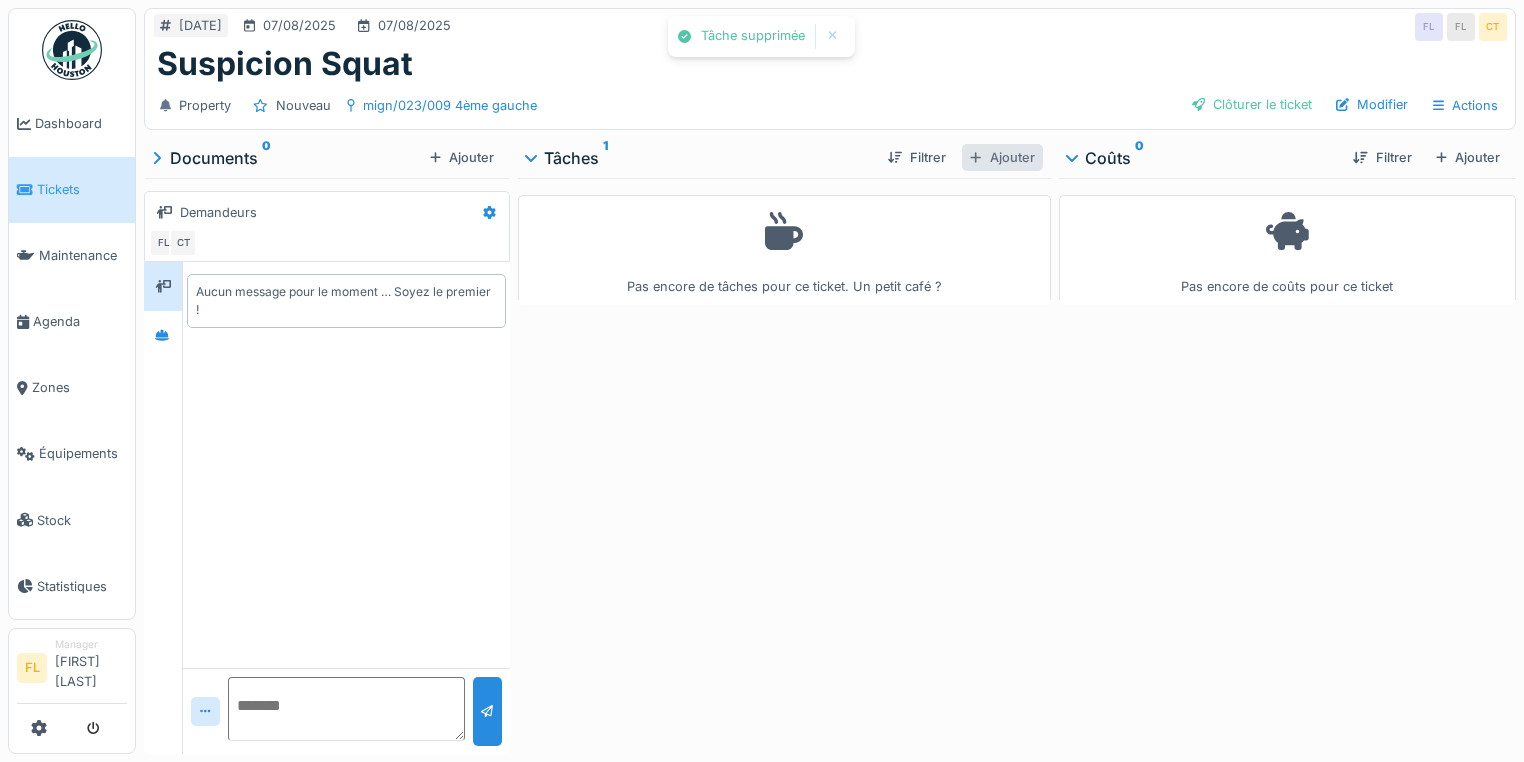 click on "Ajouter" at bounding box center (1002, 157) 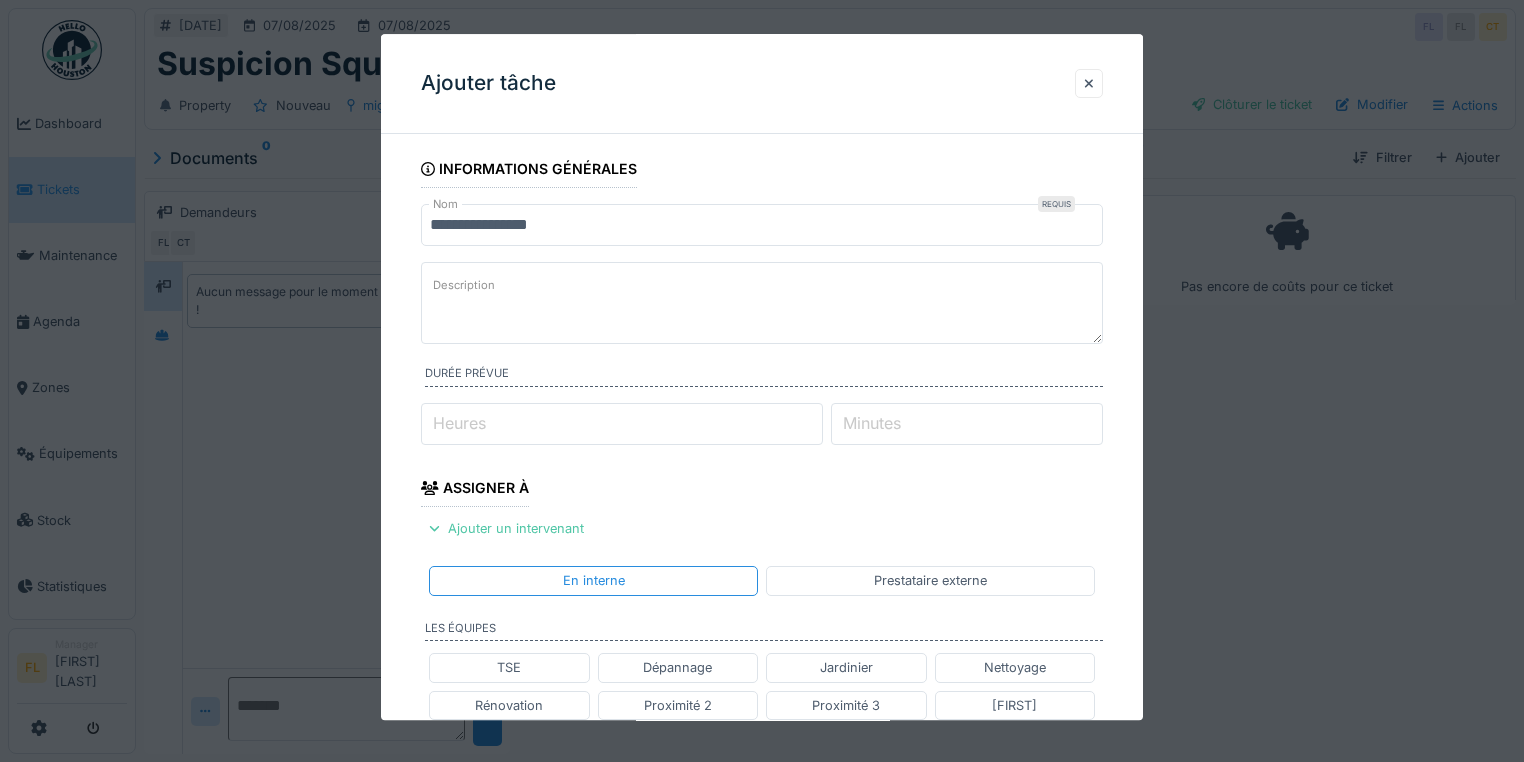 click on "Description" at bounding box center (762, 303) 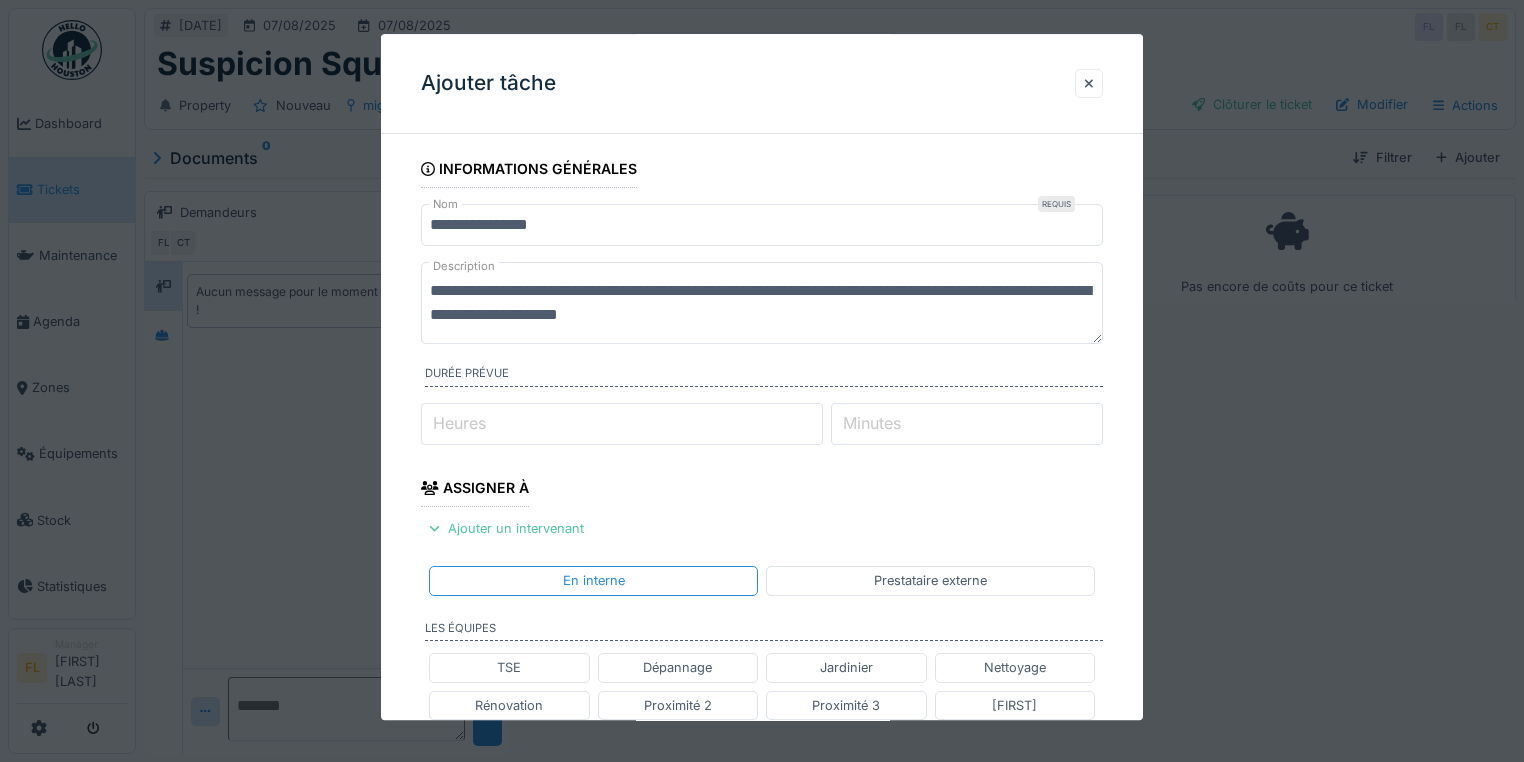 click on "**********" at bounding box center [762, 303] 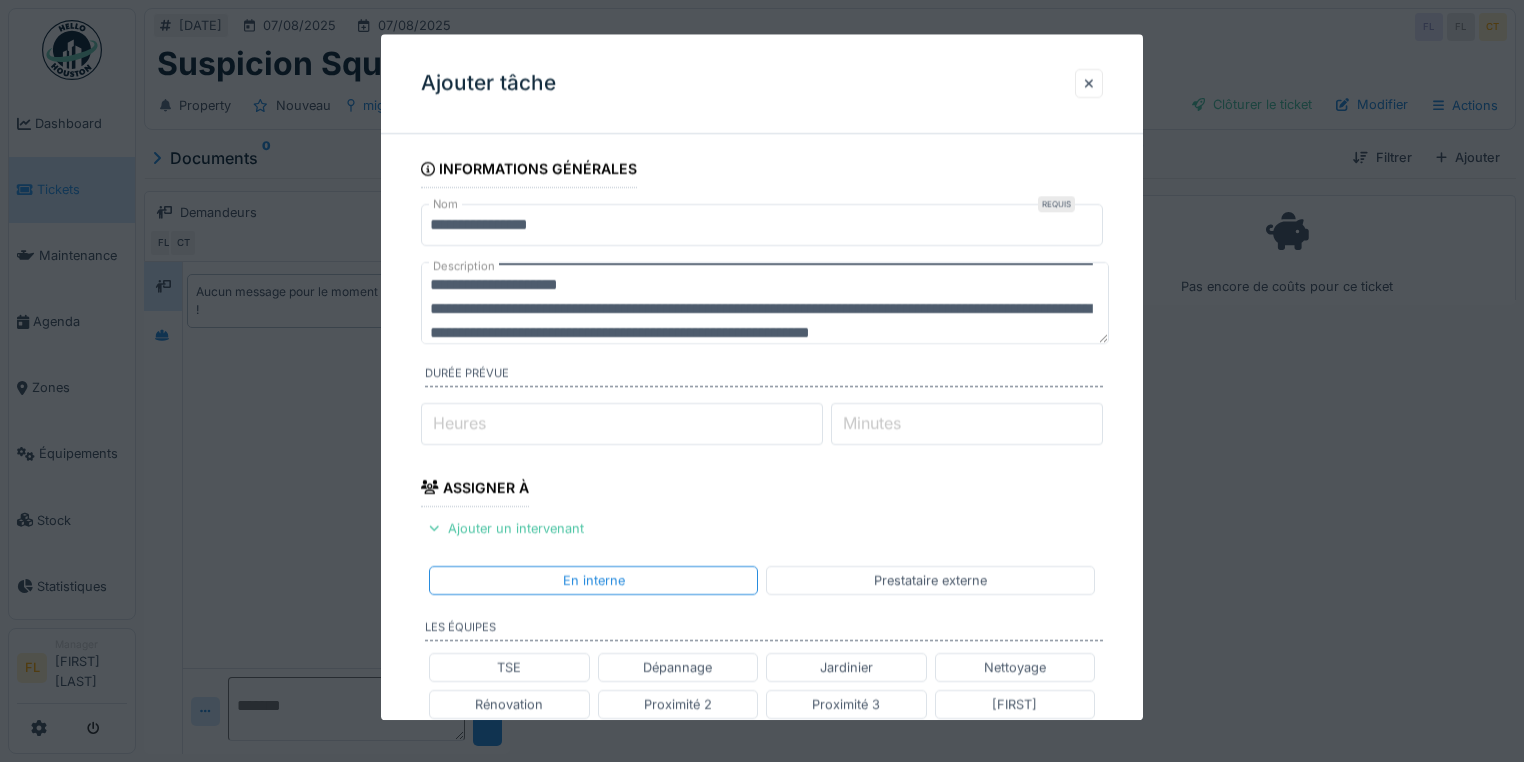 scroll, scrollTop: 54, scrollLeft: 0, axis: vertical 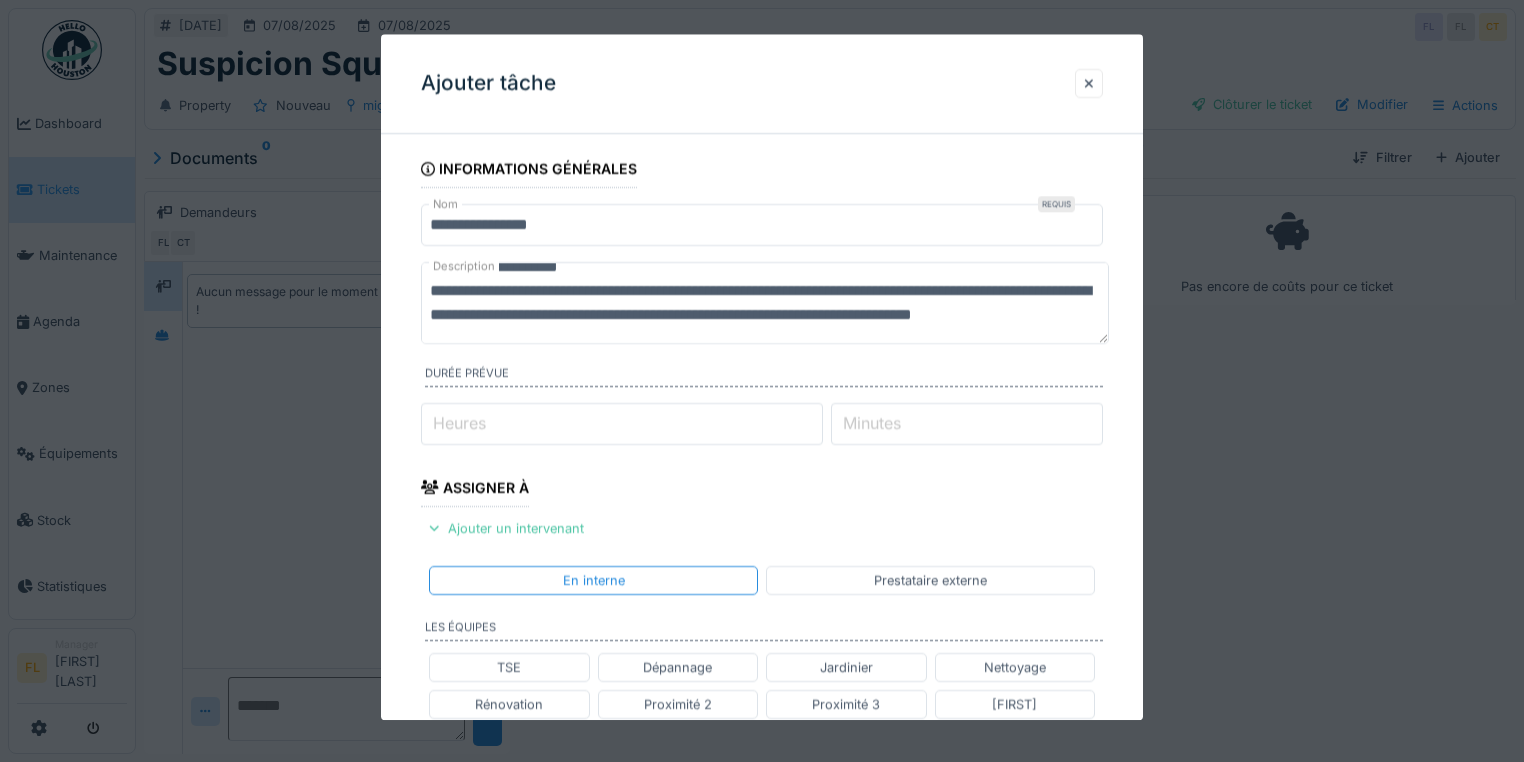 click on "**********" at bounding box center (765, 303) 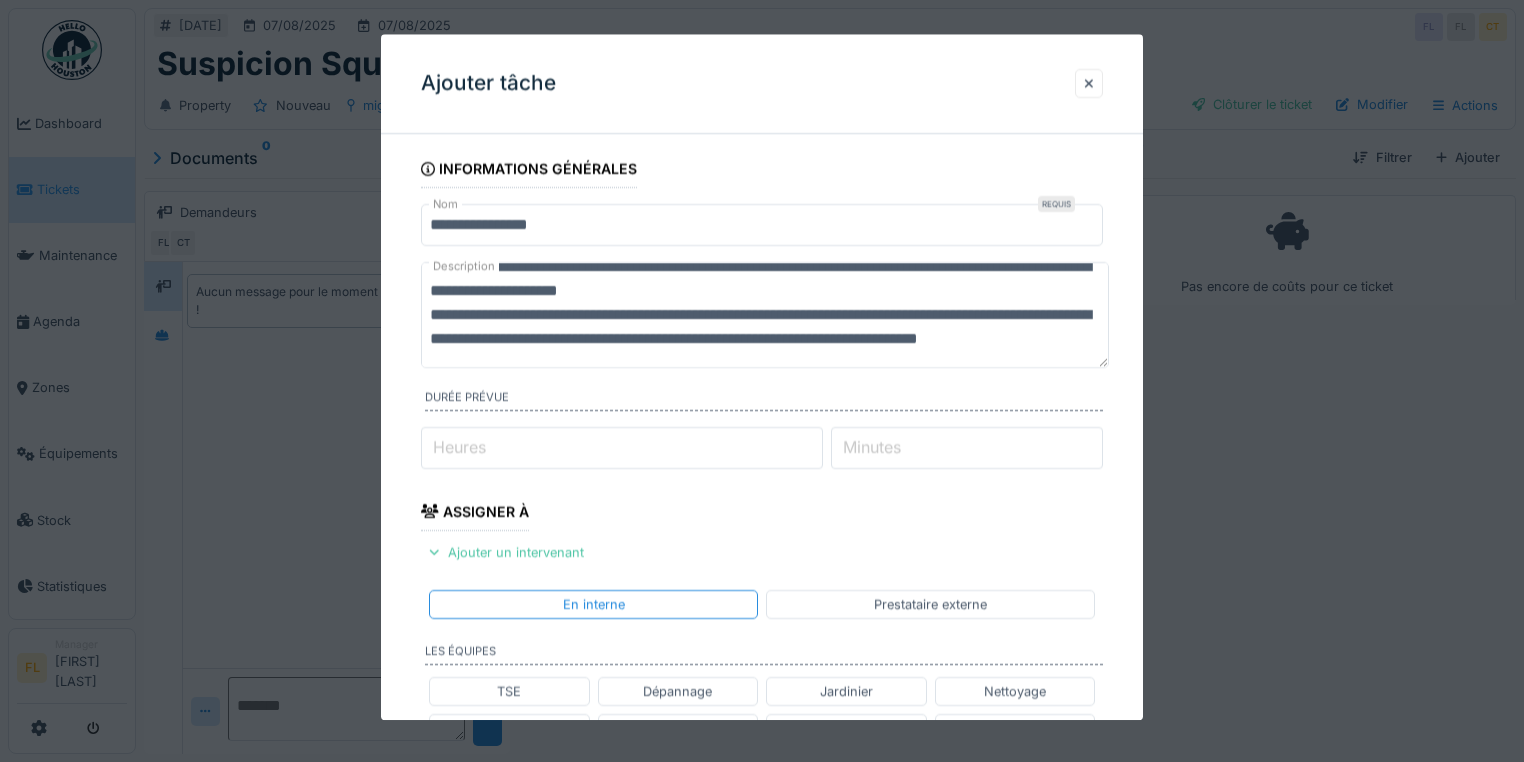 paste on "**********" 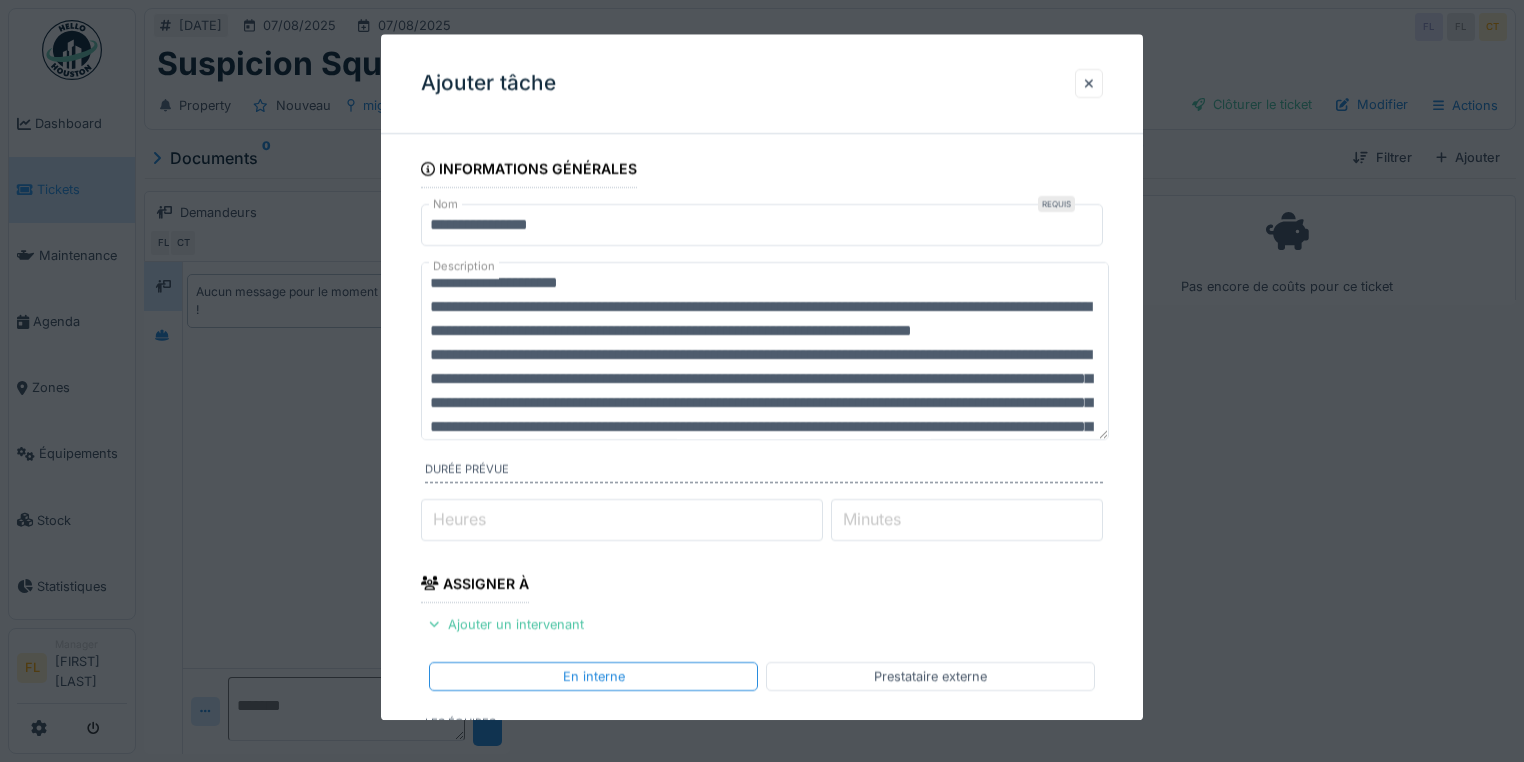 scroll, scrollTop: 80, scrollLeft: 0, axis: vertical 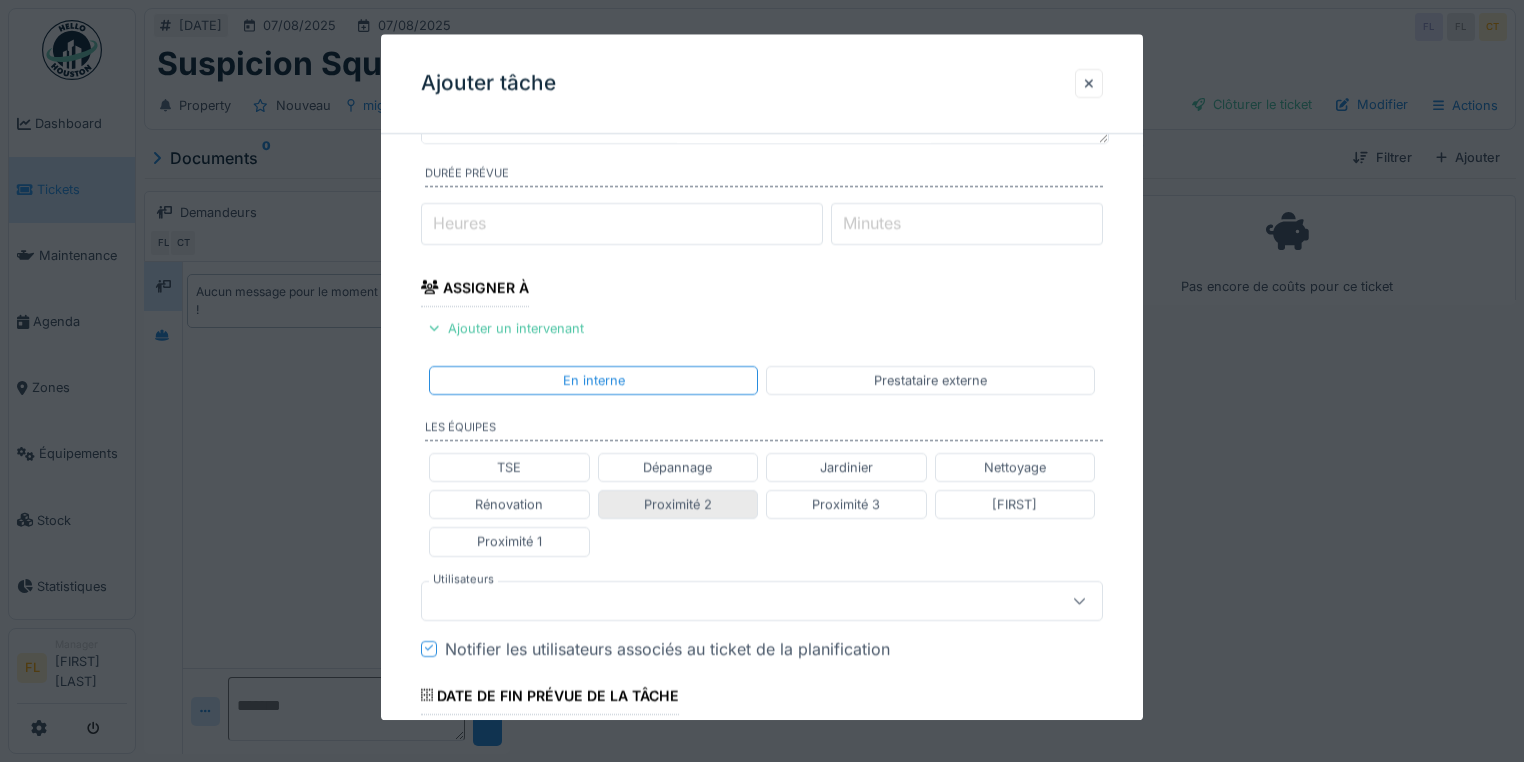 type on "**********" 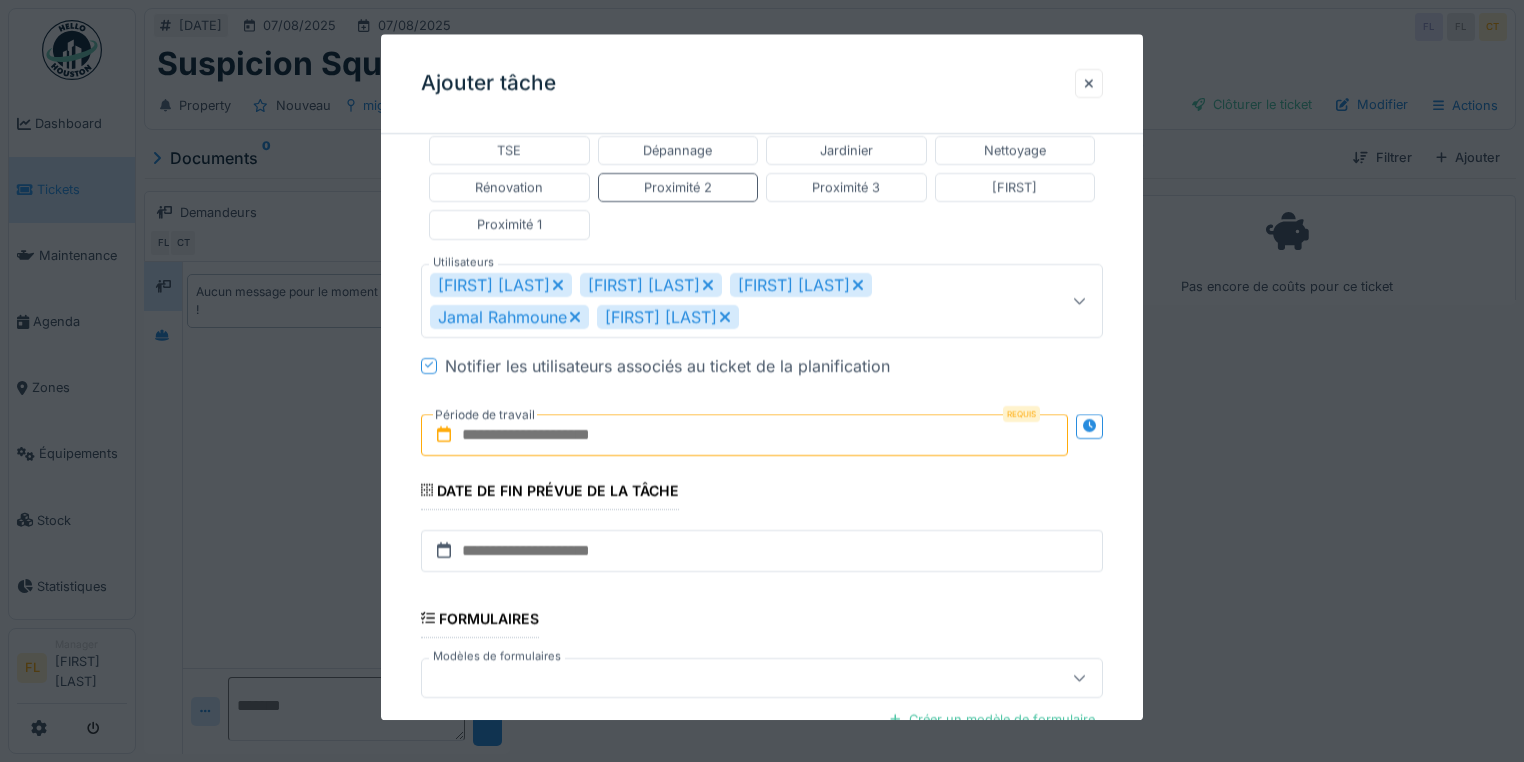 scroll, scrollTop: 640, scrollLeft: 0, axis: vertical 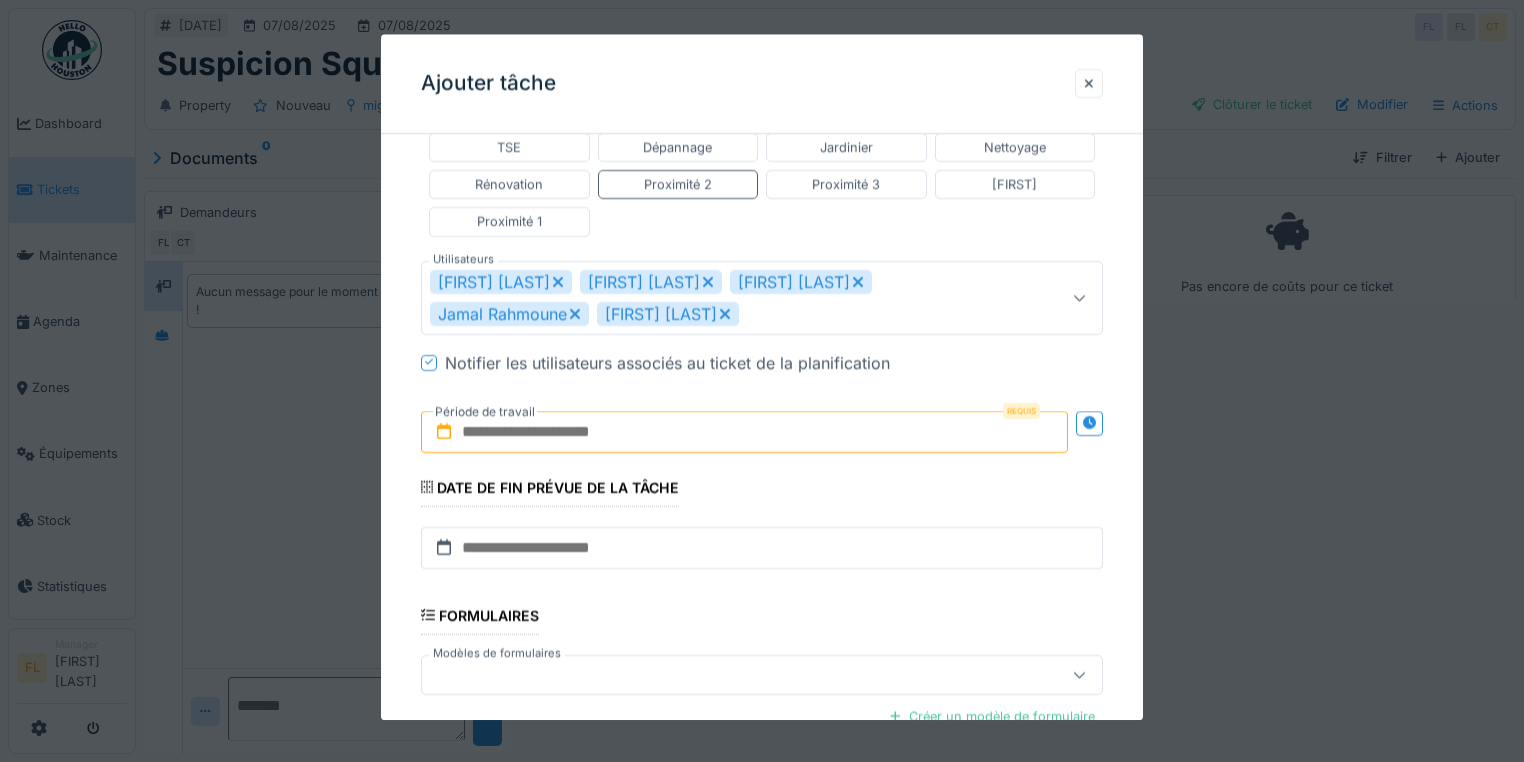 drag, startPoint x: 625, startPoint y: 427, endPoint x: 667, endPoint y: 425, distance: 42.047592 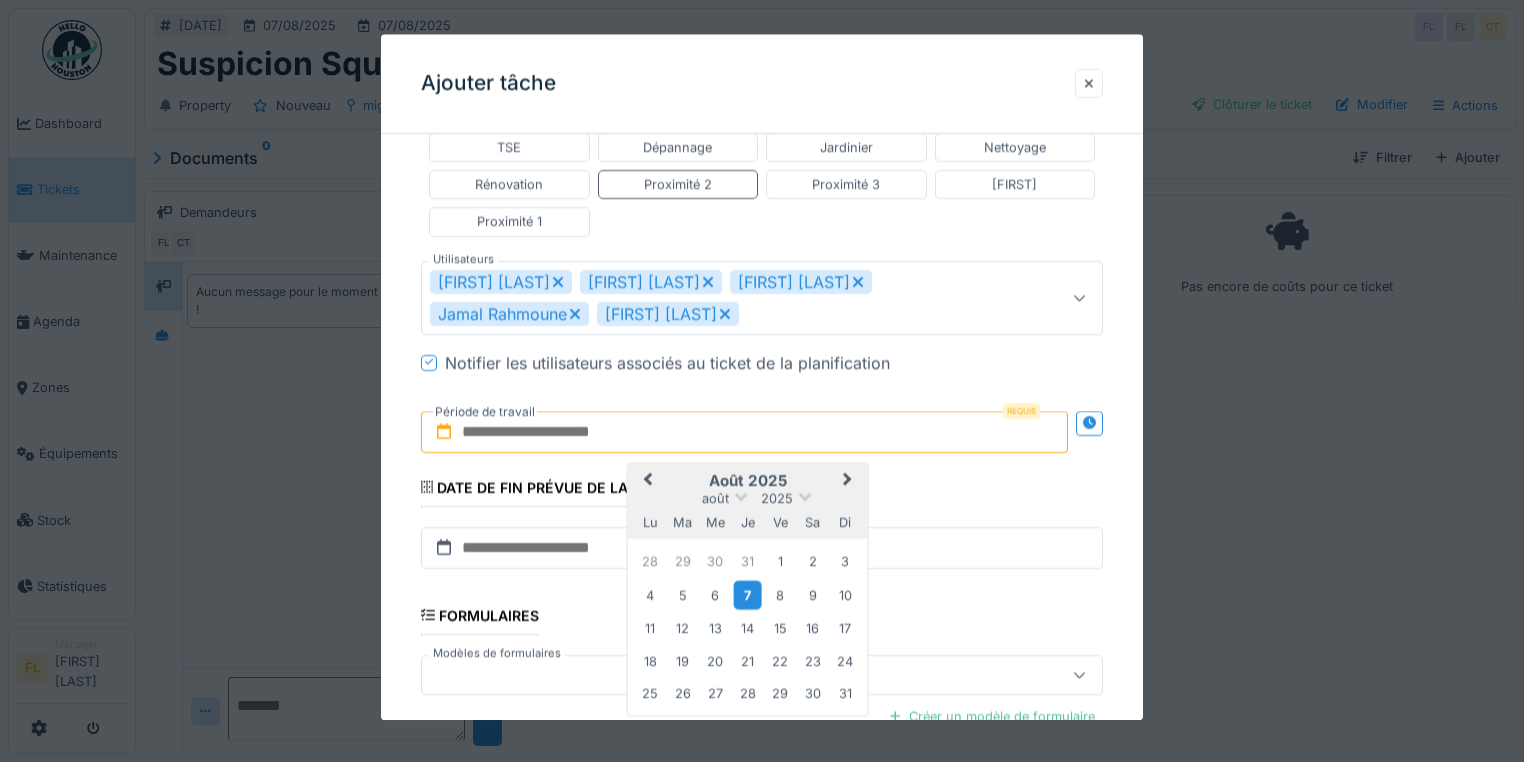 click on "7" at bounding box center (747, 595) 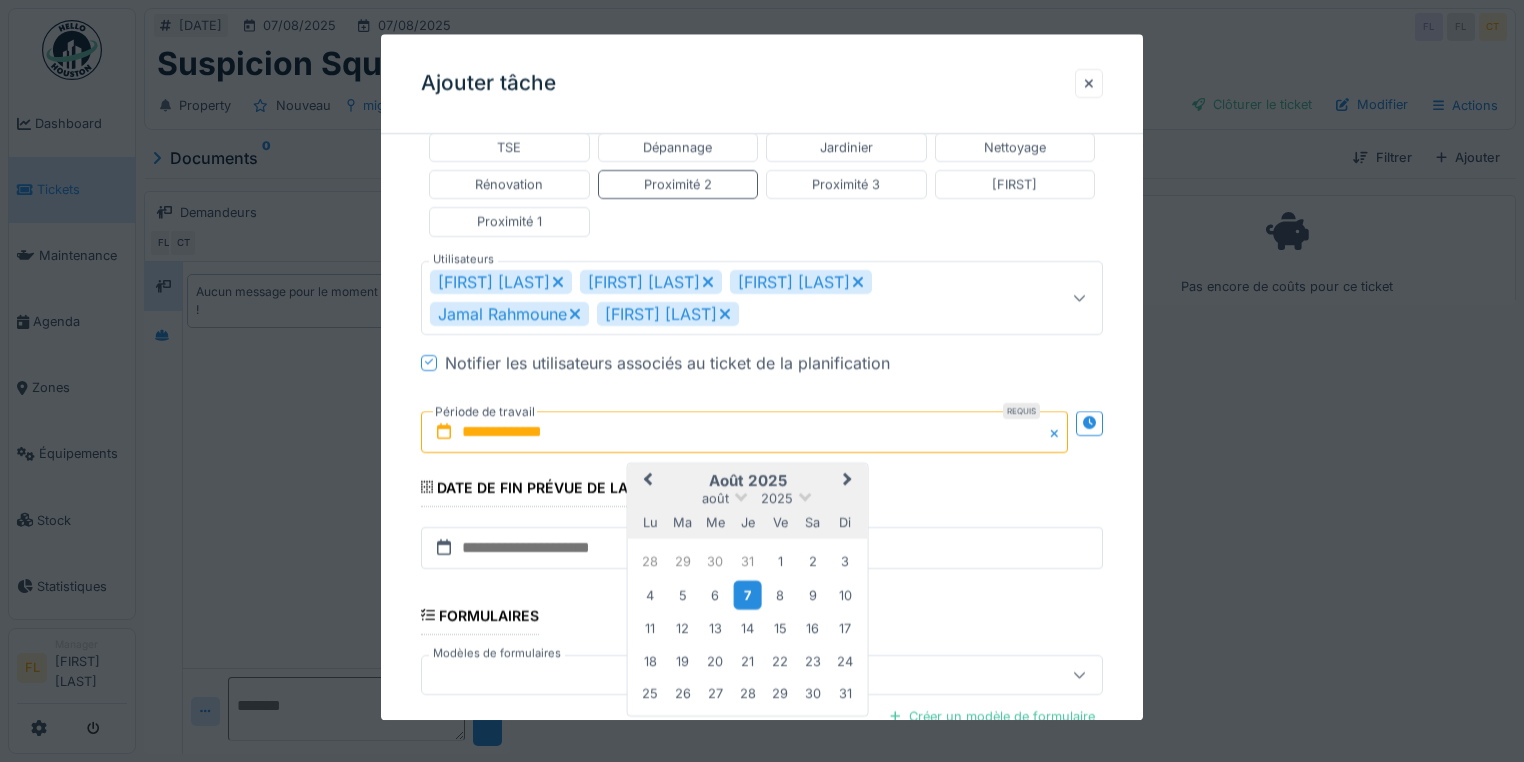 click on "7" at bounding box center [747, 595] 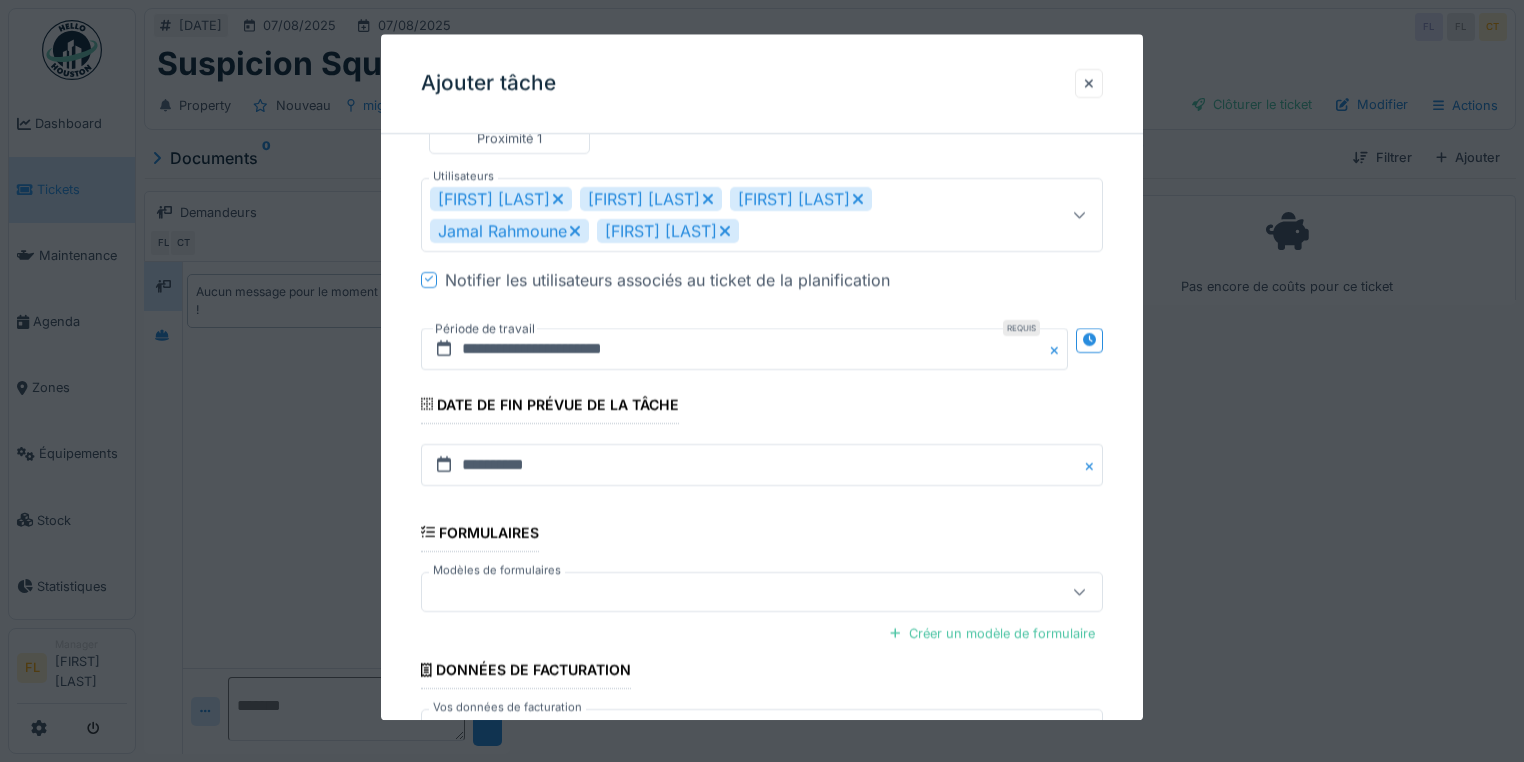scroll, scrollTop: 860, scrollLeft: 0, axis: vertical 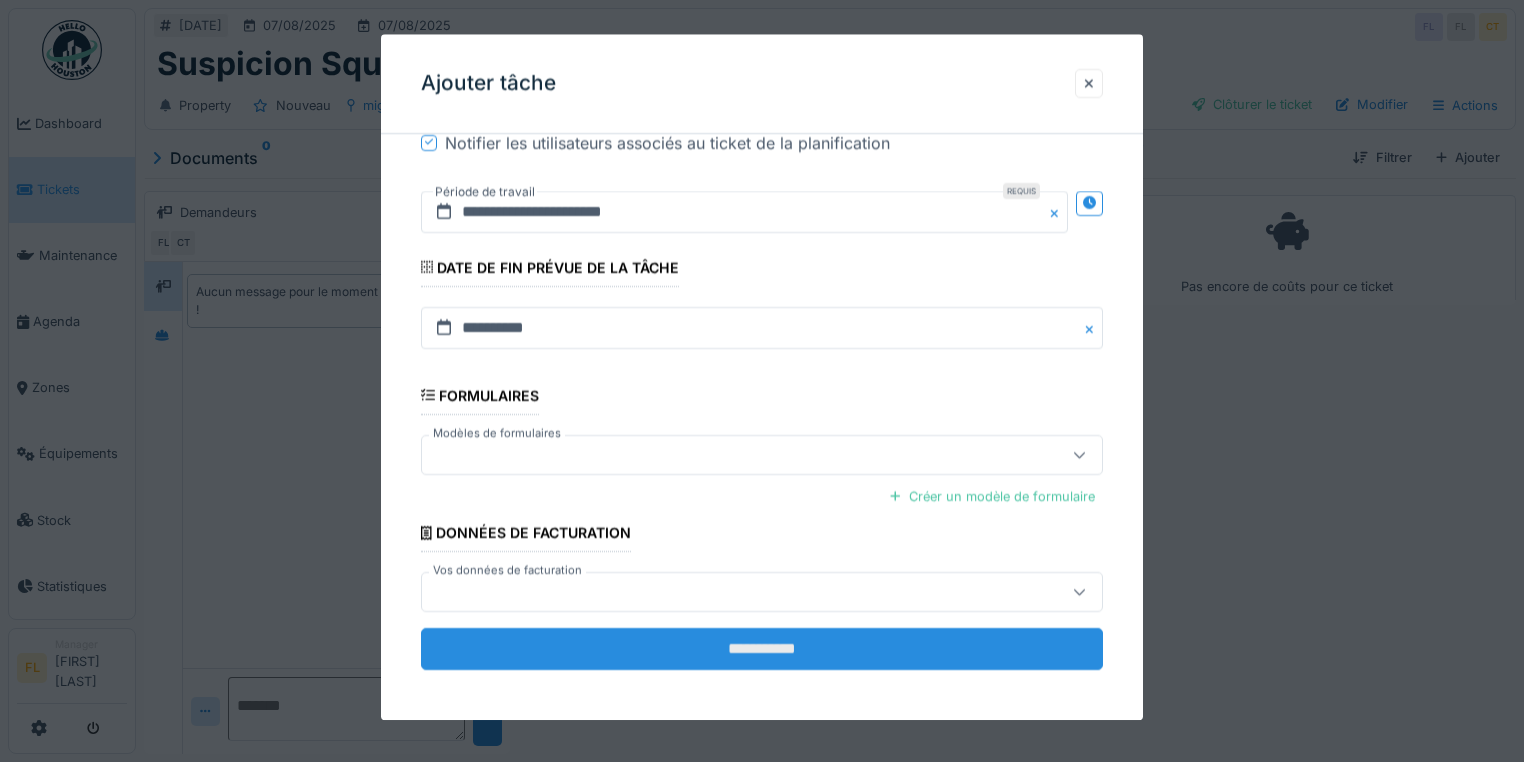 click on "**********" at bounding box center (762, 649) 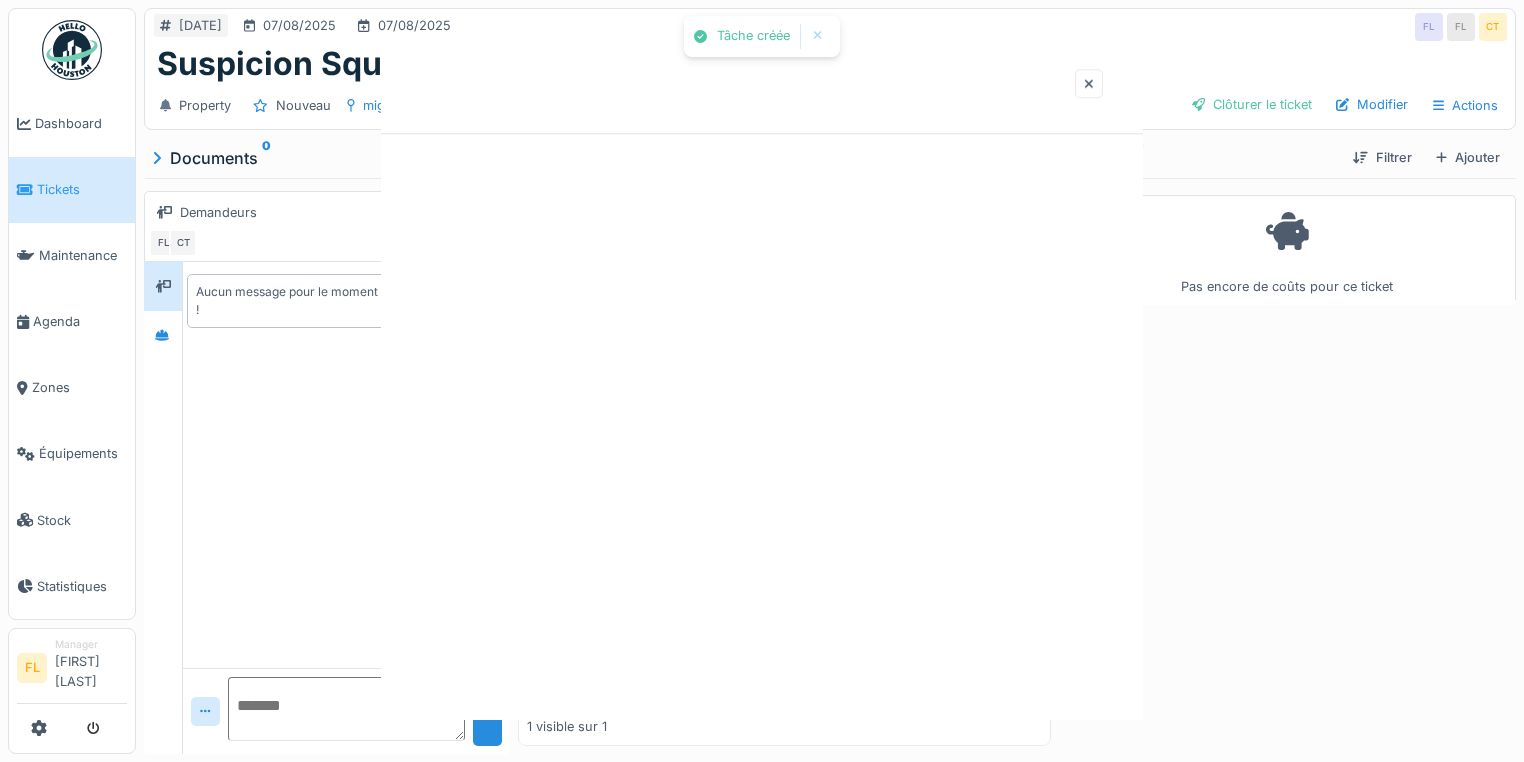 scroll, scrollTop: 0, scrollLeft: 0, axis: both 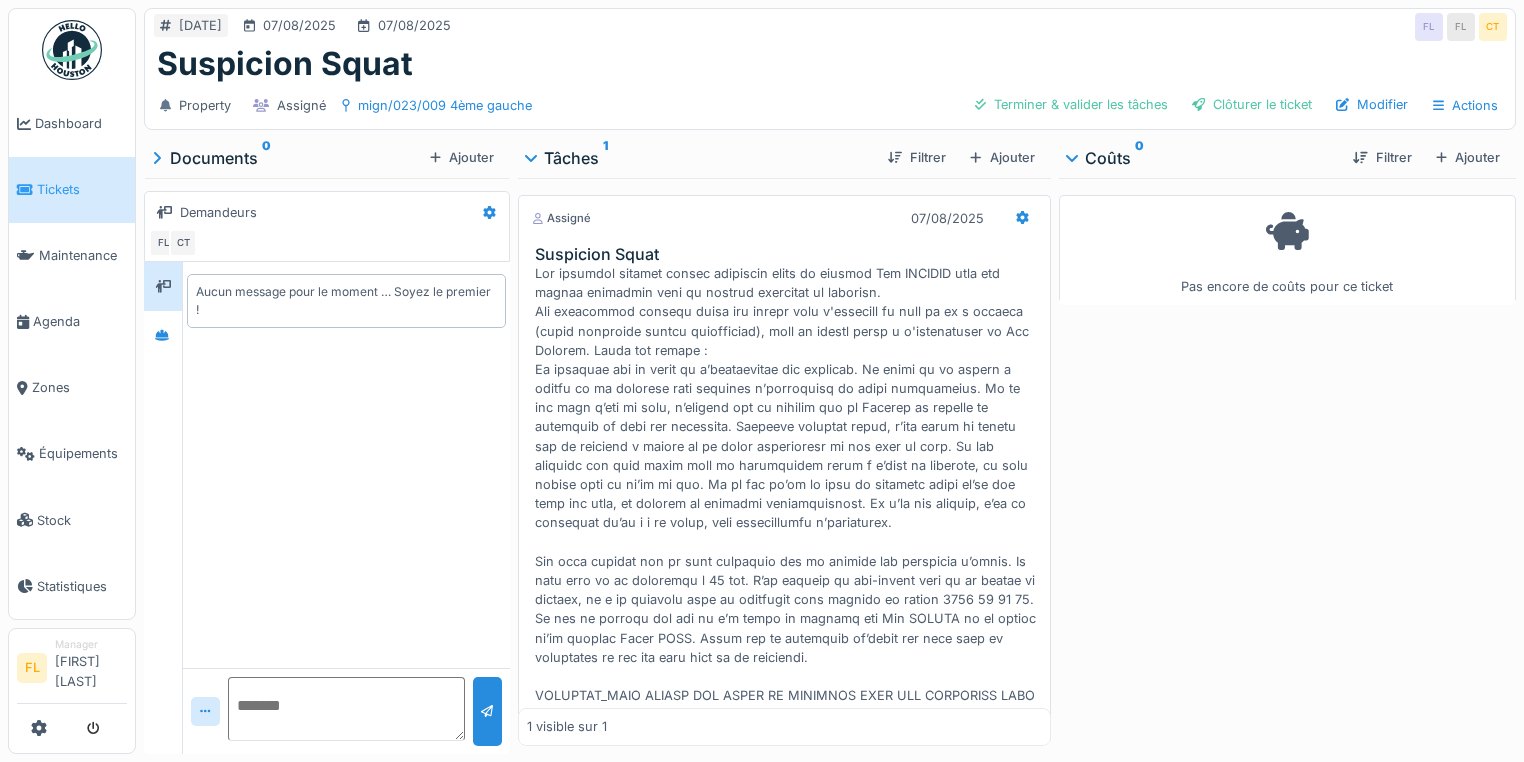 click on "Suspicion Squat" at bounding box center [830, 64] 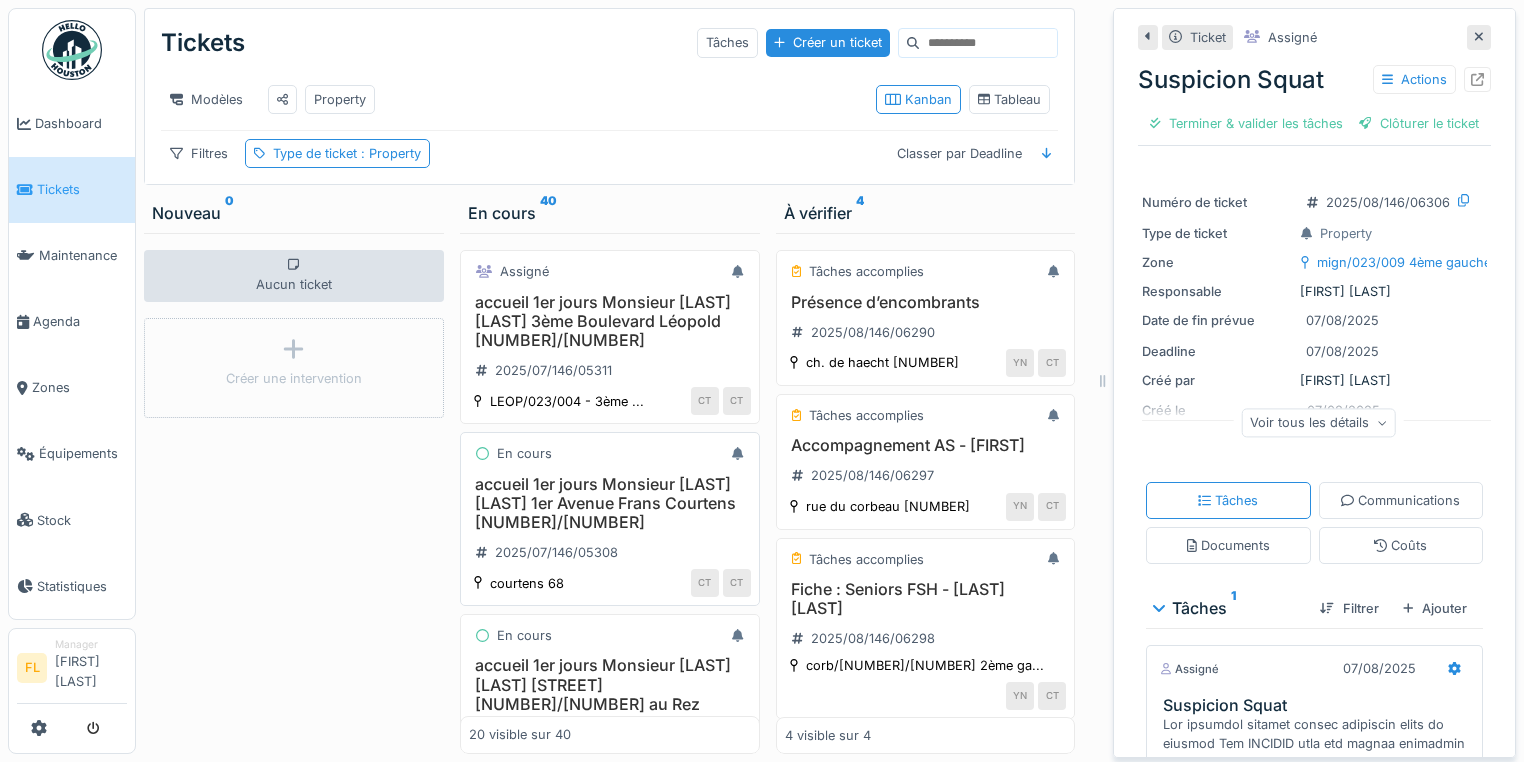 scroll, scrollTop: 12, scrollLeft: 0, axis: vertical 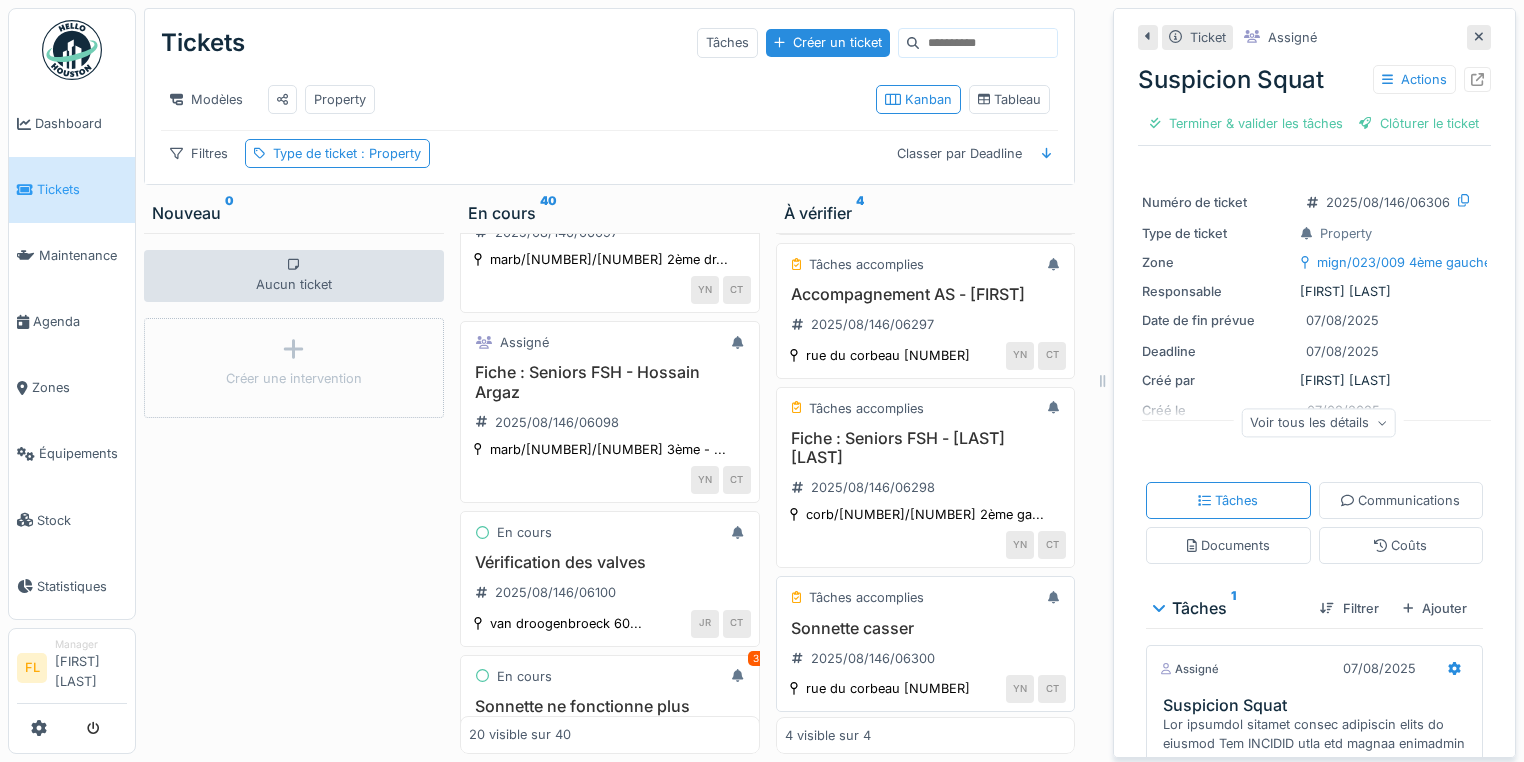 click on "Sonnette casser" at bounding box center (926, 628) 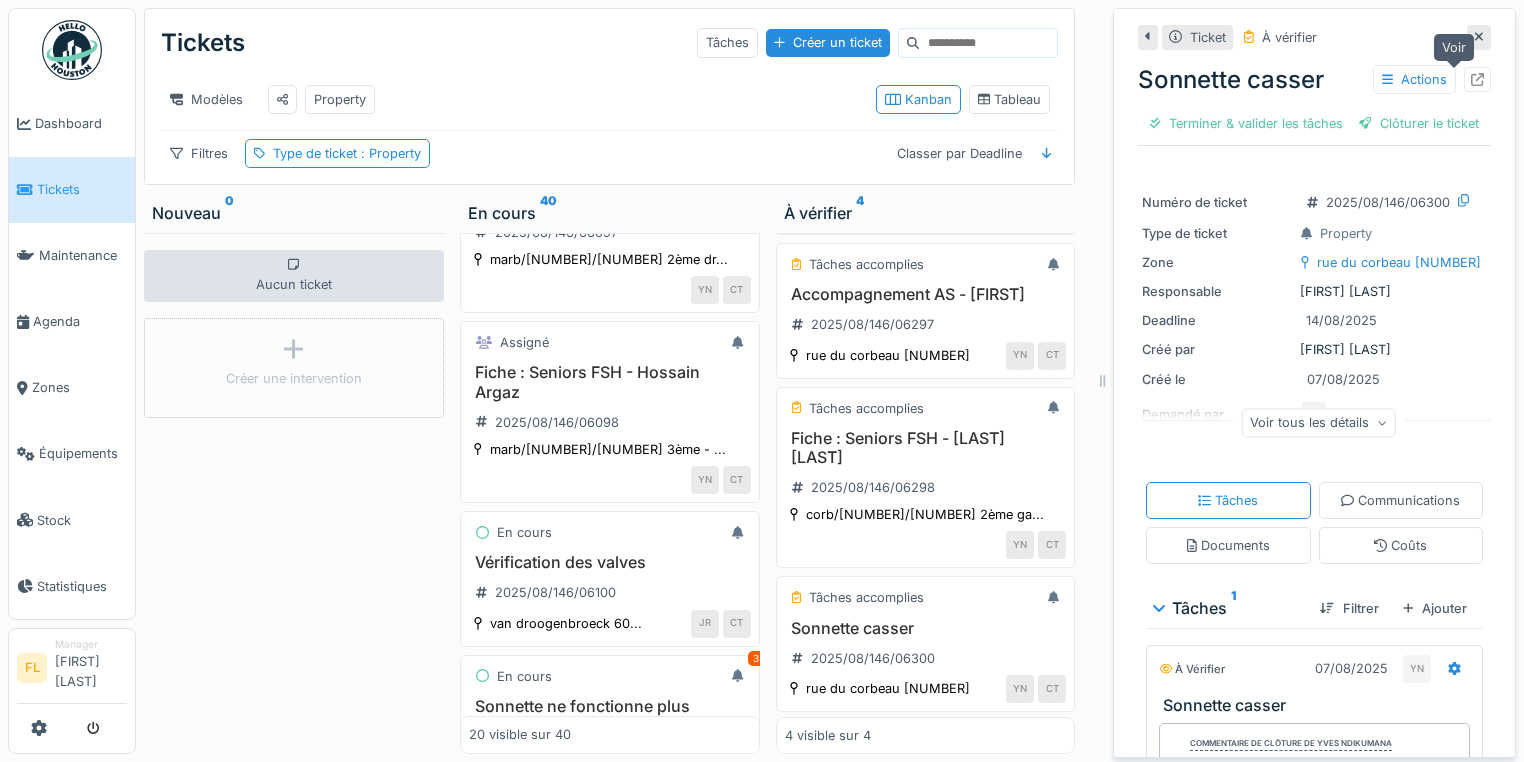 click 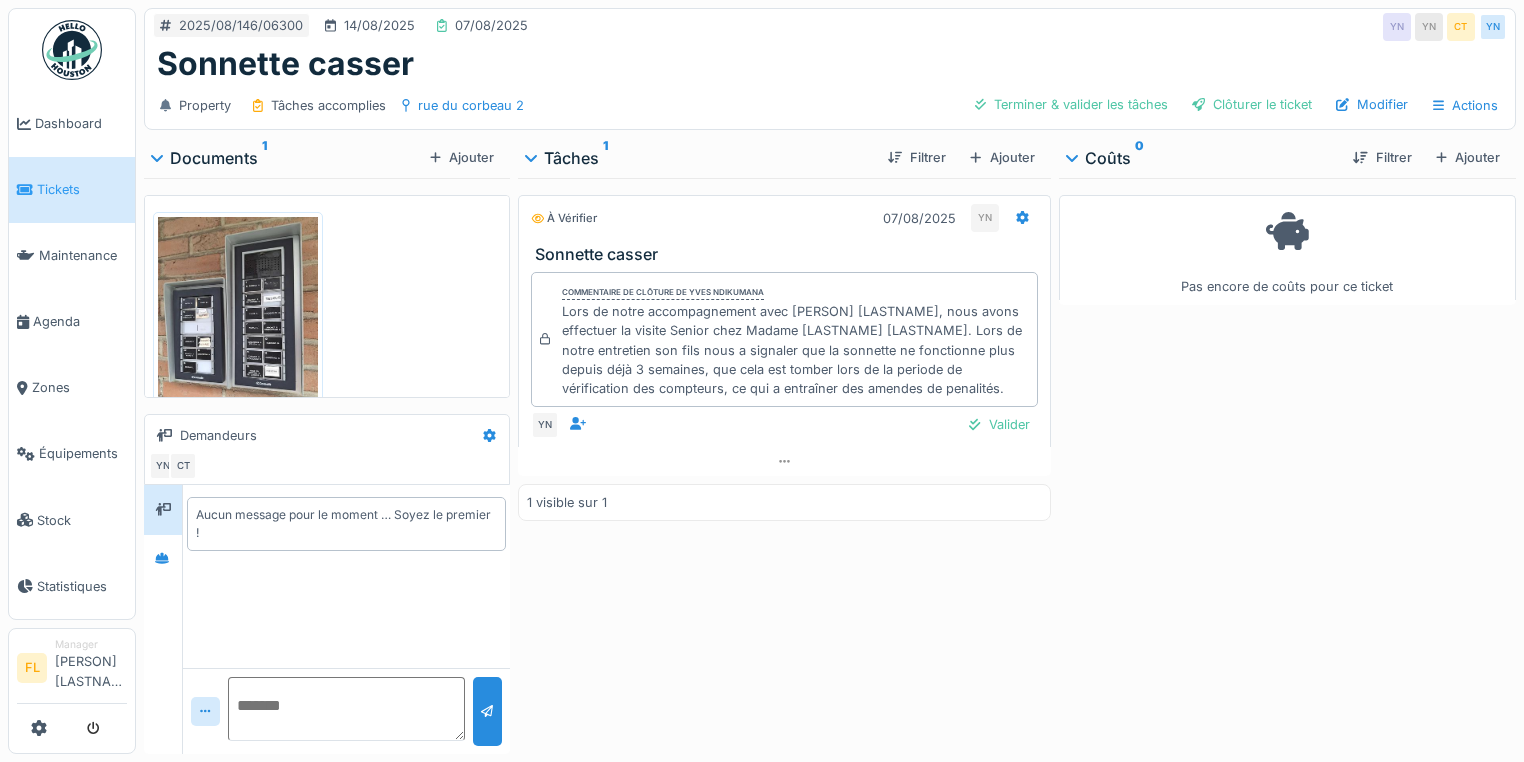 scroll, scrollTop: 0, scrollLeft: 0, axis: both 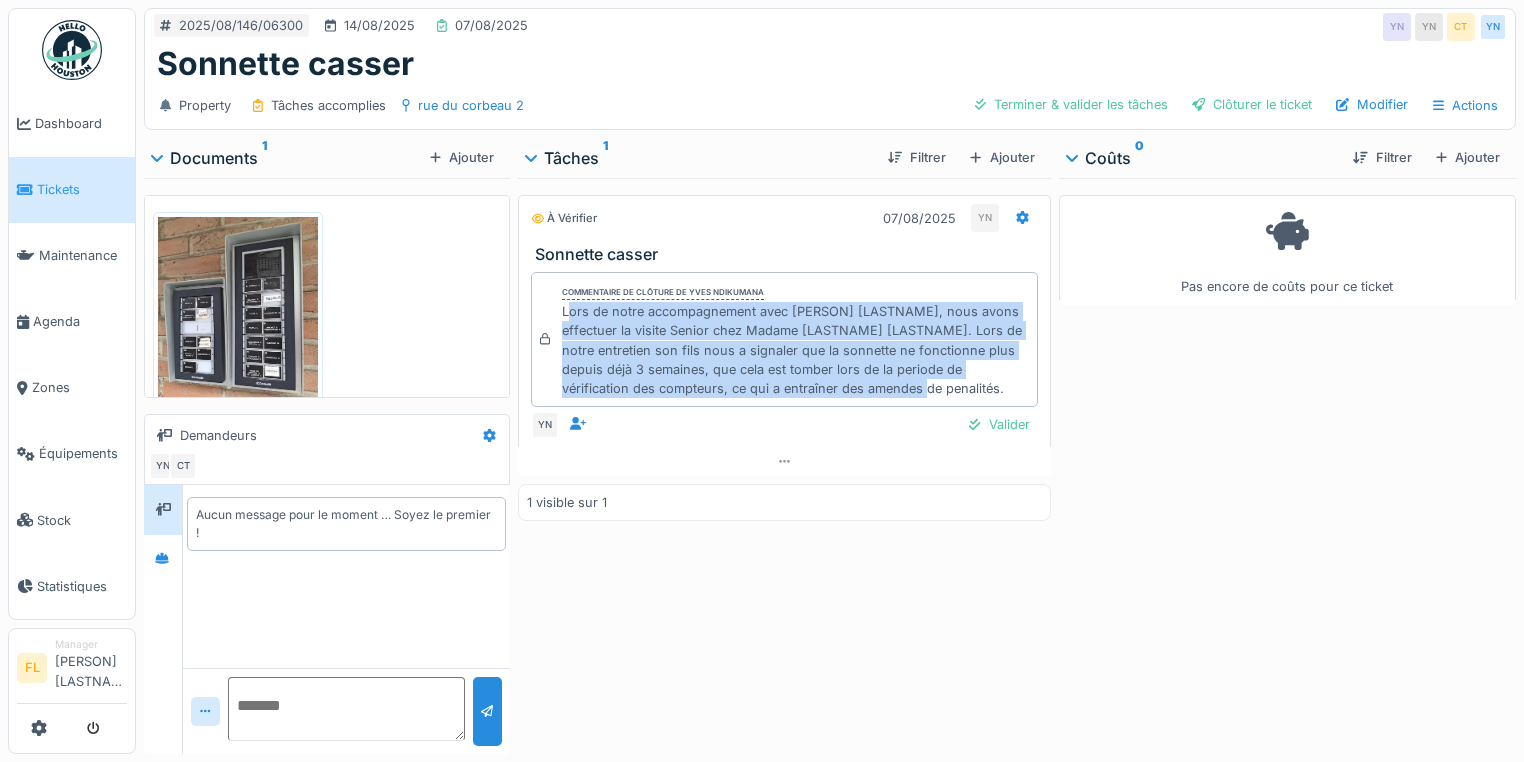 drag, startPoint x: 562, startPoint y: 304, endPoint x: 975, endPoint y: 396, distance: 423.12292 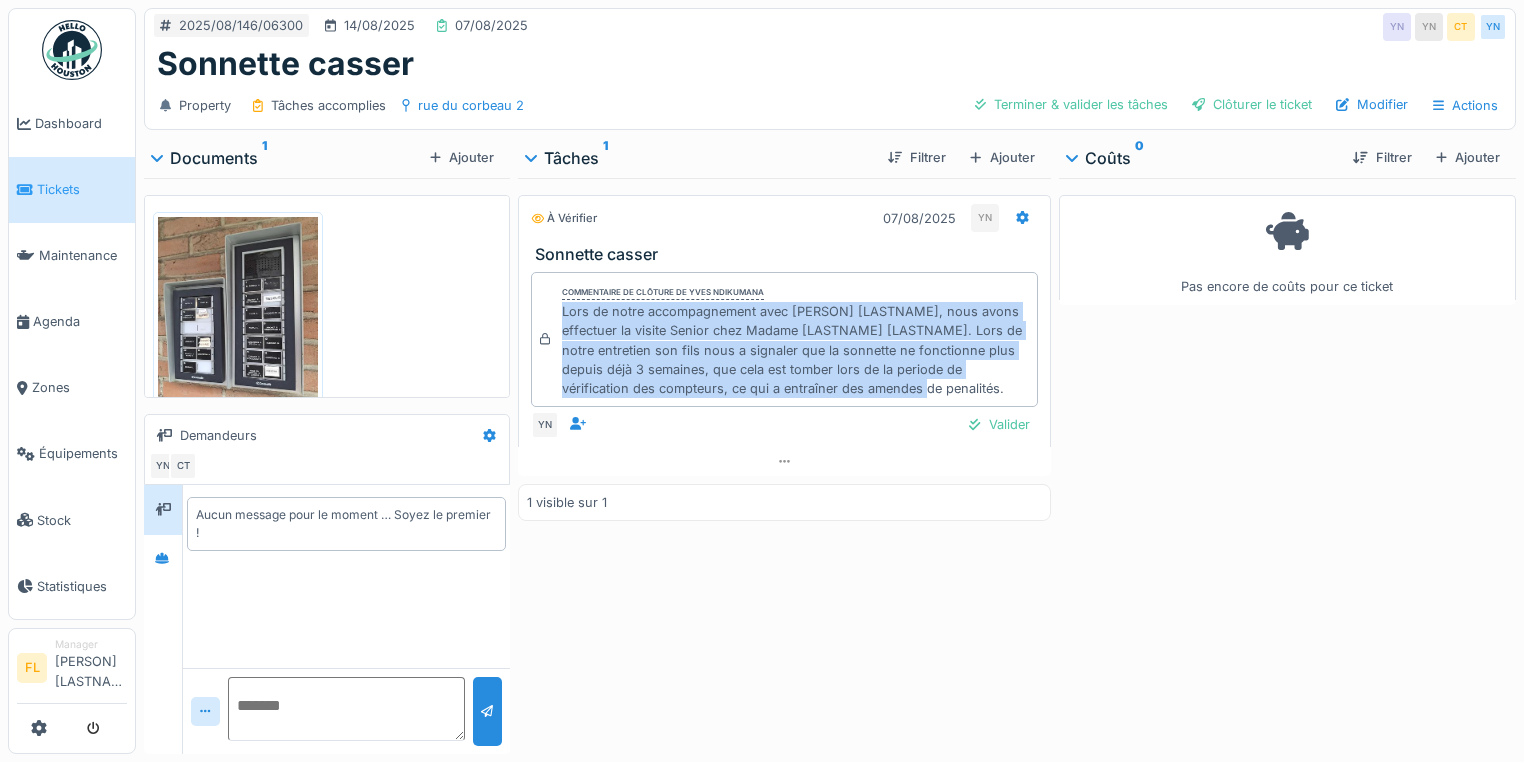 drag, startPoint x: 561, startPoint y: 313, endPoint x: 940, endPoint y: 380, distance: 384.87662 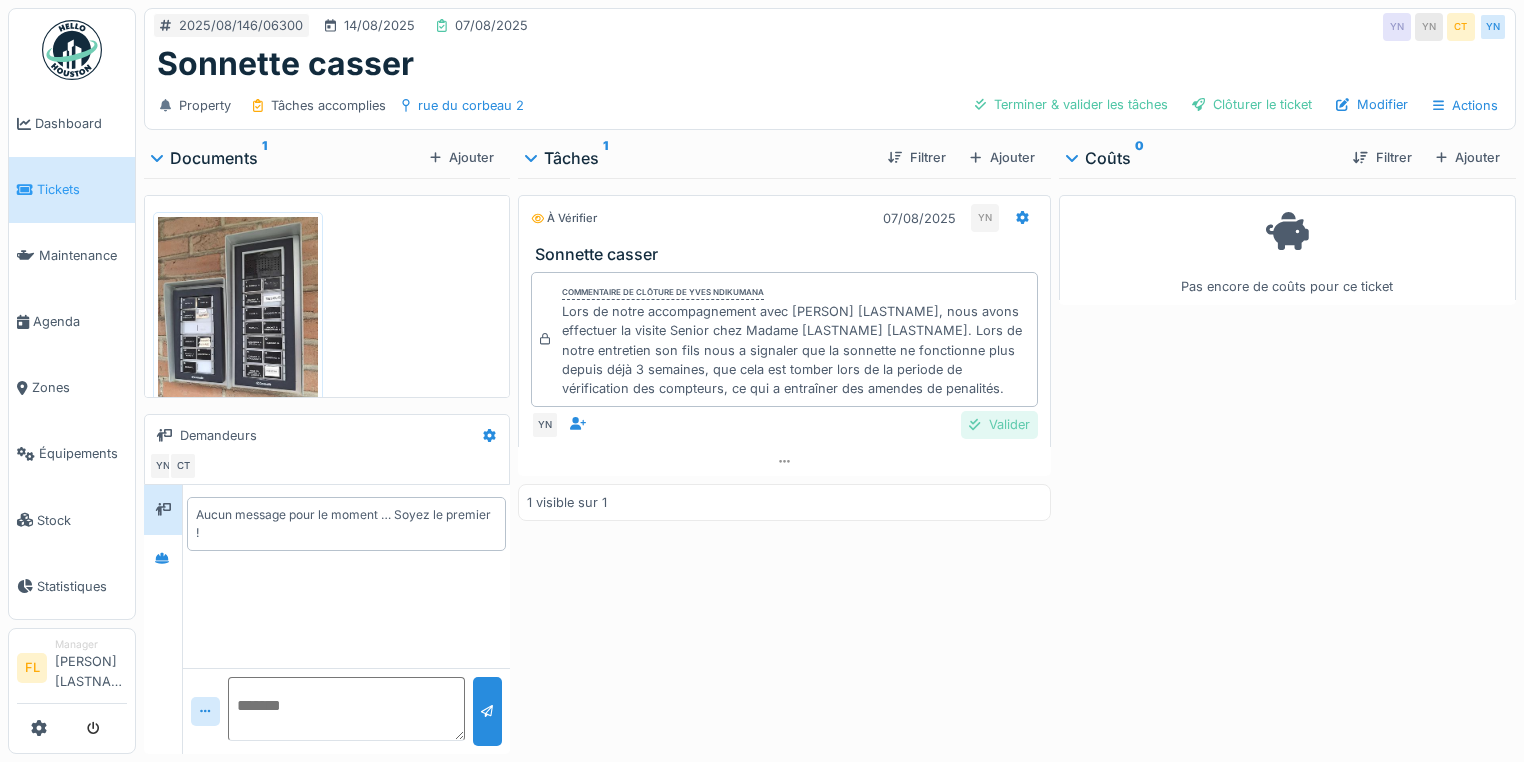 click on "Valider" at bounding box center (999, 424) 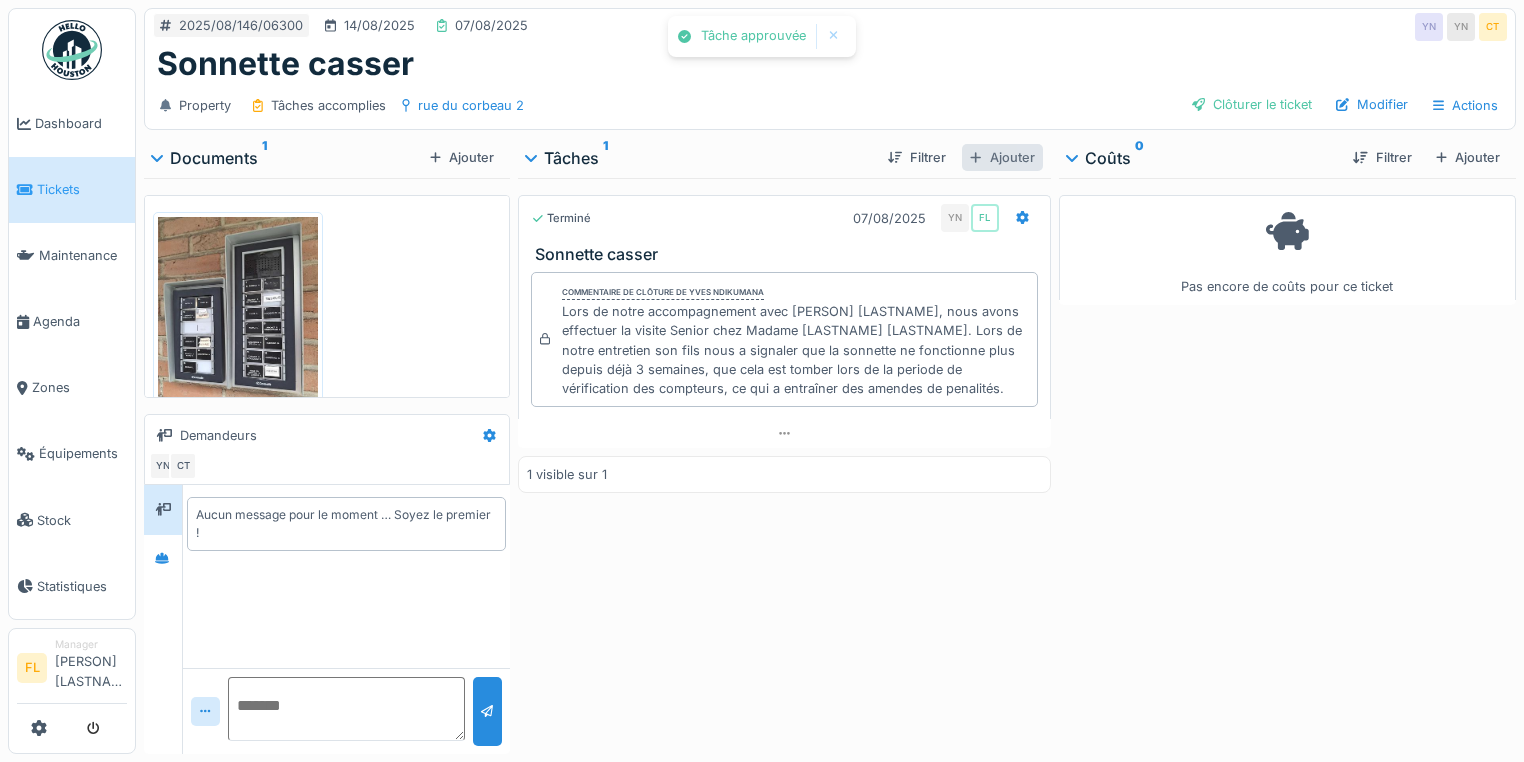 click at bounding box center (975, 157) 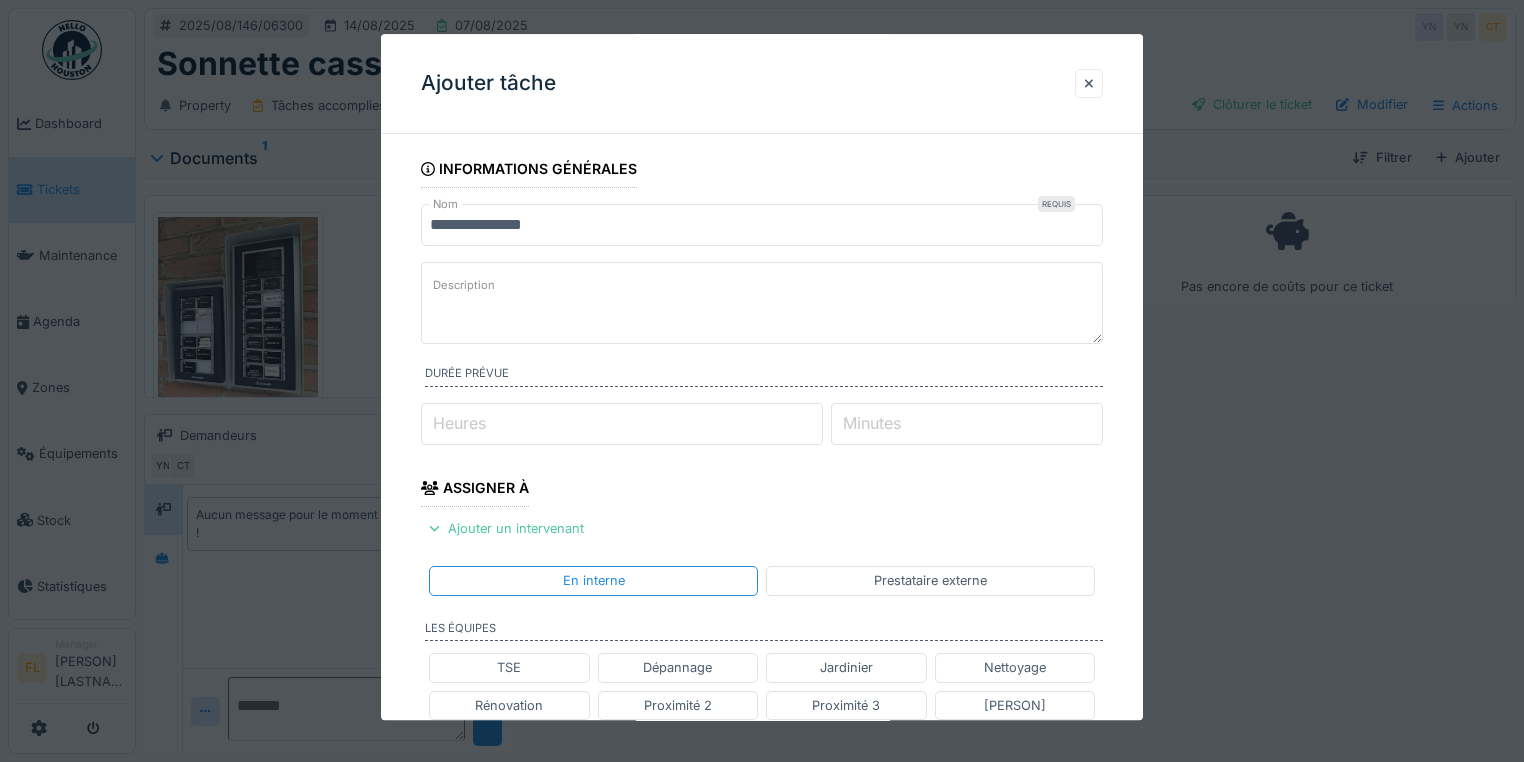 click on "Description" at bounding box center [762, 303] 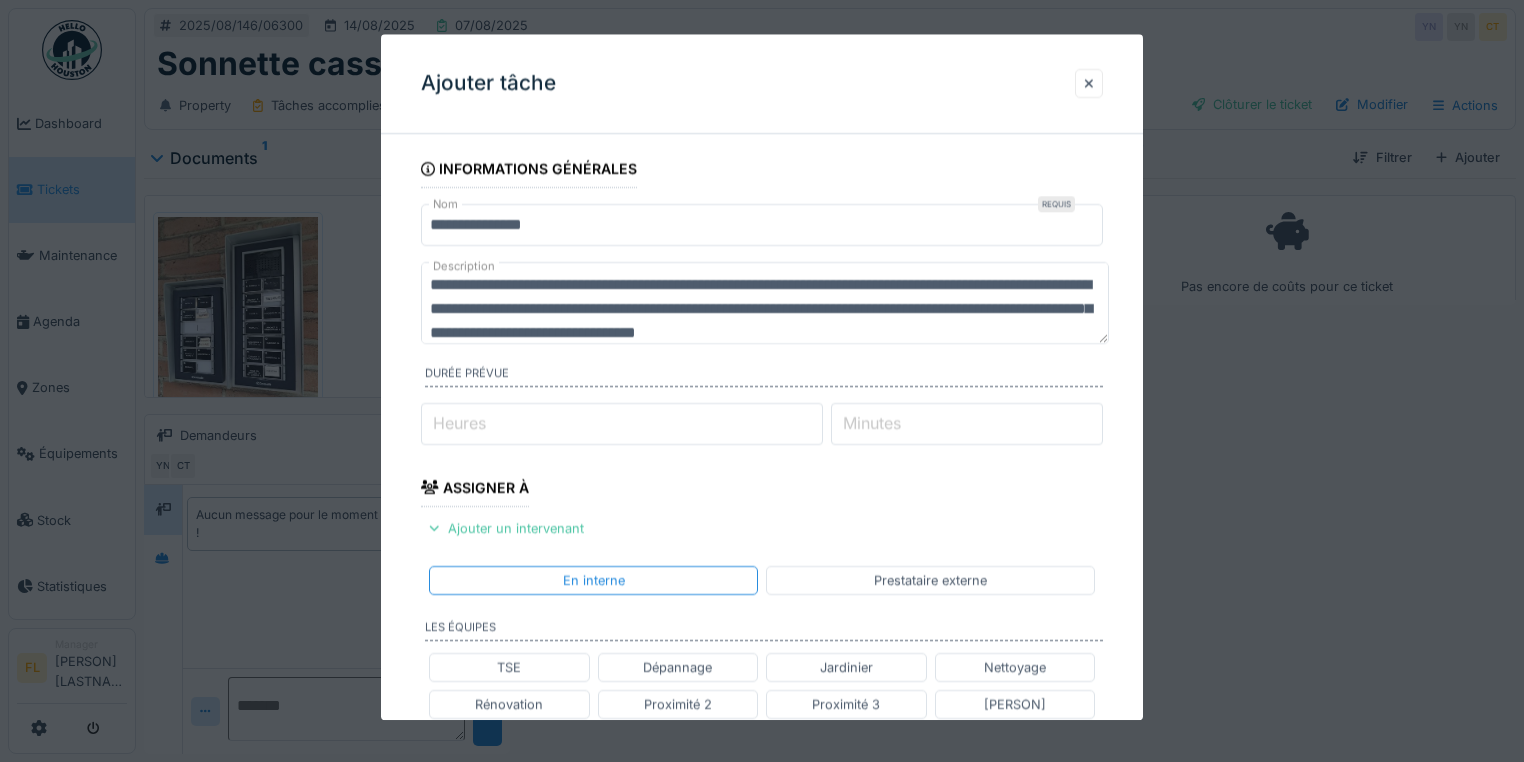 scroll, scrollTop: 30, scrollLeft: 0, axis: vertical 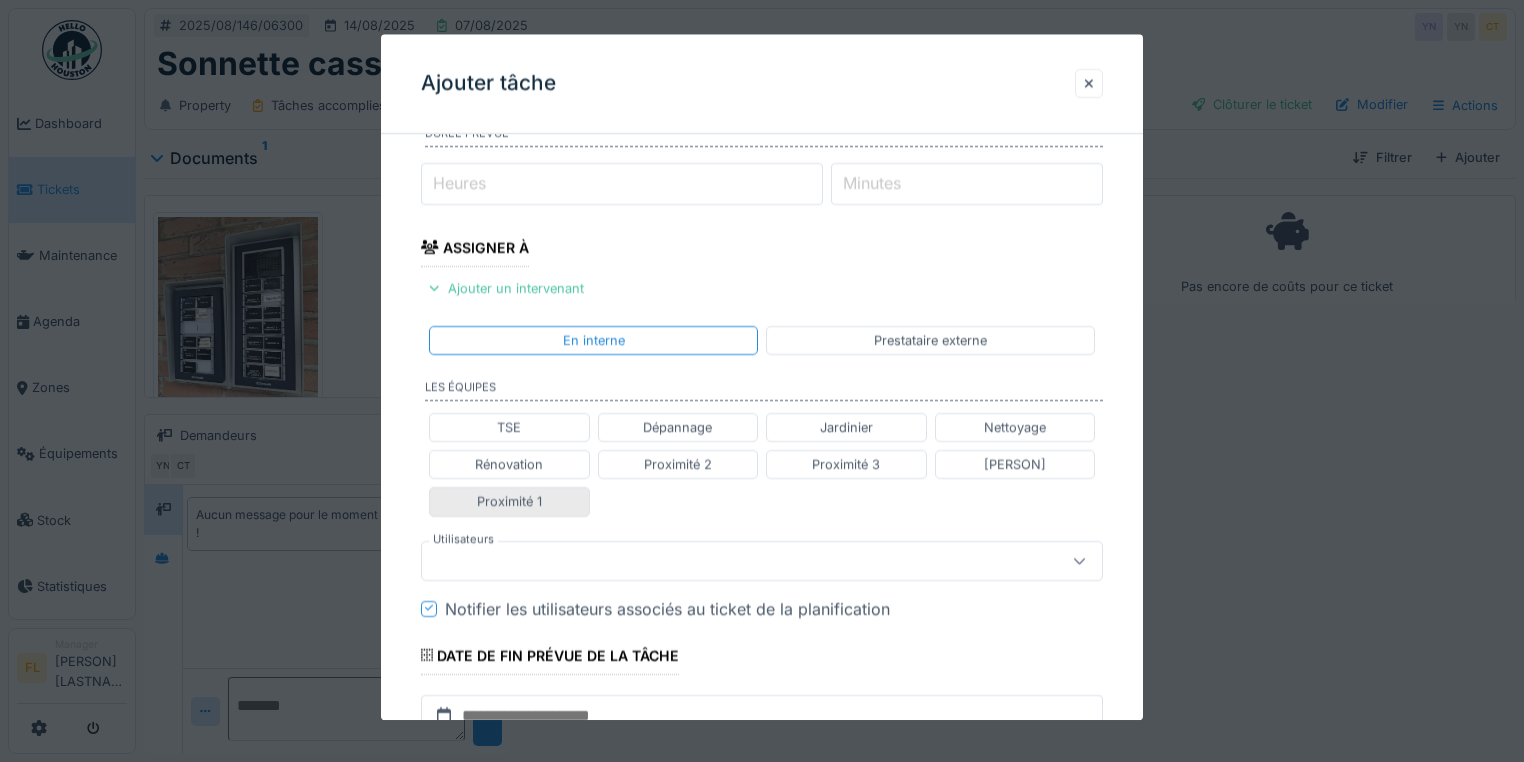 type on "**********" 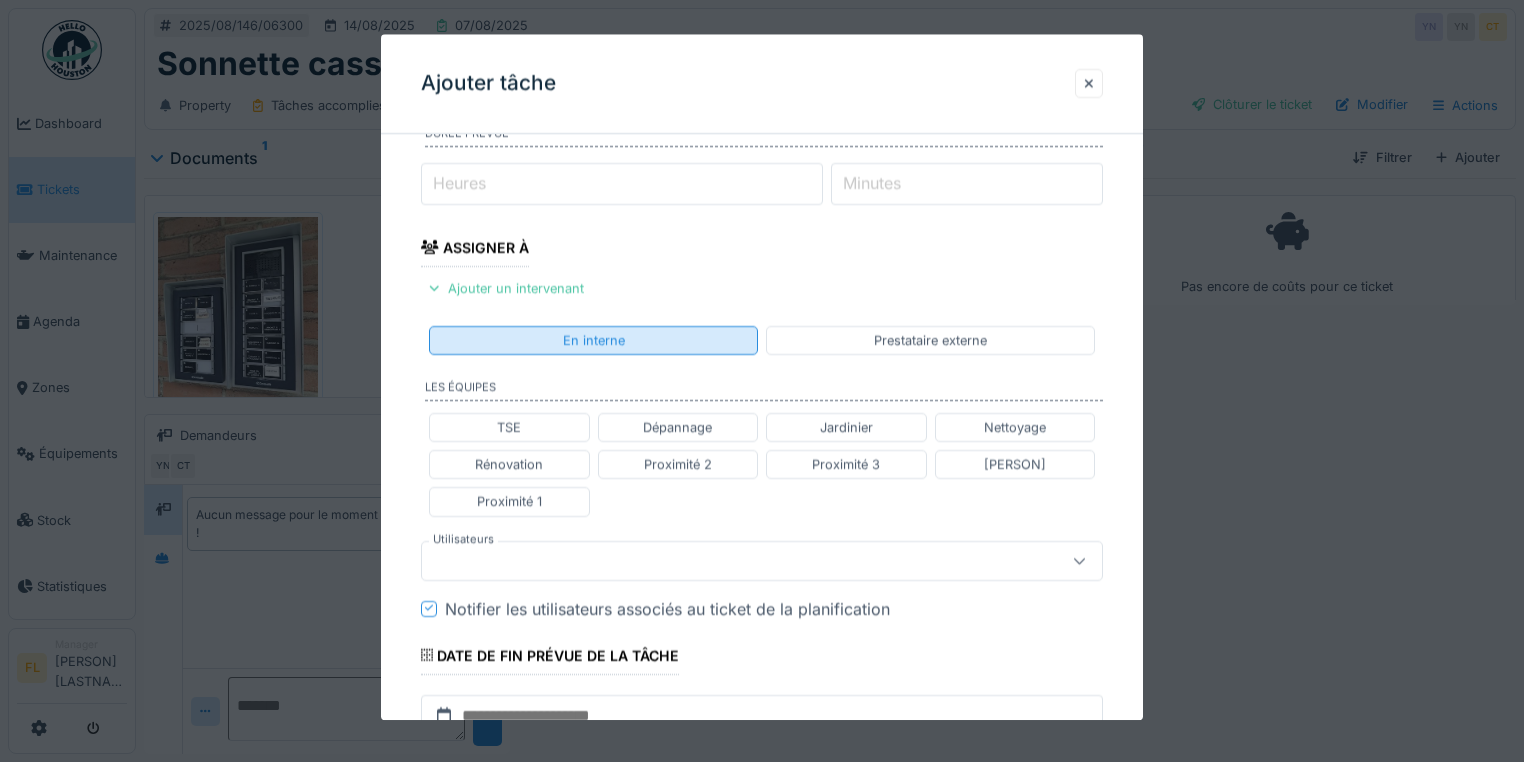 drag, startPoint x: 545, startPoint y: 494, endPoint x: 520, endPoint y: 343, distance: 153.05554 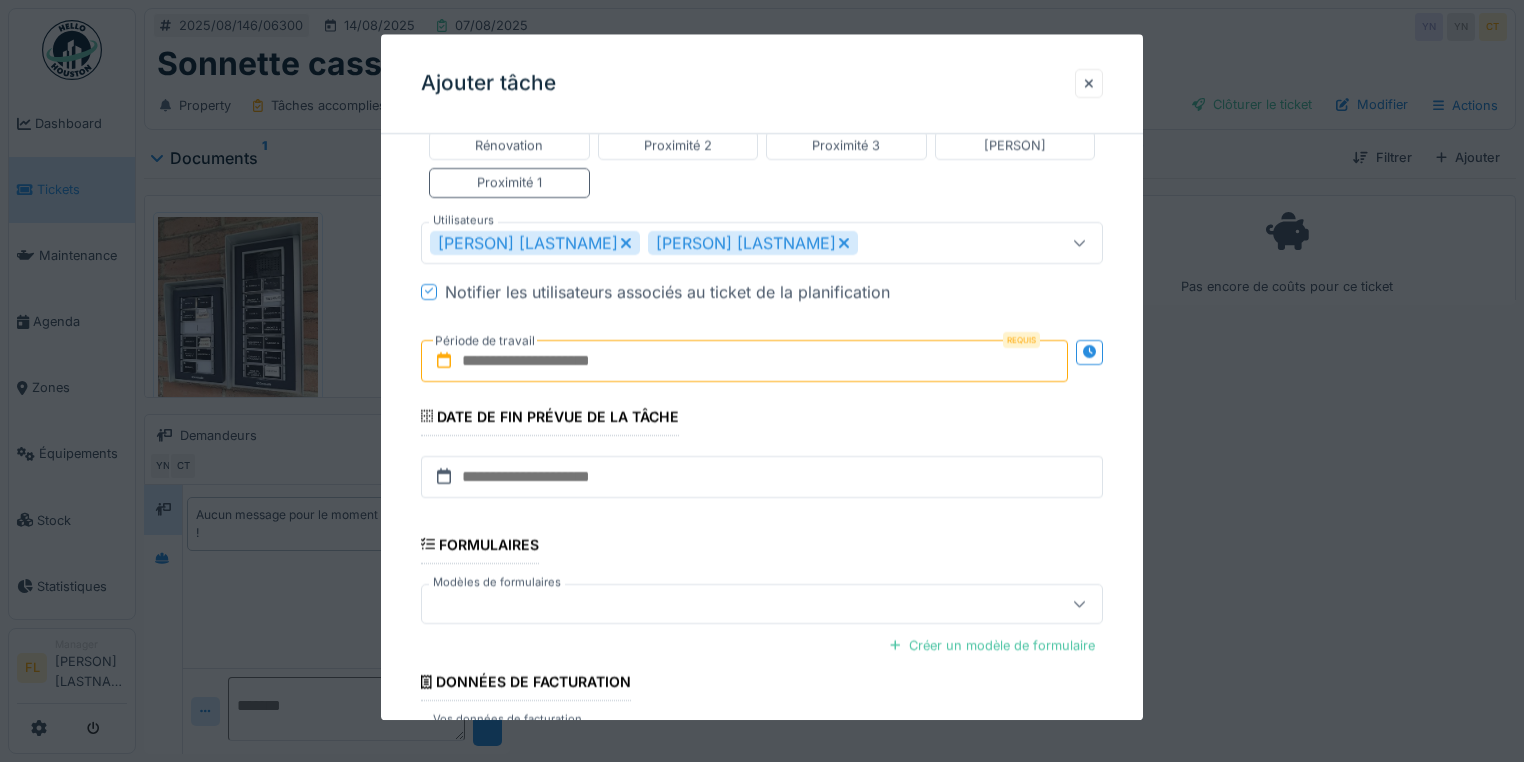 scroll, scrollTop: 560, scrollLeft: 0, axis: vertical 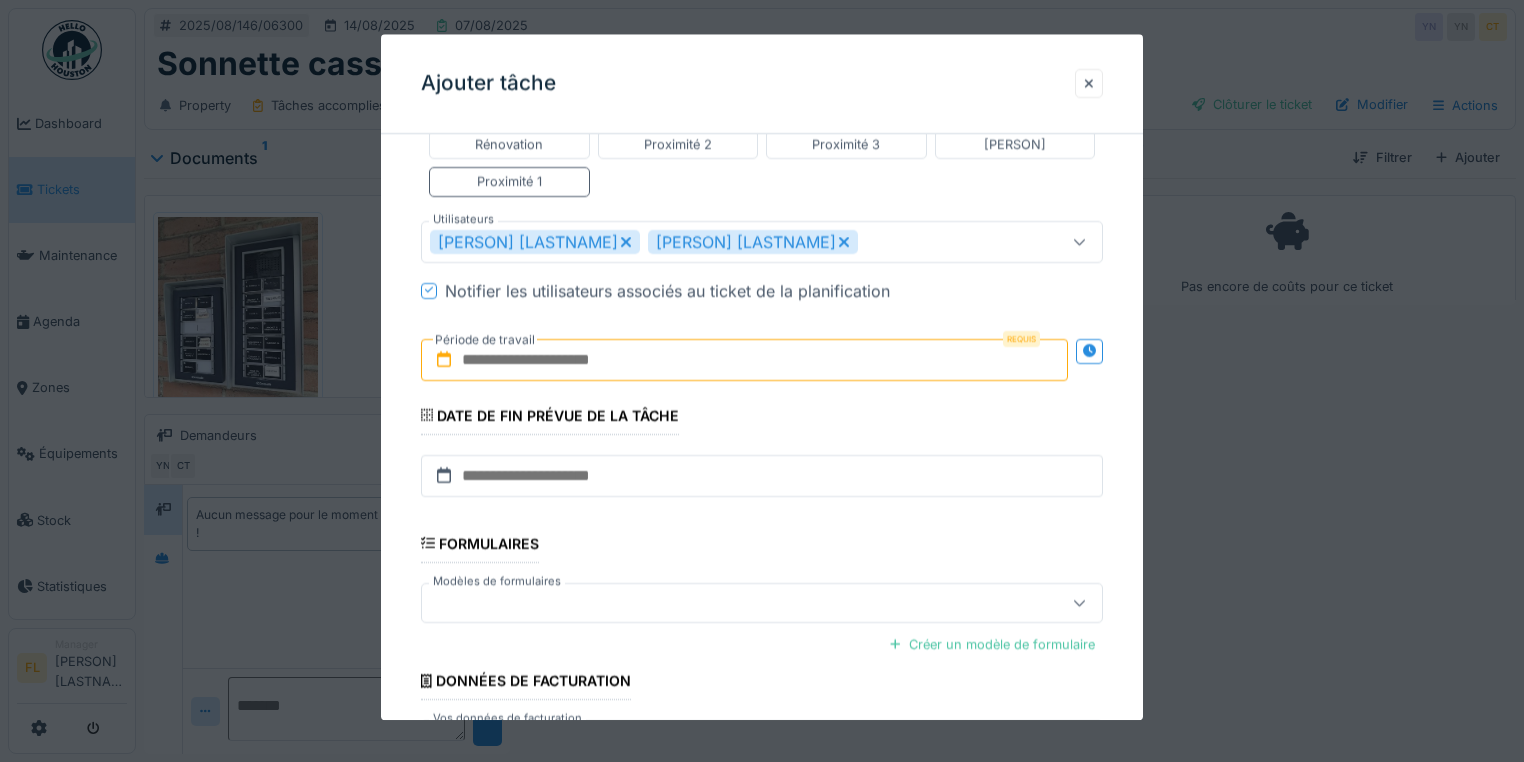 click at bounding box center (744, 360) 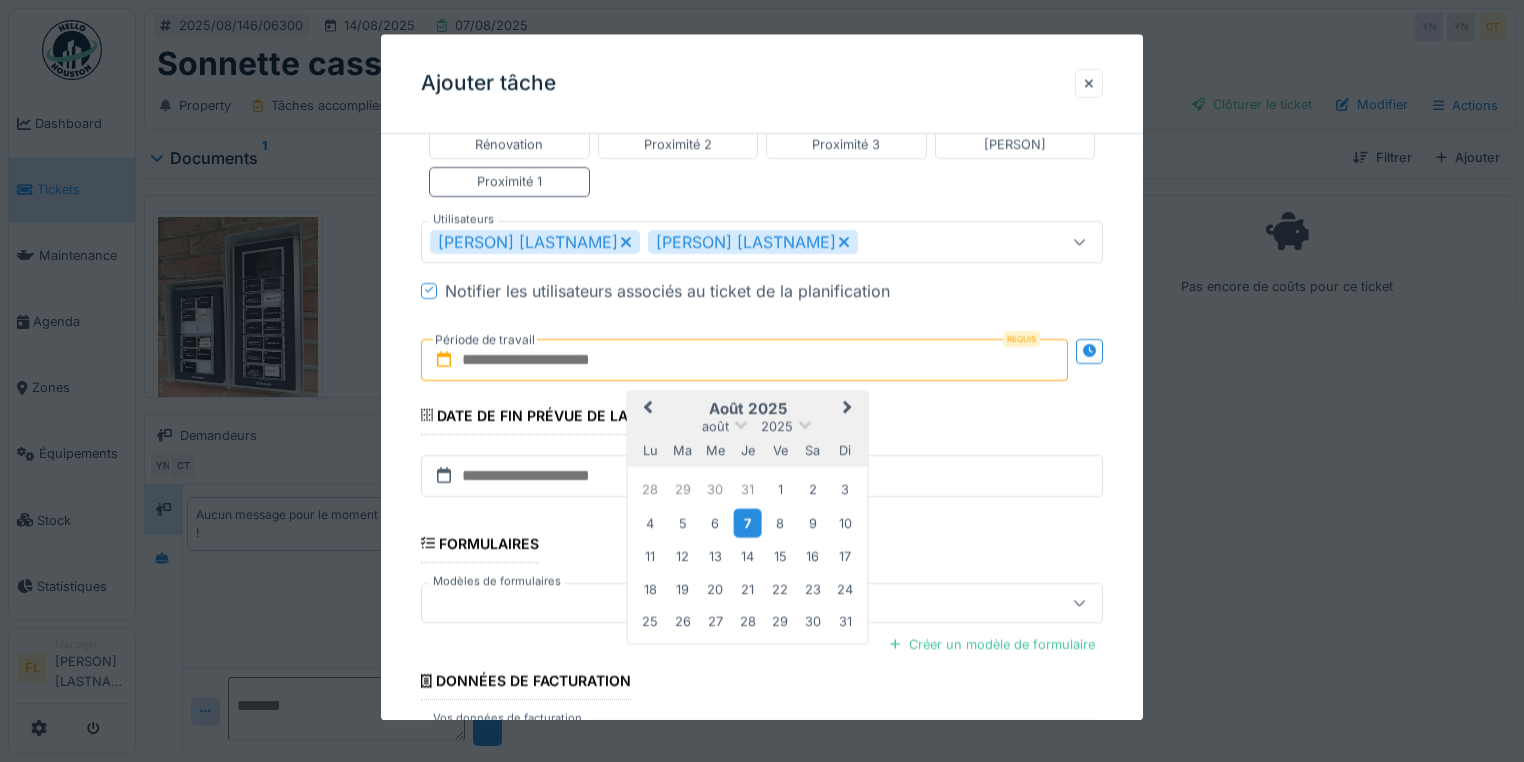 click on "7" at bounding box center (747, 523) 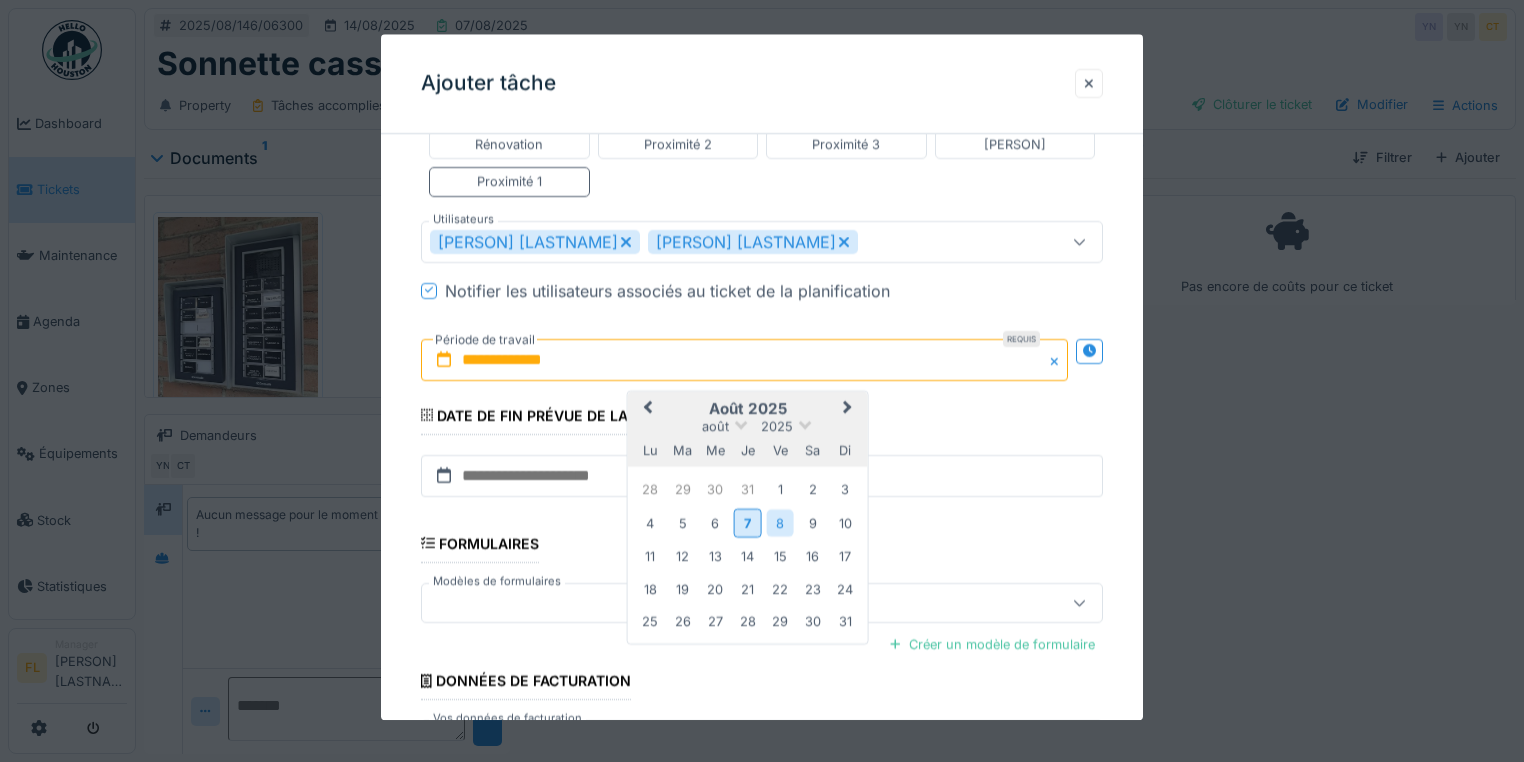 click on "8" at bounding box center [780, 523] 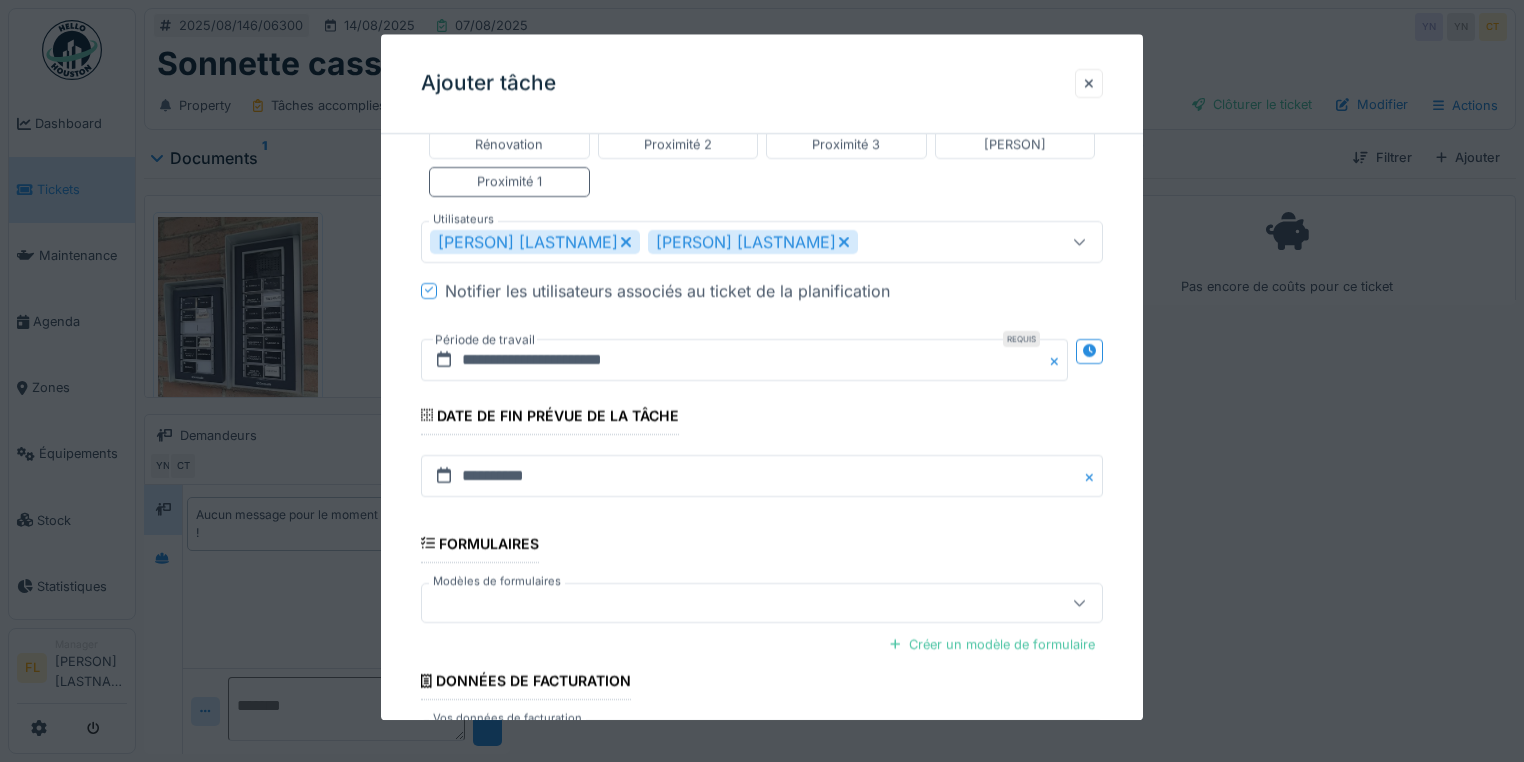 click on "**********" at bounding box center [762, 212] 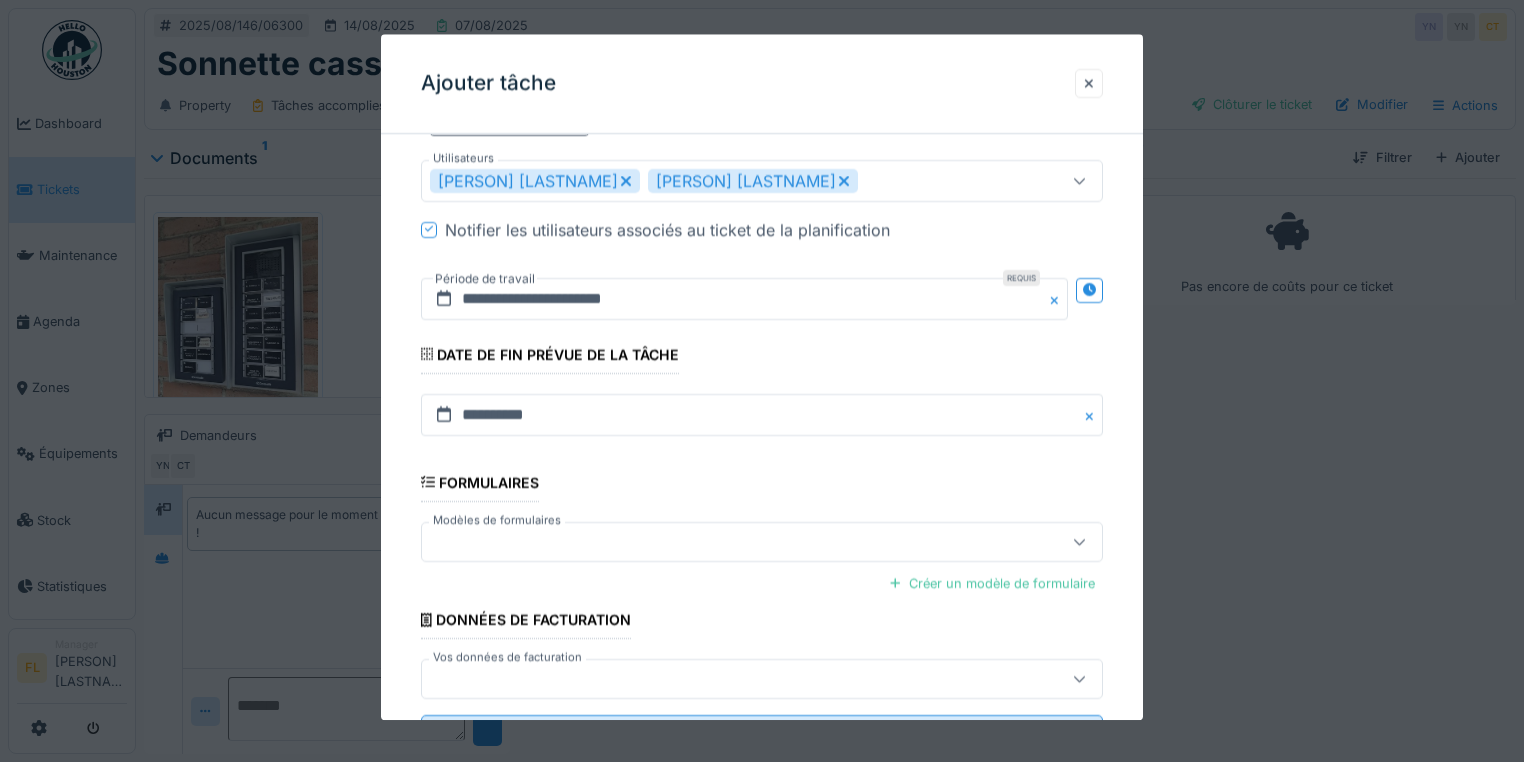 scroll, scrollTop: 708, scrollLeft: 0, axis: vertical 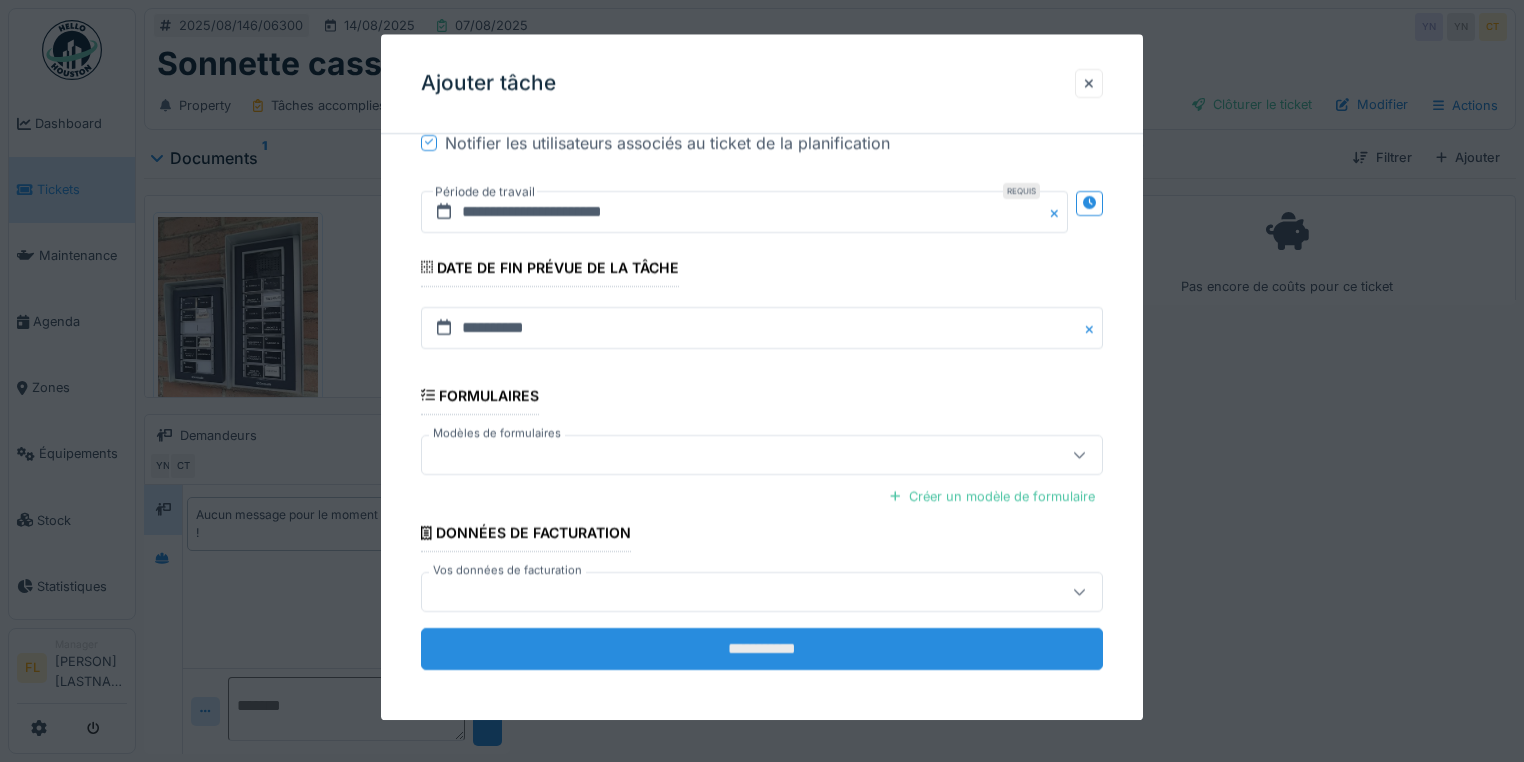 drag, startPoint x: 803, startPoint y: 645, endPoint x: 835, endPoint y: 643, distance: 32.06244 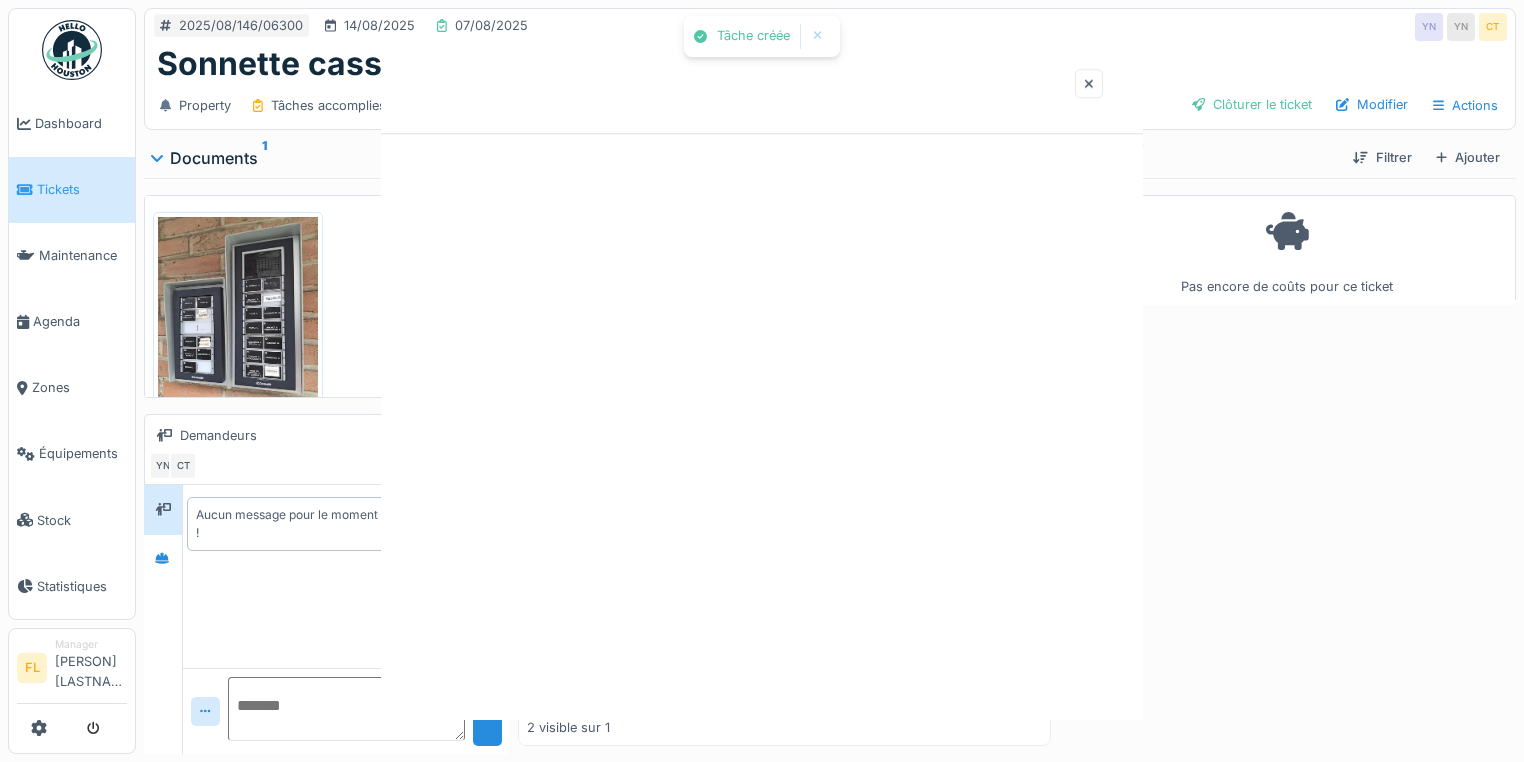 scroll, scrollTop: 0, scrollLeft: 0, axis: both 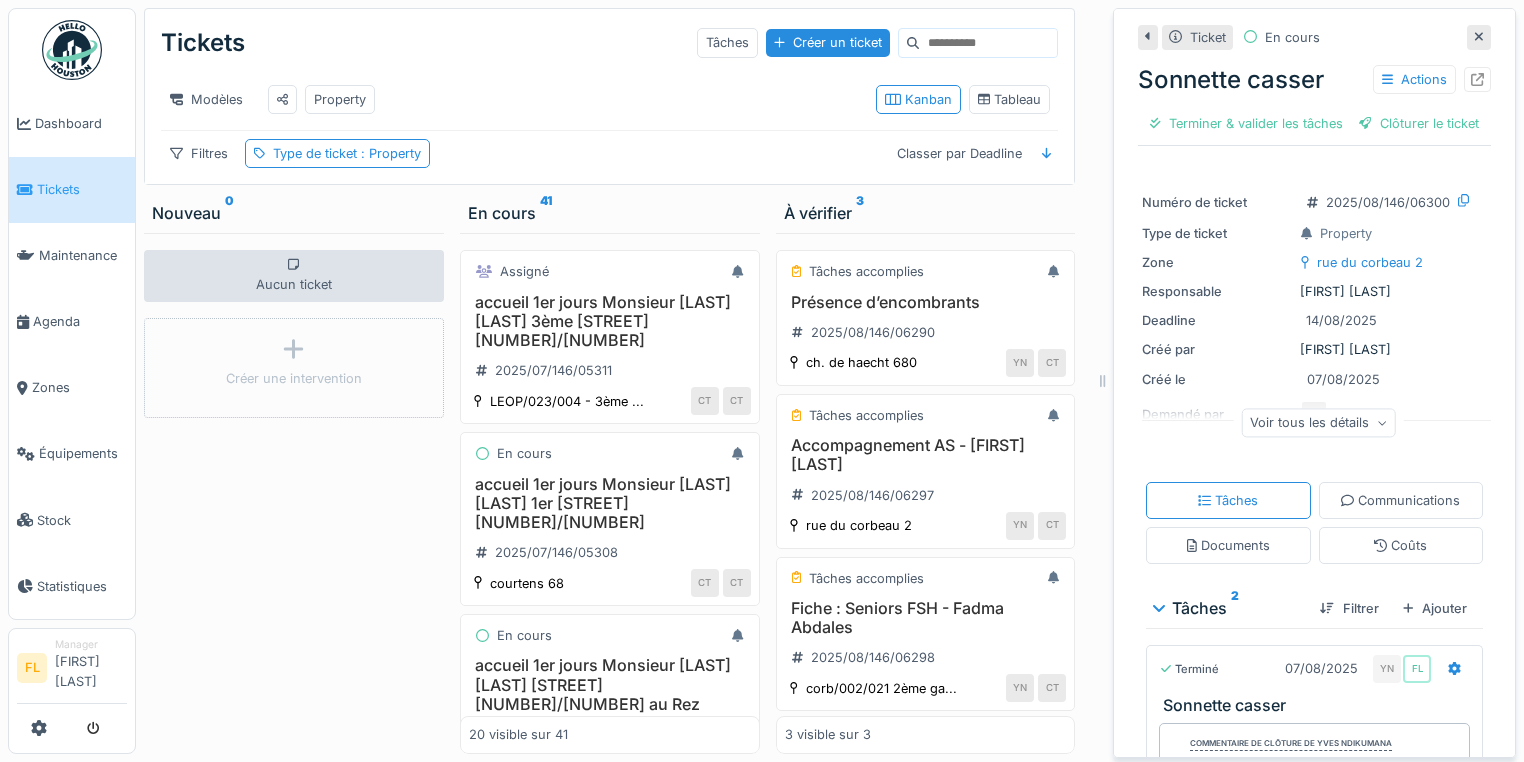 drag, startPoint x: 300, startPoint y: 515, endPoint x: 412, endPoint y: 512, distance: 112.04017 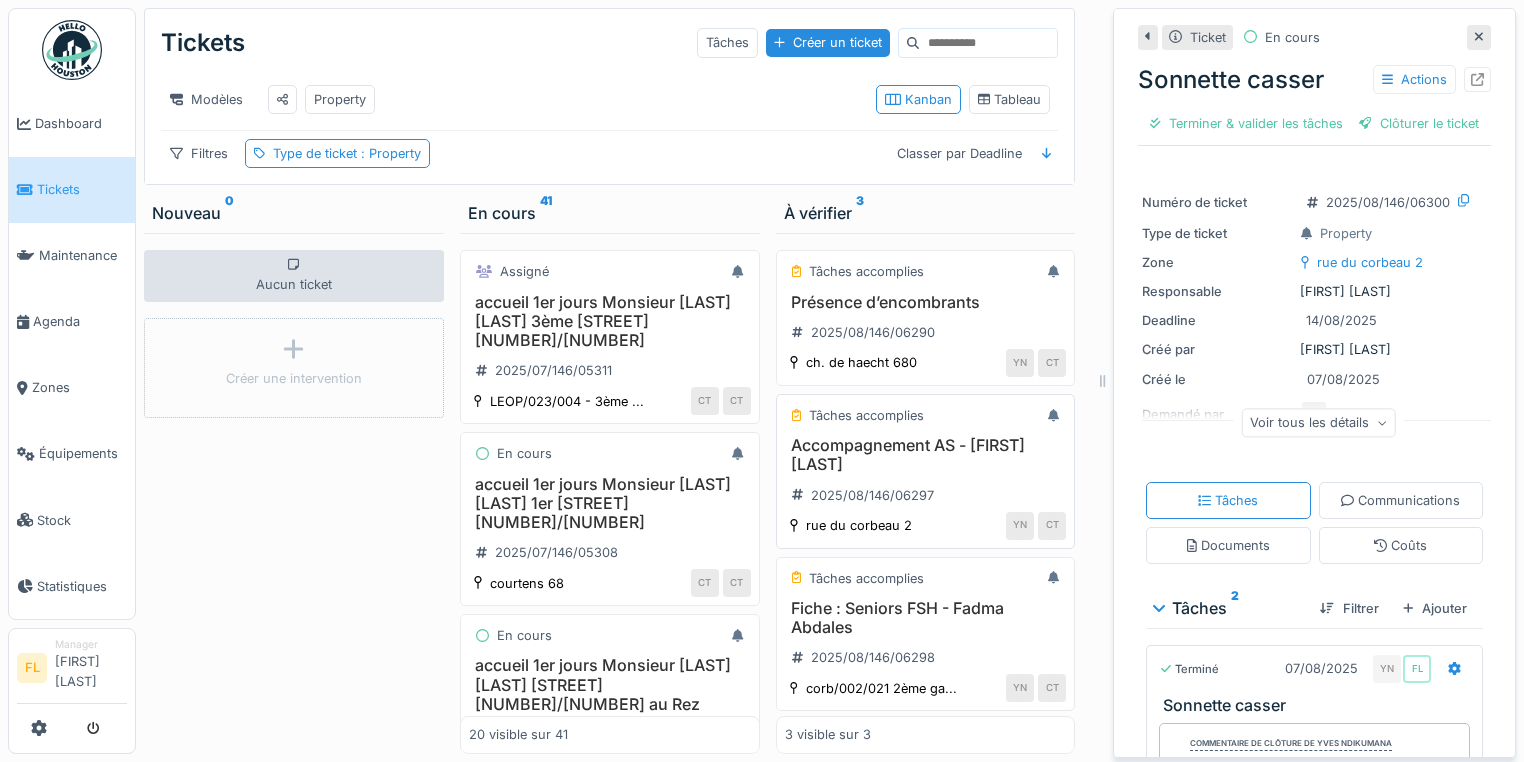 click on "Accompagnement AS - [FIRST] [LAST]" at bounding box center [926, 455] 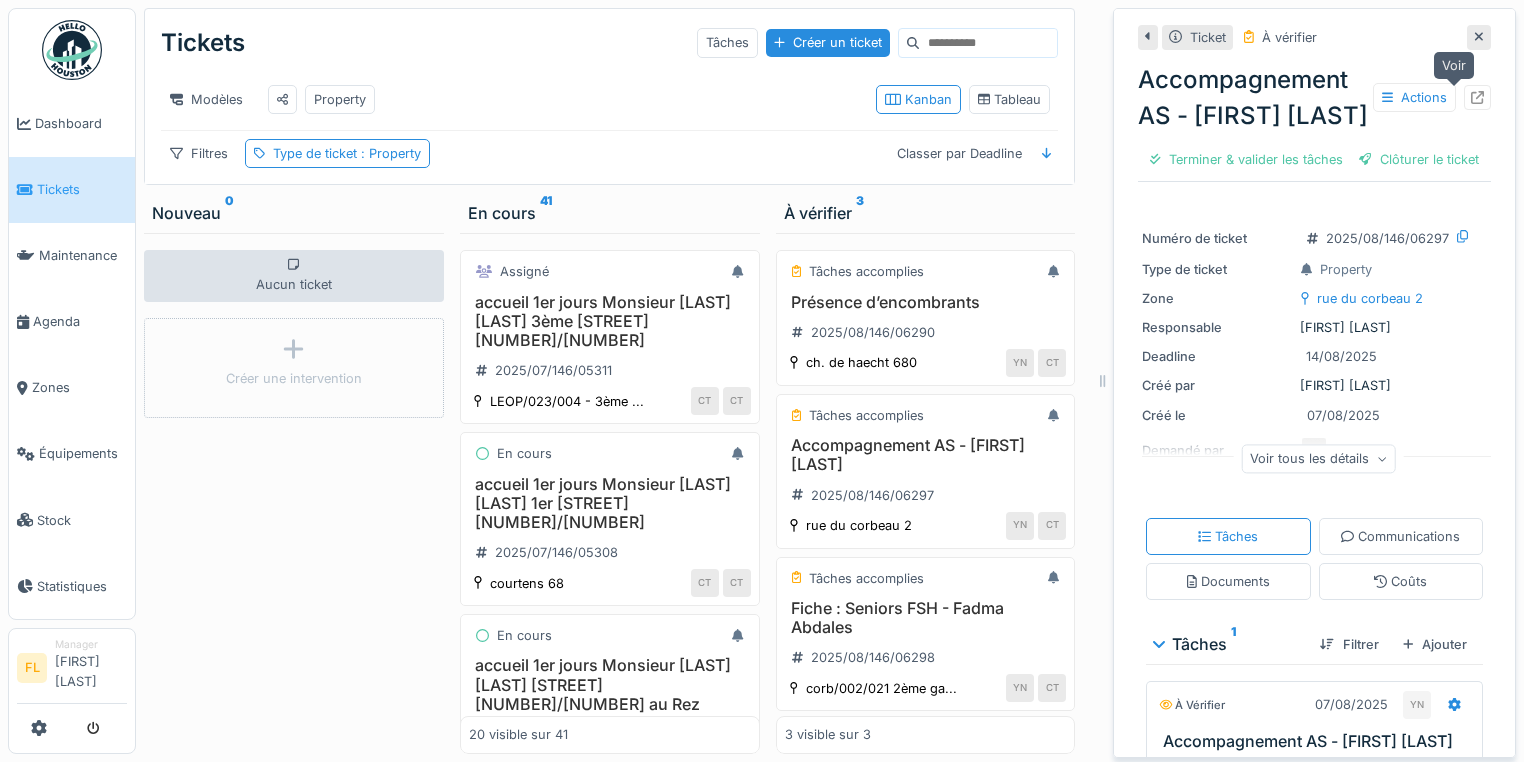 click 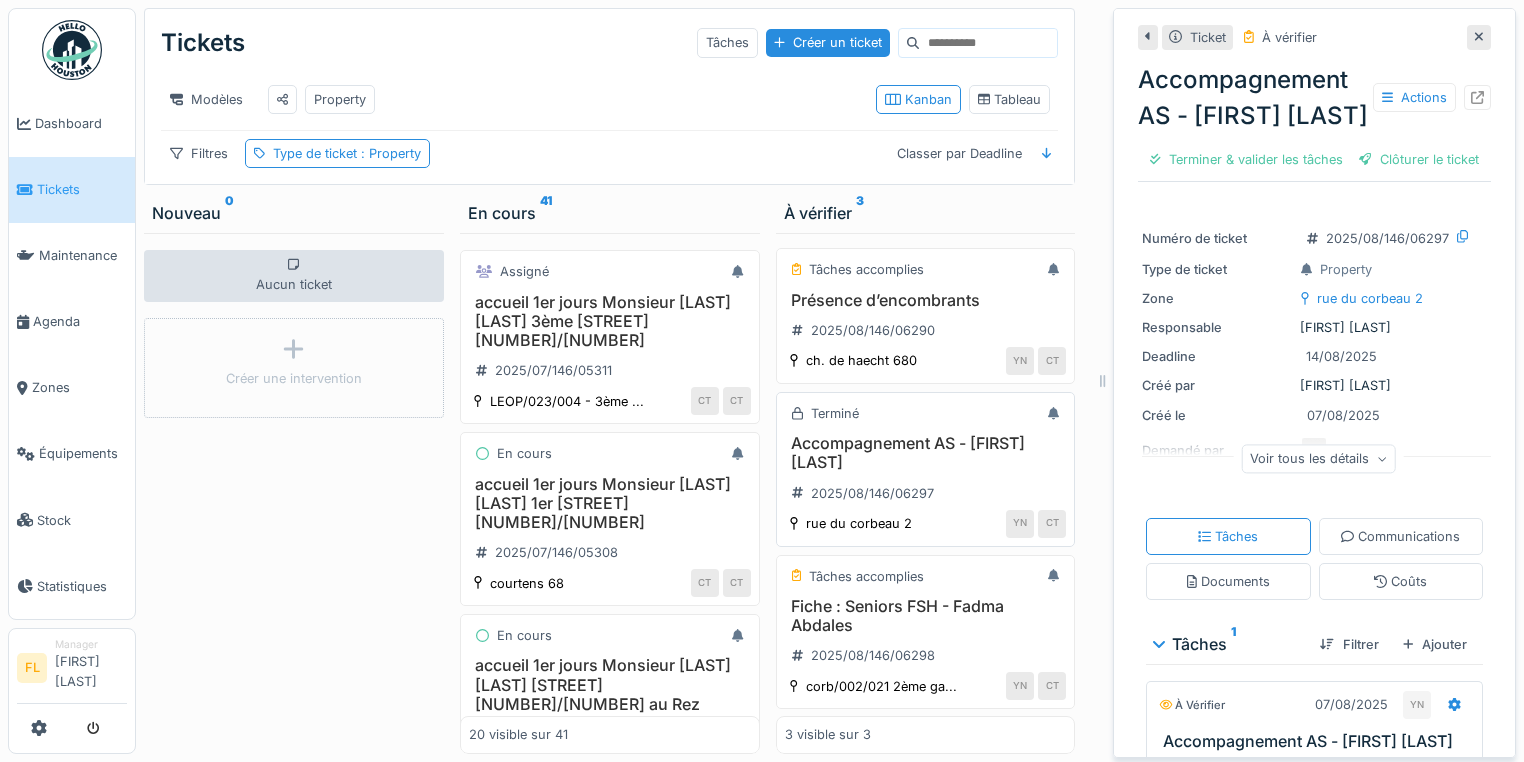 scroll, scrollTop: 8, scrollLeft: 0, axis: vertical 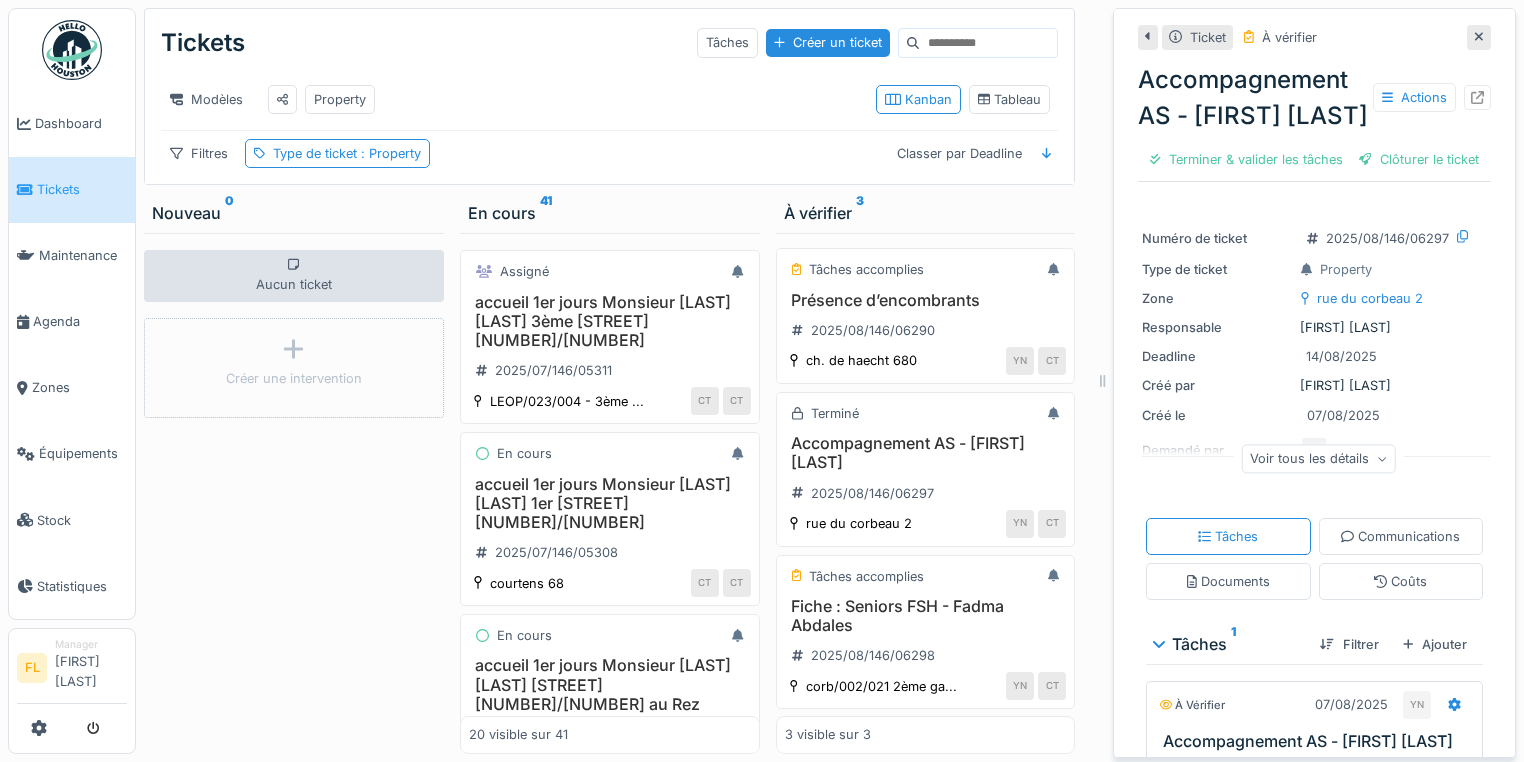drag, startPoint x: 312, startPoint y: 514, endPoint x: 372, endPoint y: 514, distance: 60 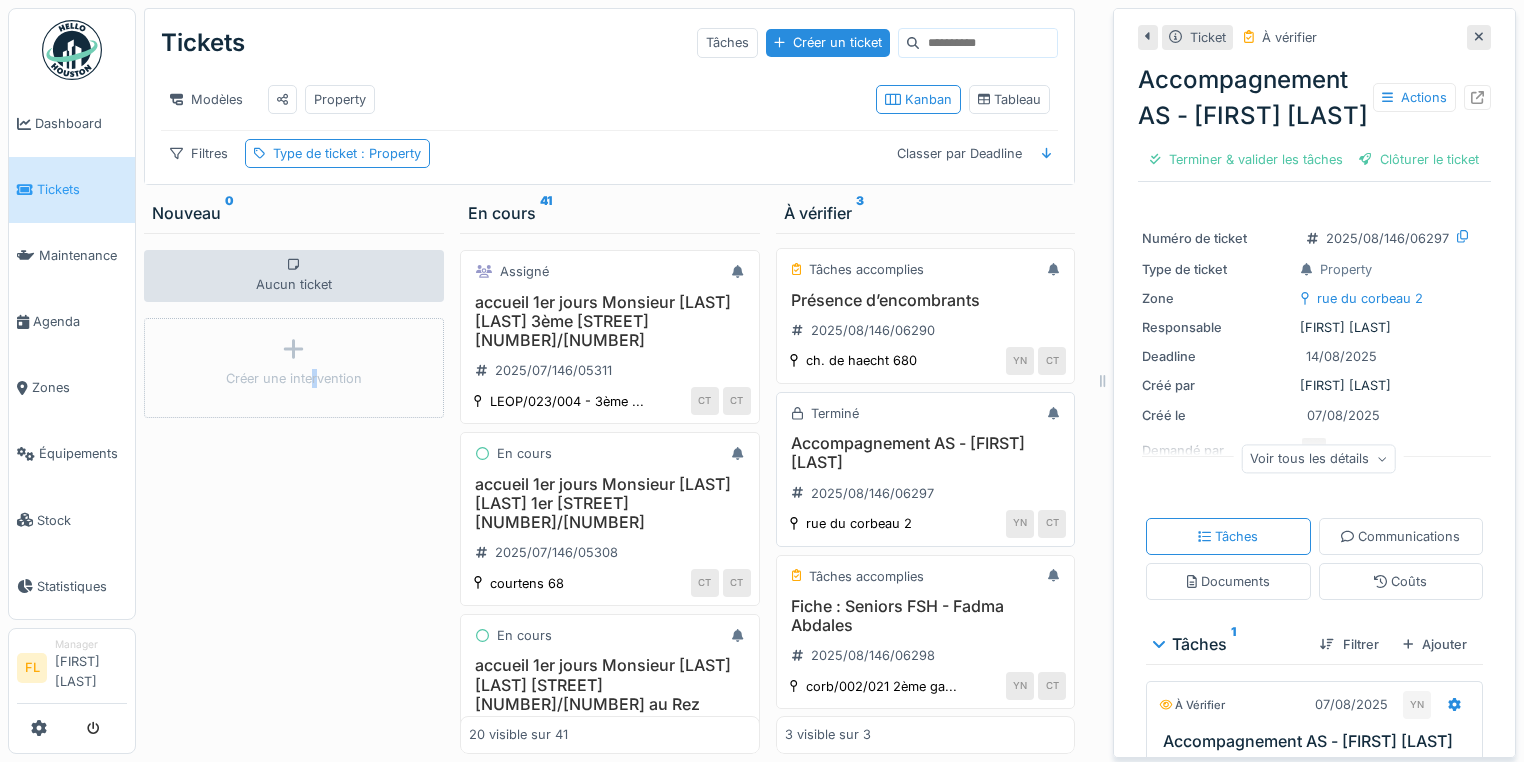 scroll, scrollTop: 8, scrollLeft: 0, axis: vertical 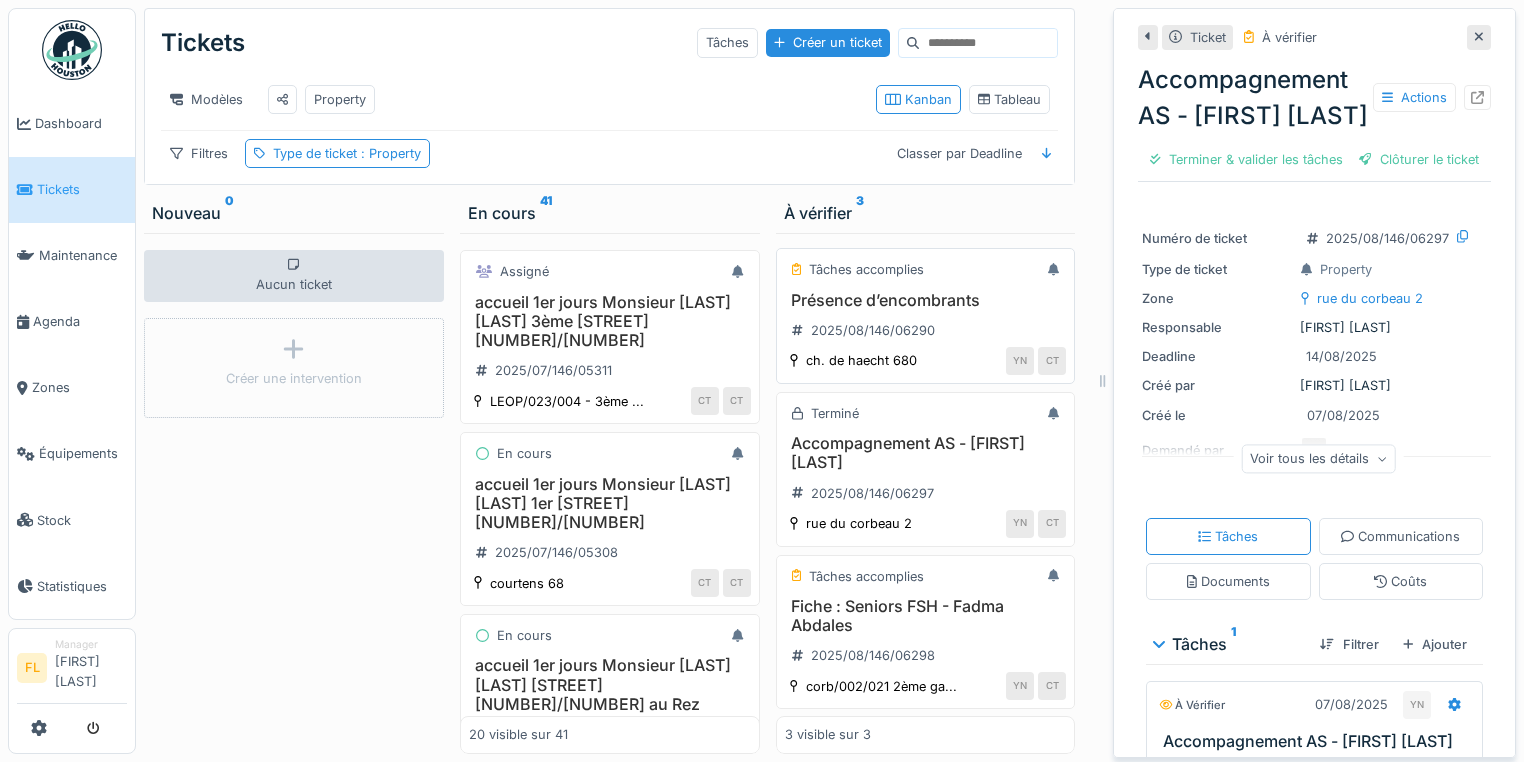 click on "Présence d’encombrants 2025/08/146/06290" at bounding box center (926, 319) 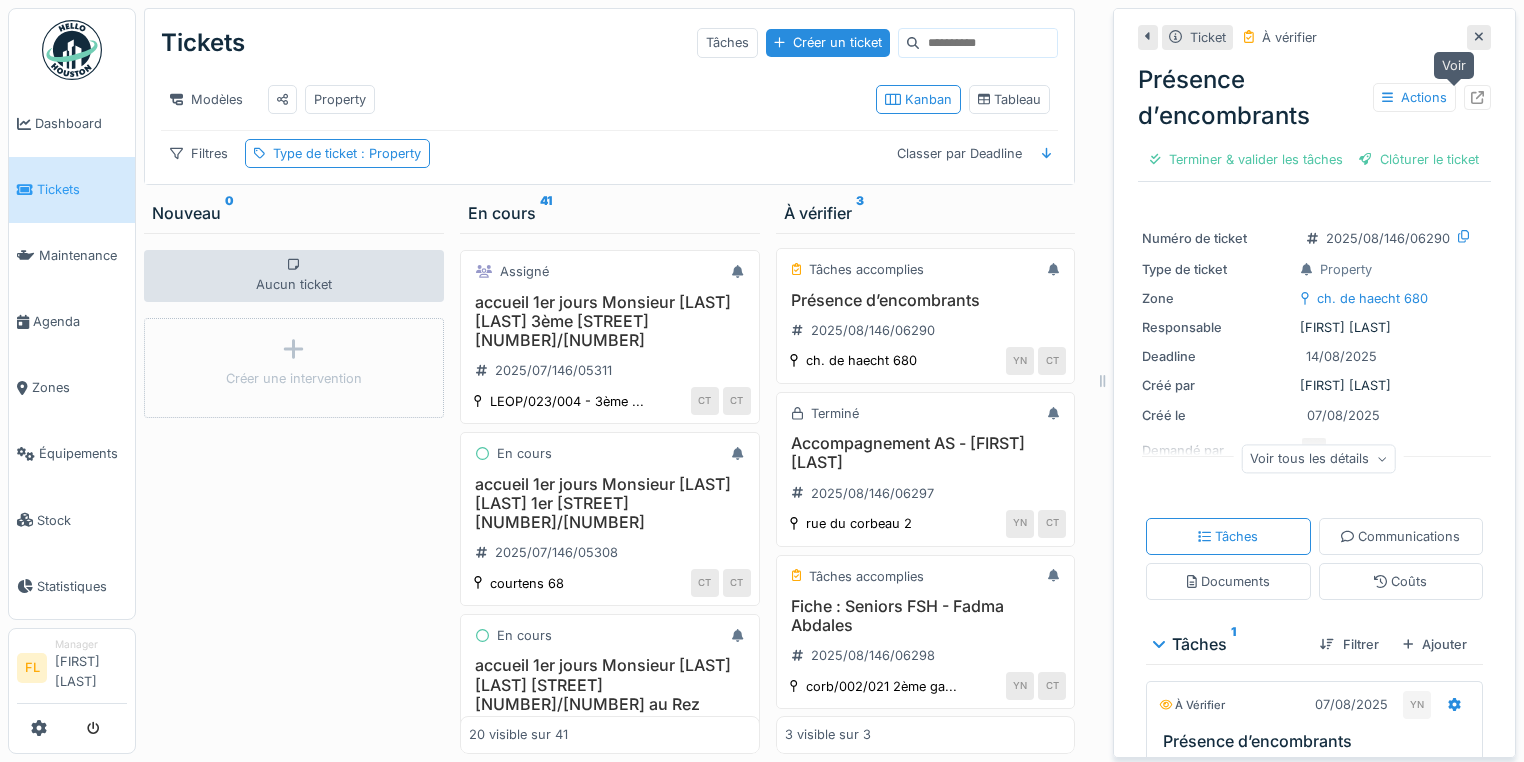 click 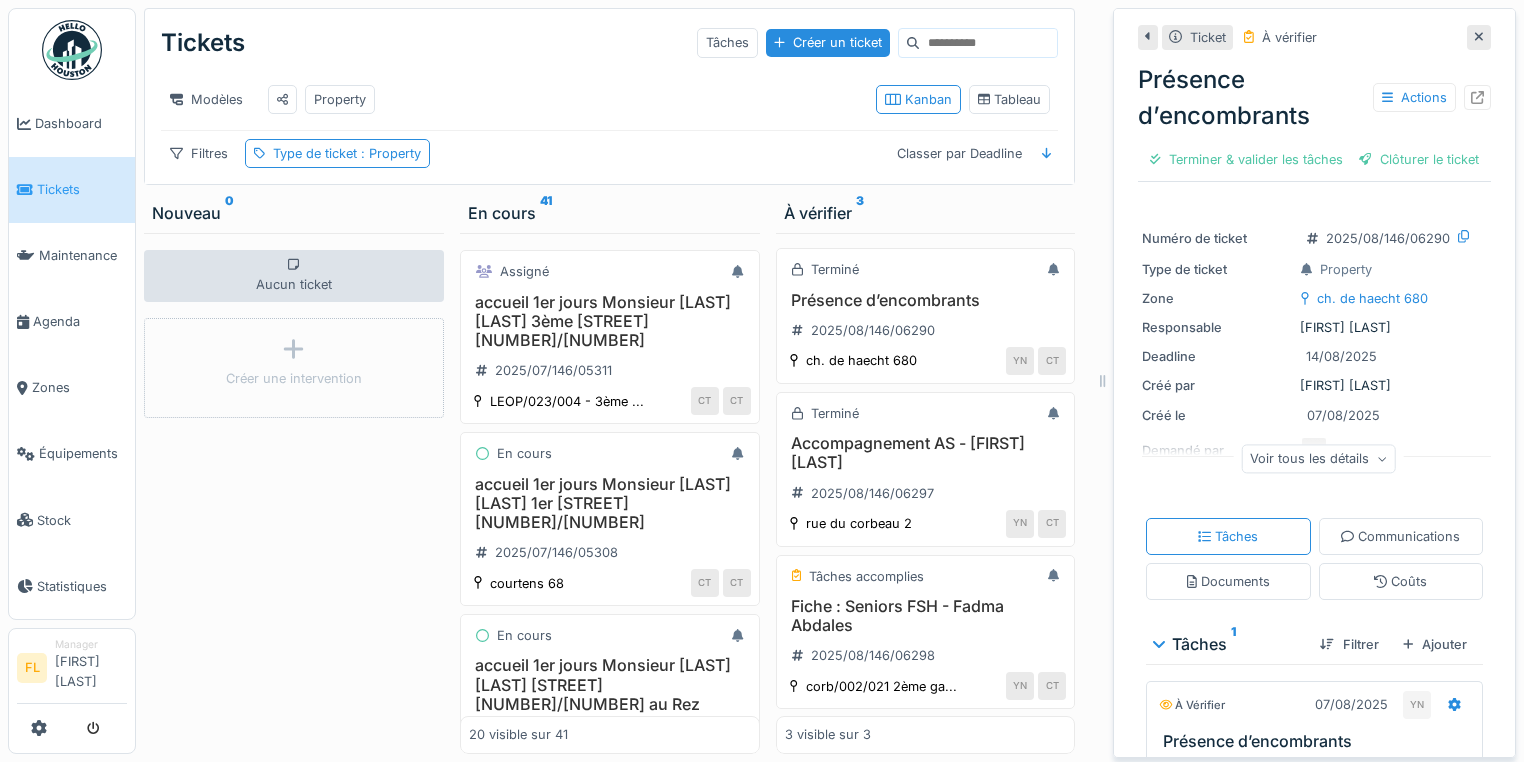 drag, startPoint x: 581, startPoint y: 75, endPoint x: 457, endPoint y: 7, distance: 141.42136 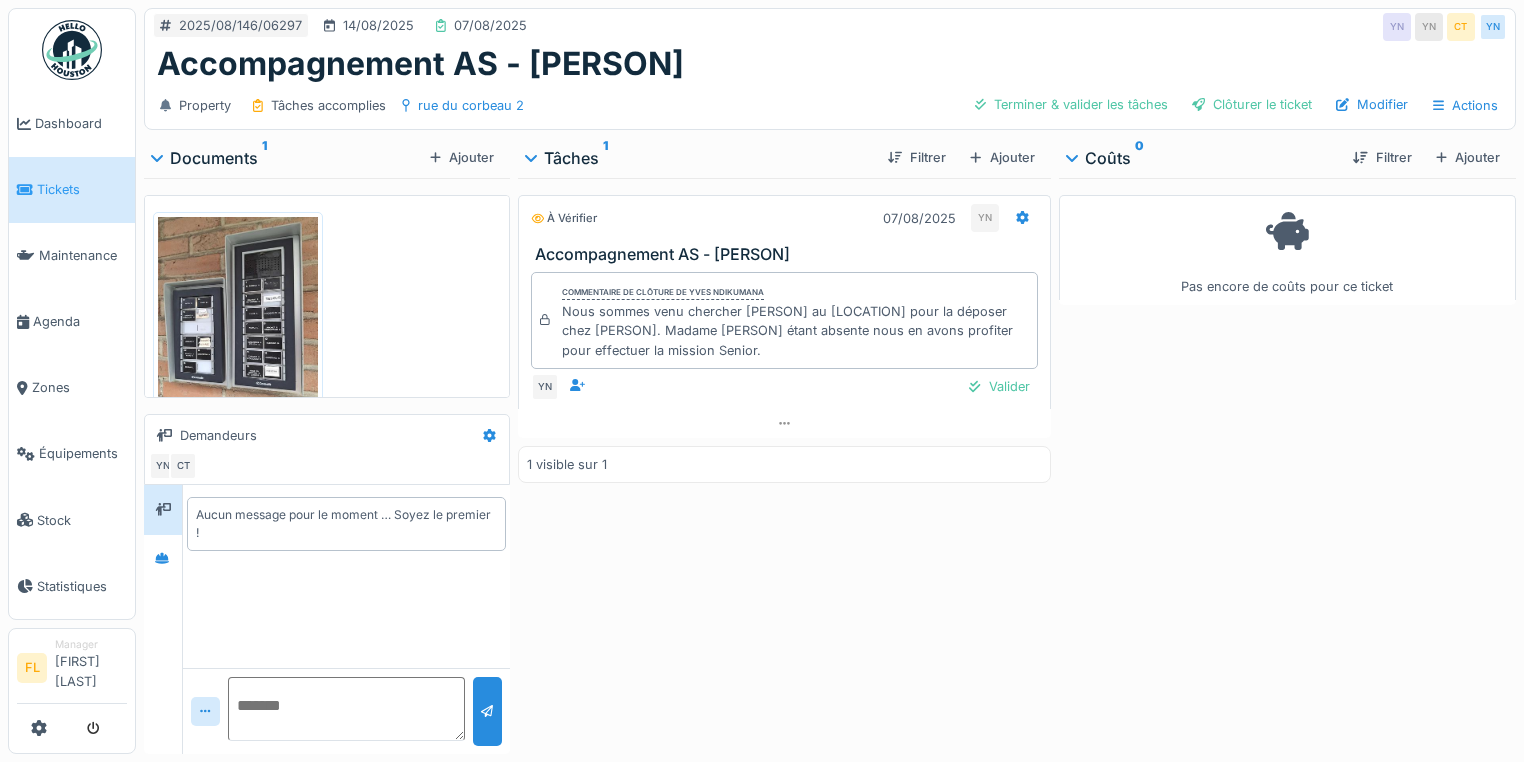 scroll, scrollTop: 0, scrollLeft: 0, axis: both 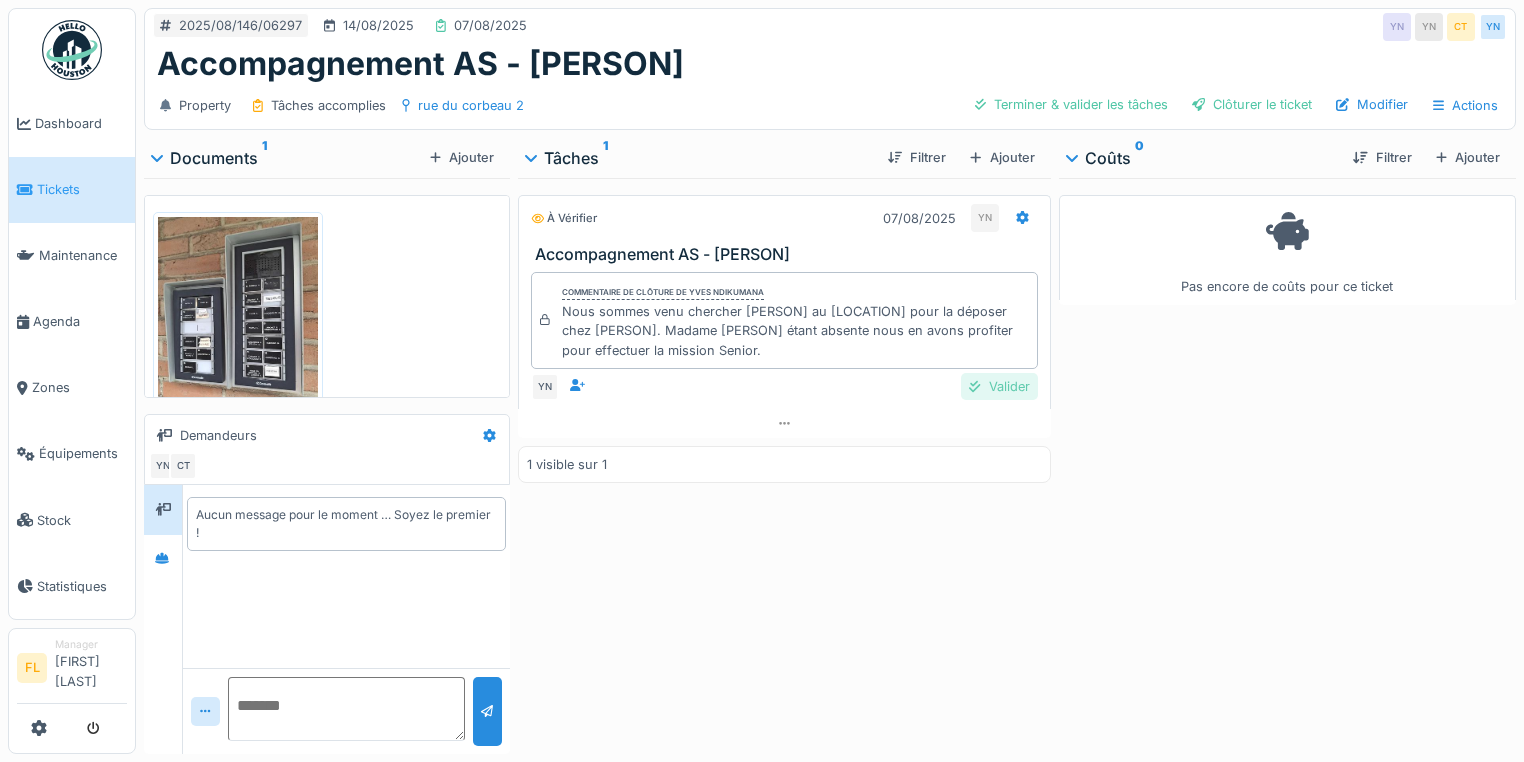 click on "Valider" at bounding box center [999, 386] 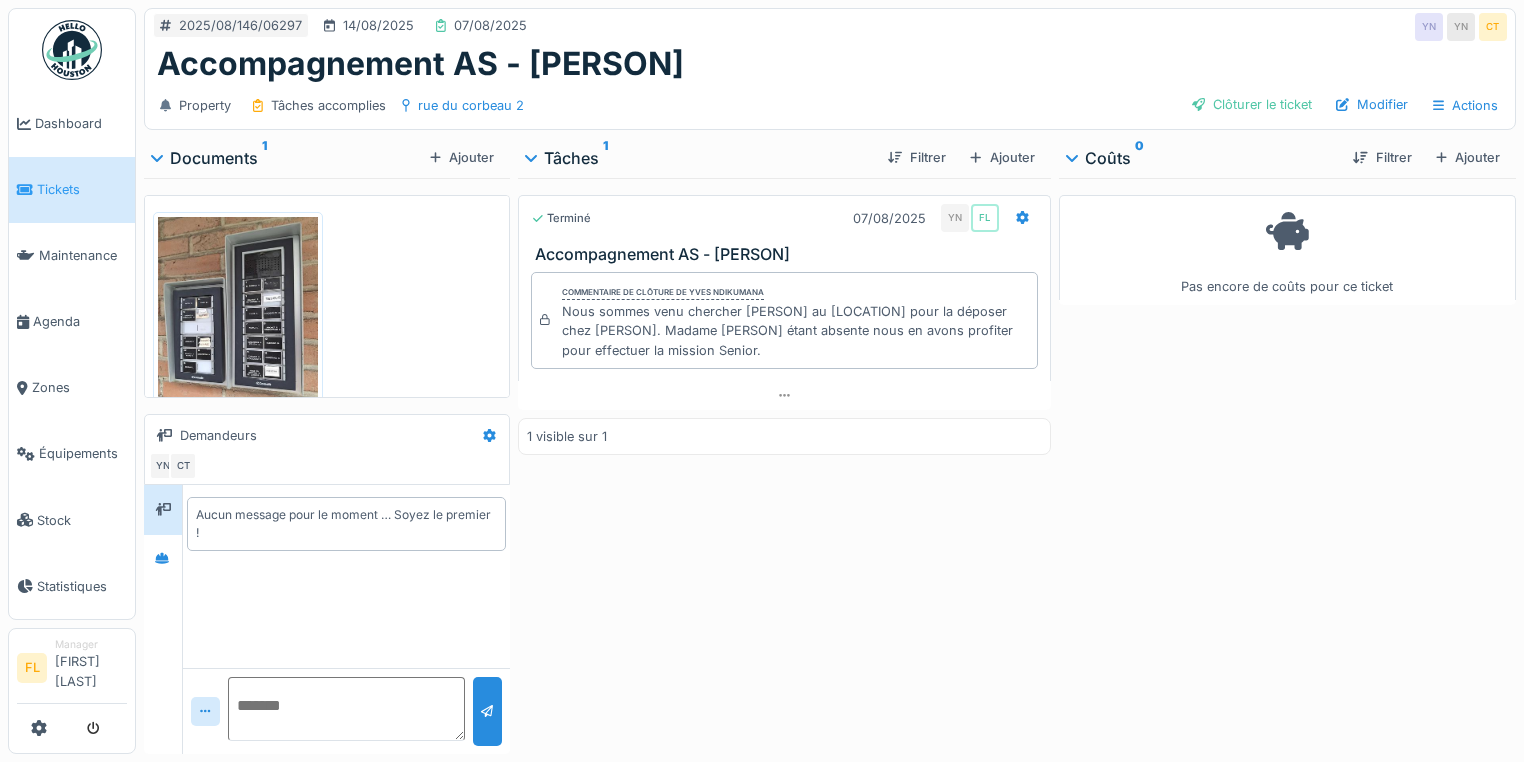 drag, startPoint x: 1236, startPoint y: 103, endPoint x: 1012, endPoint y: 68, distance: 226.71788 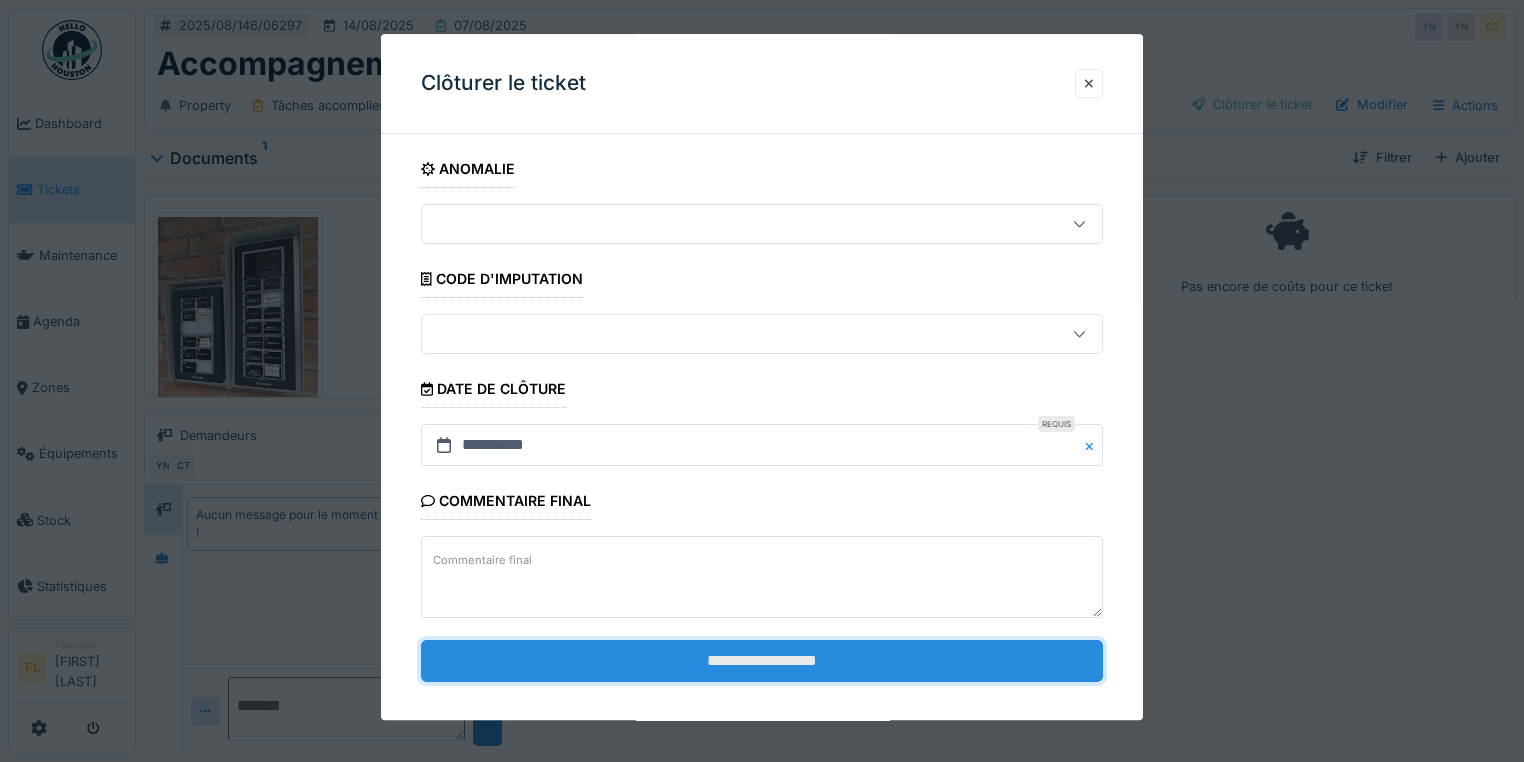 click on "**********" at bounding box center (762, 661) 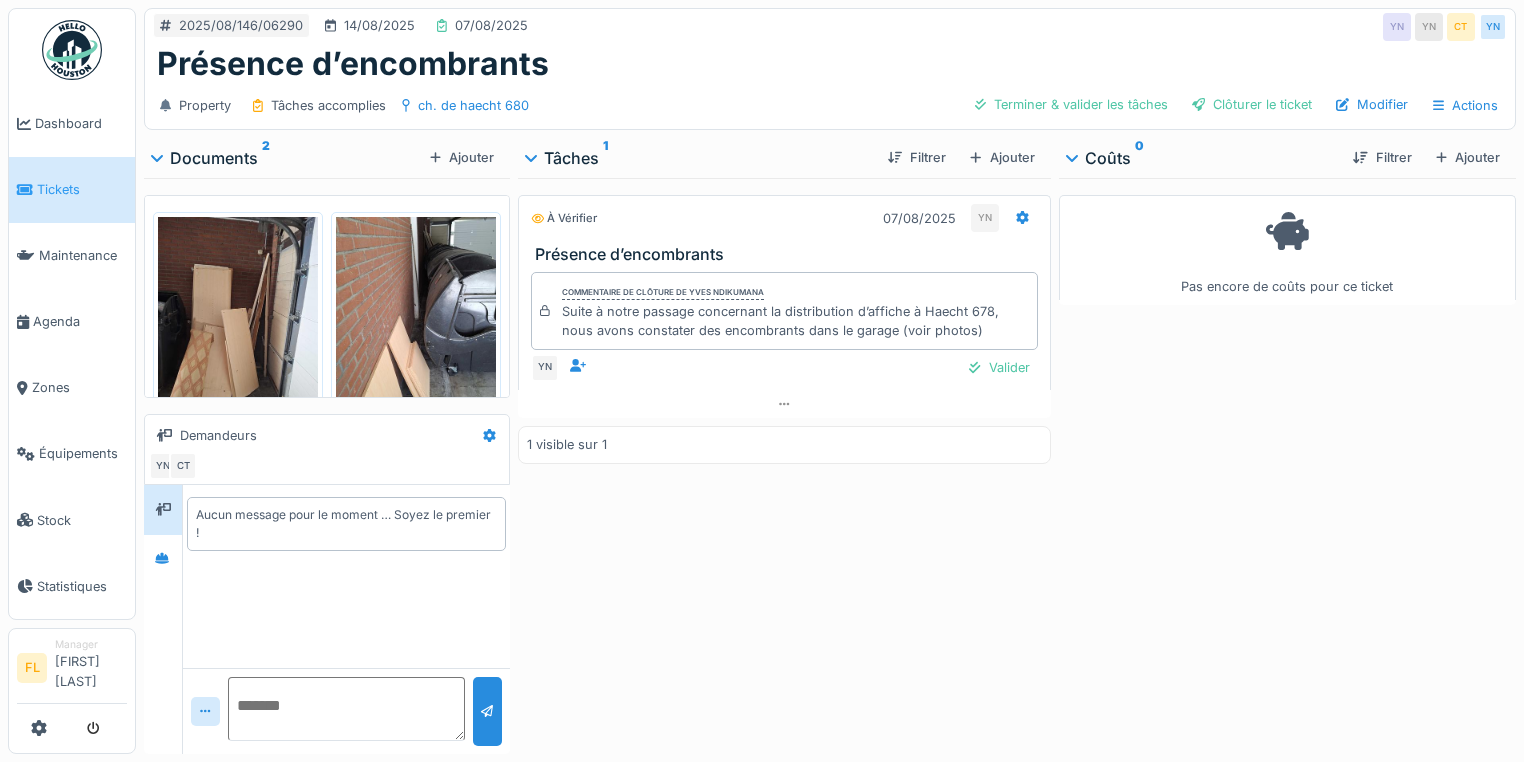 scroll, scrollTop: 0, scrollLeft: 0, axis: both 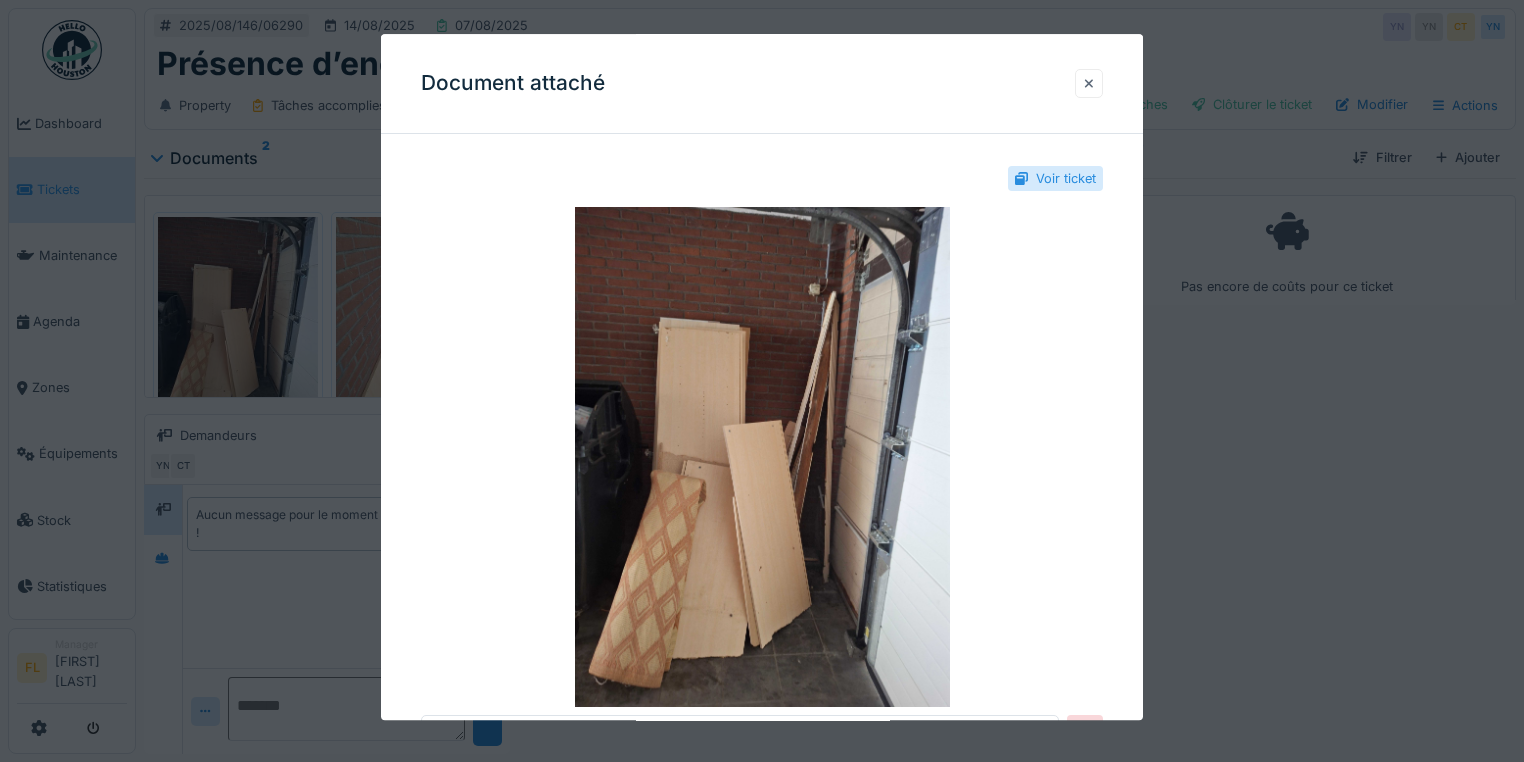click at bounding box center (1089, 83) 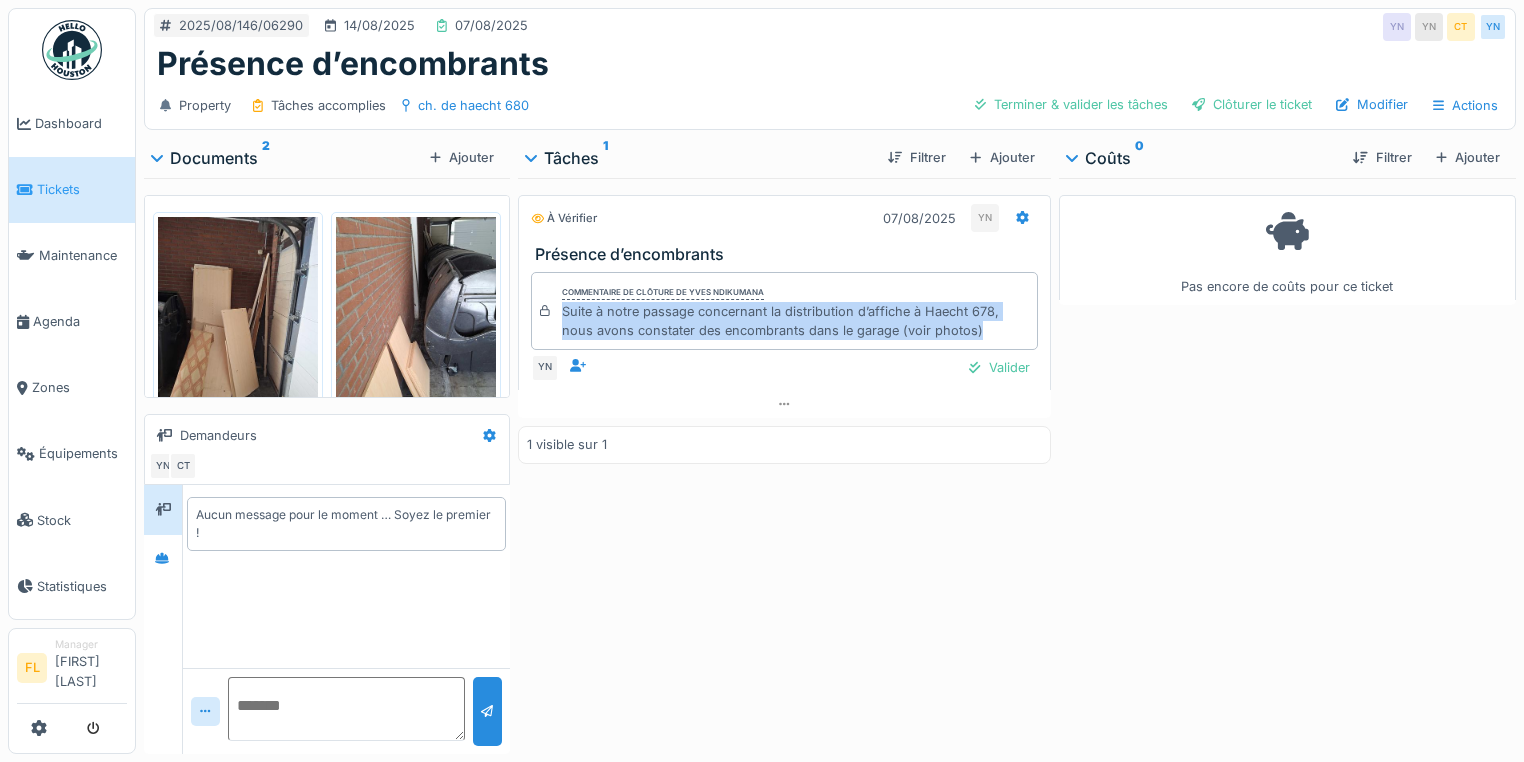 drag, startPoint x: 561, startPoint y: 316, endPoint x: 996, endPoint y: 324, distance: 435.07355 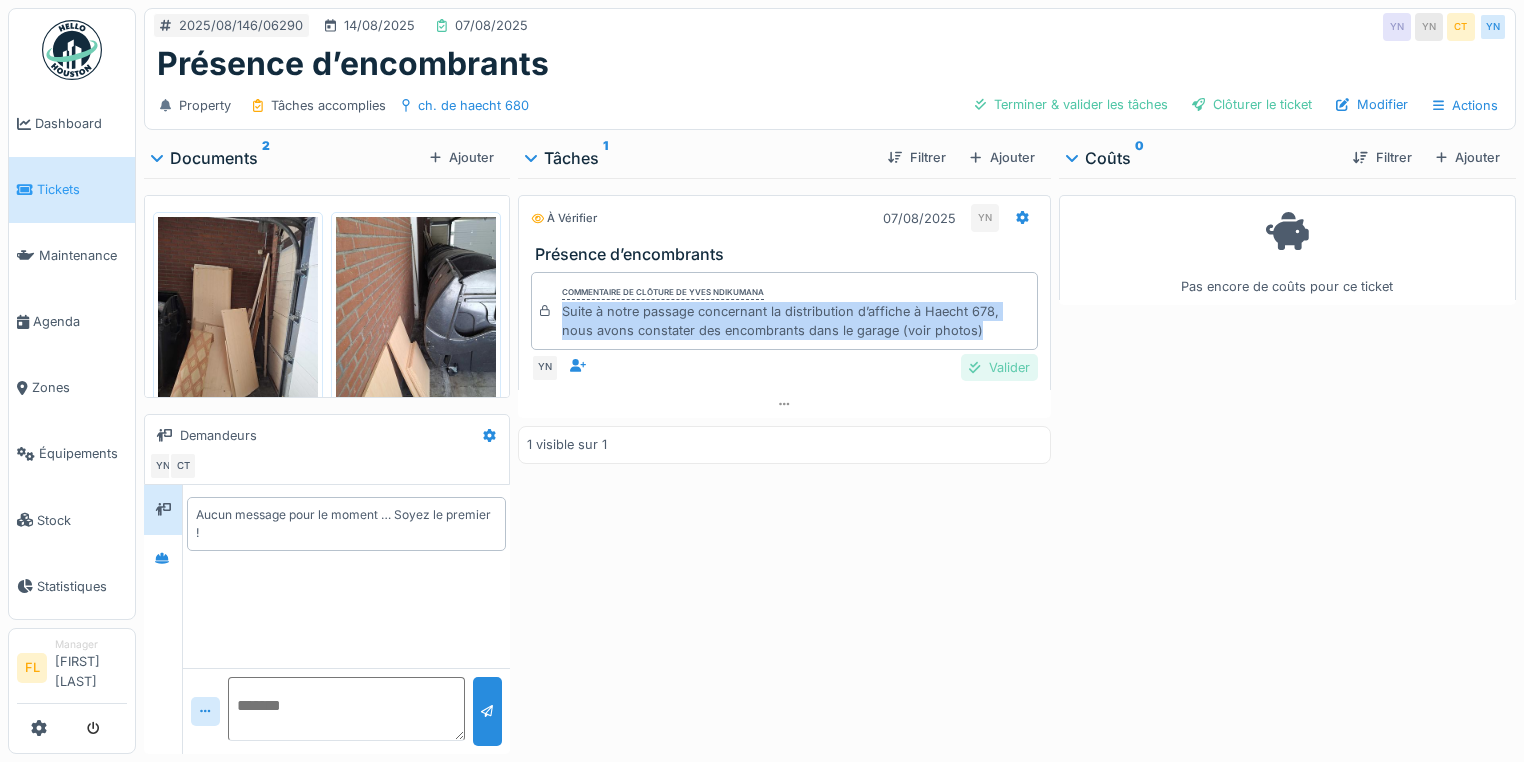 click on "Valider" at bounding box center (999, 367) 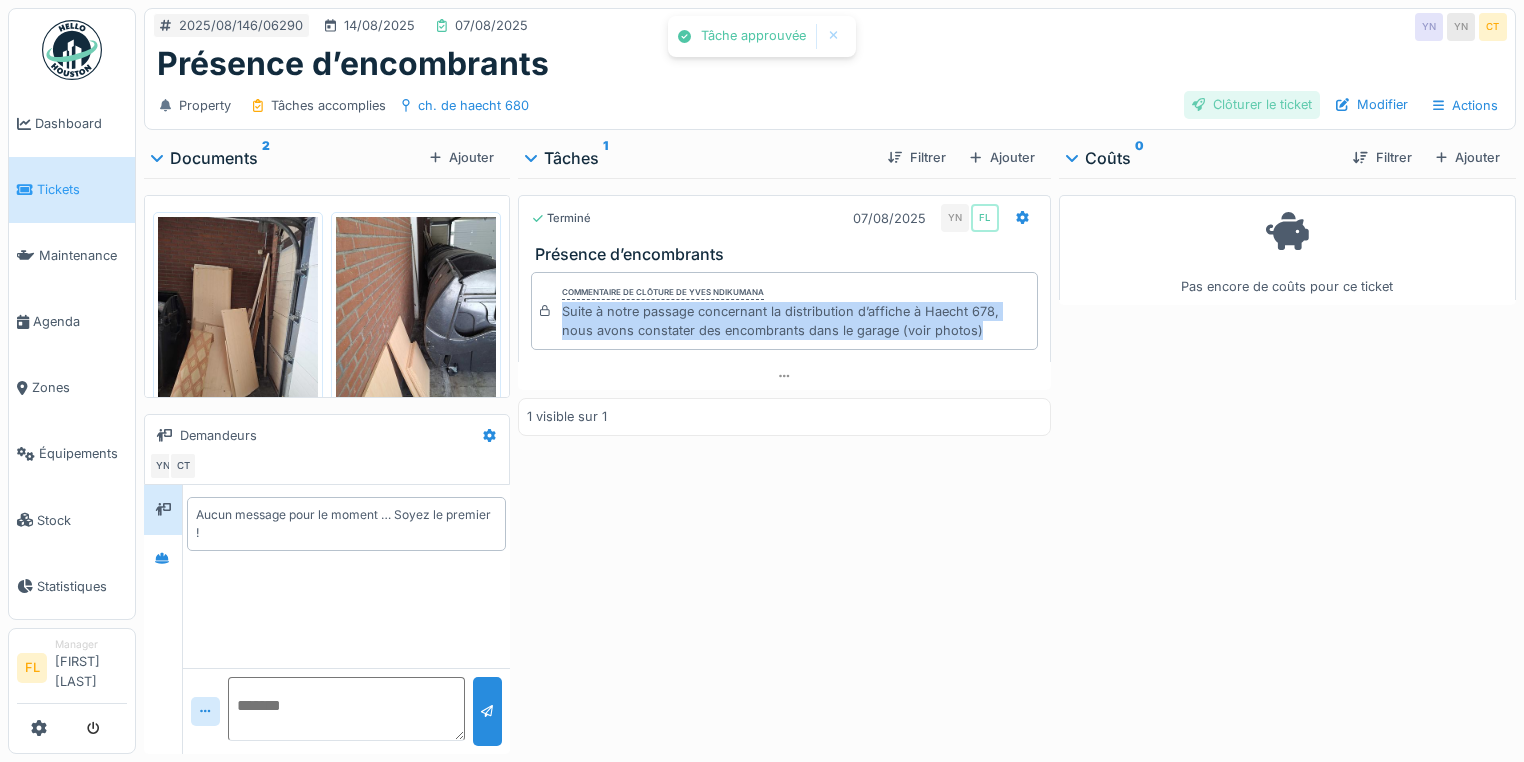 click on "Clôturer le ticket" at bounding box center (1252, 104) 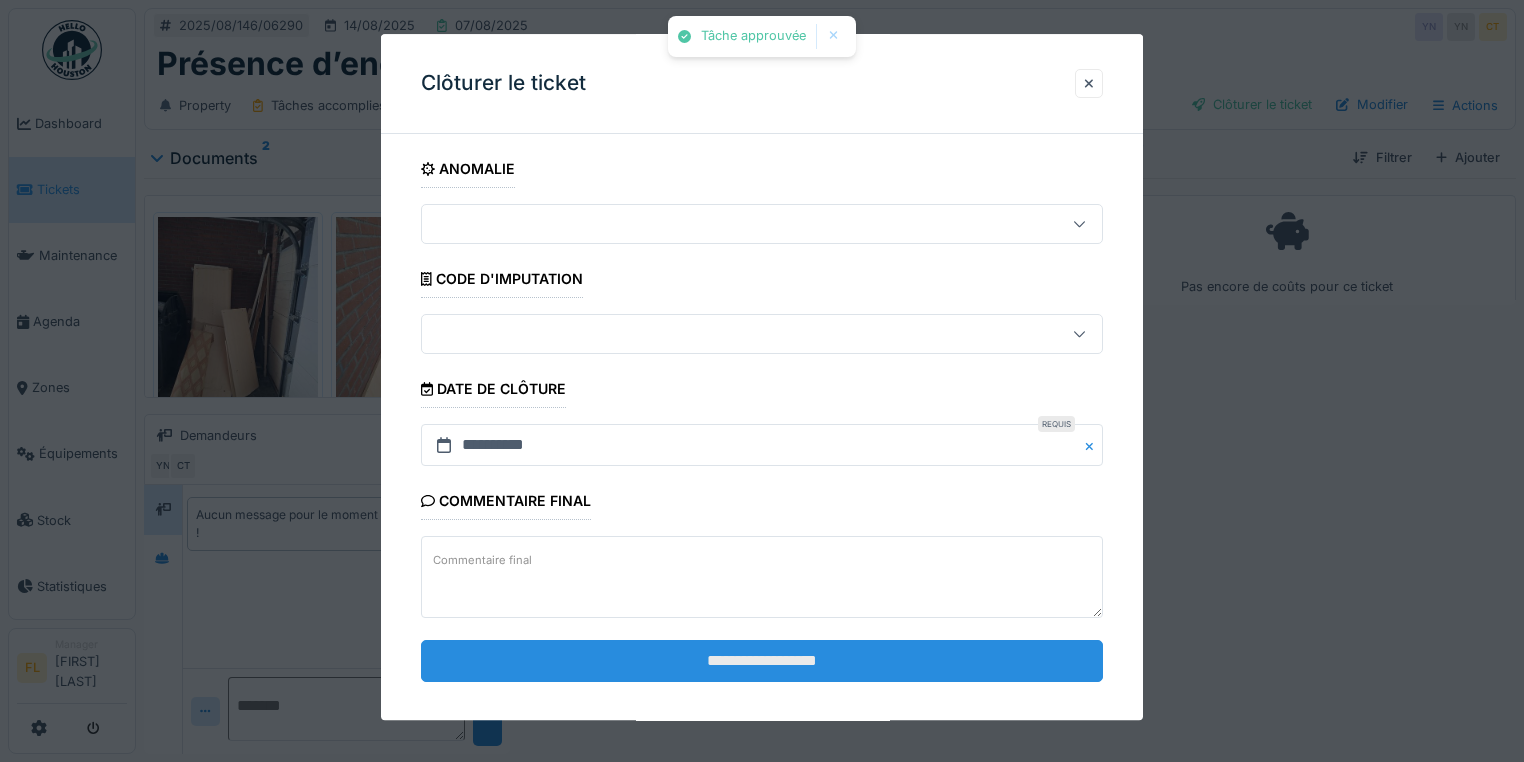 click on "**********" at bounding box center [762, 661] 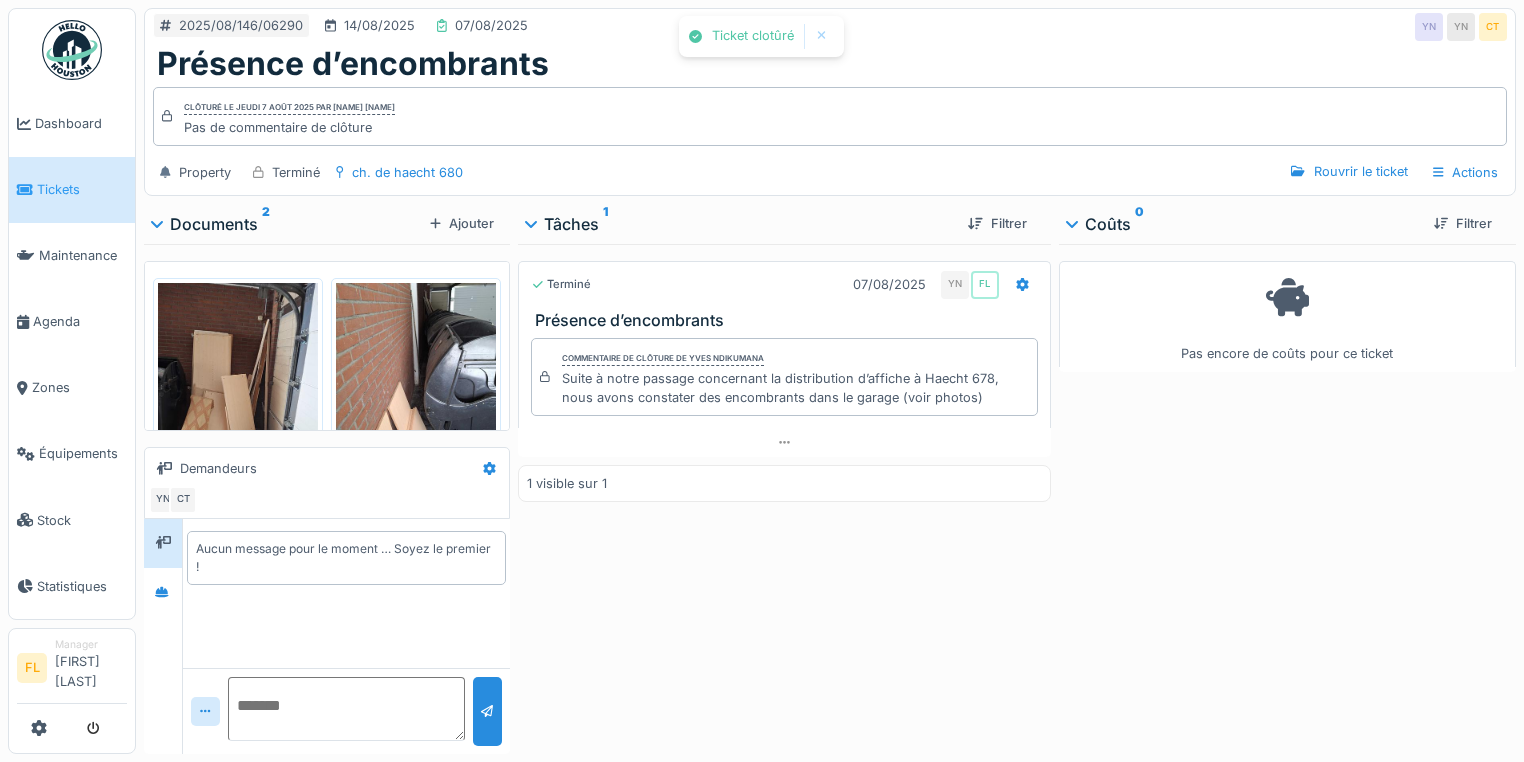 drag, startPoint x: 1259, startPoint y: 547, endPoint x: 1006, endPoint y: 91, distance: 521.48346 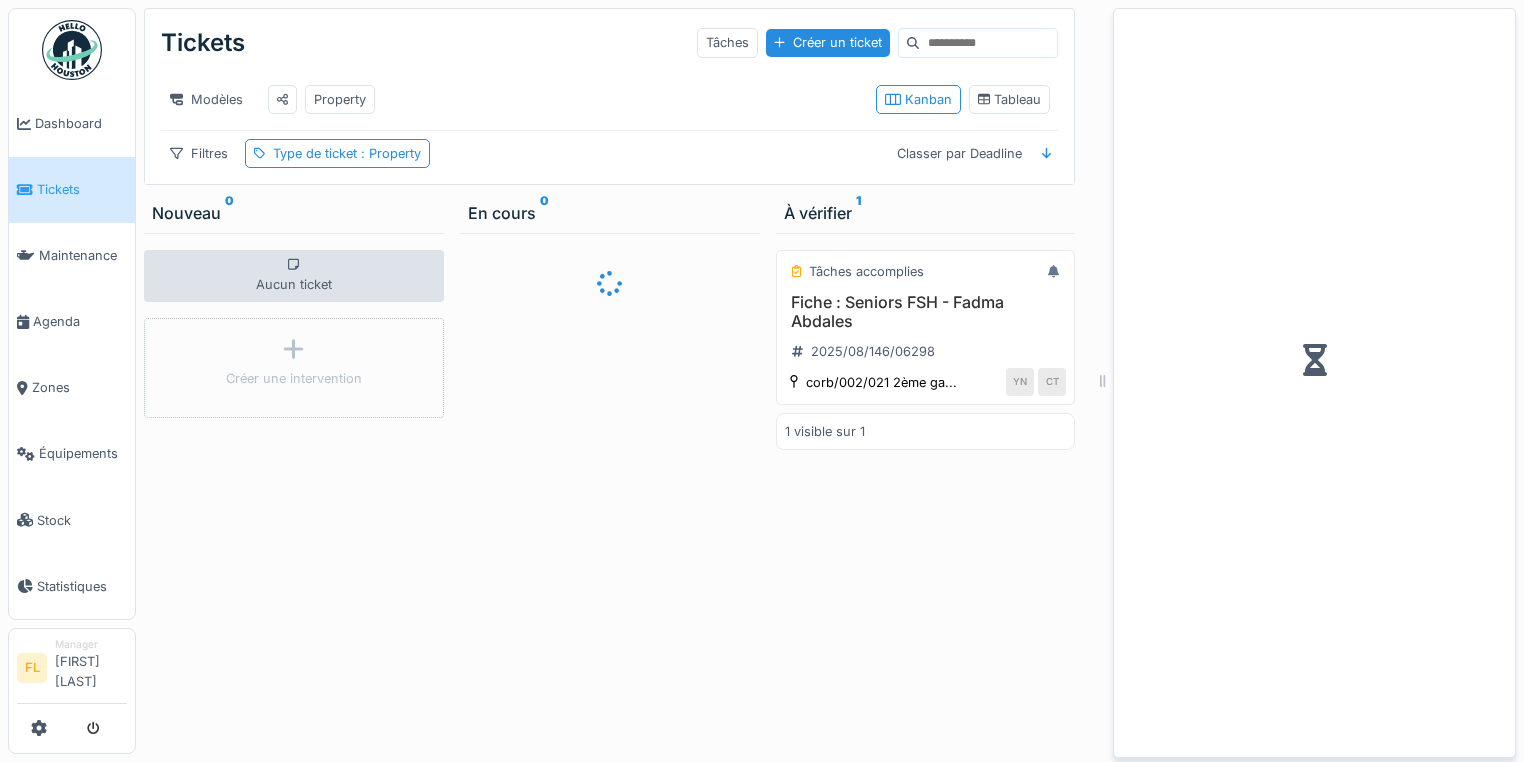 scroll, scrollTop: 12, scrollLeft: 0, axis: vertical 